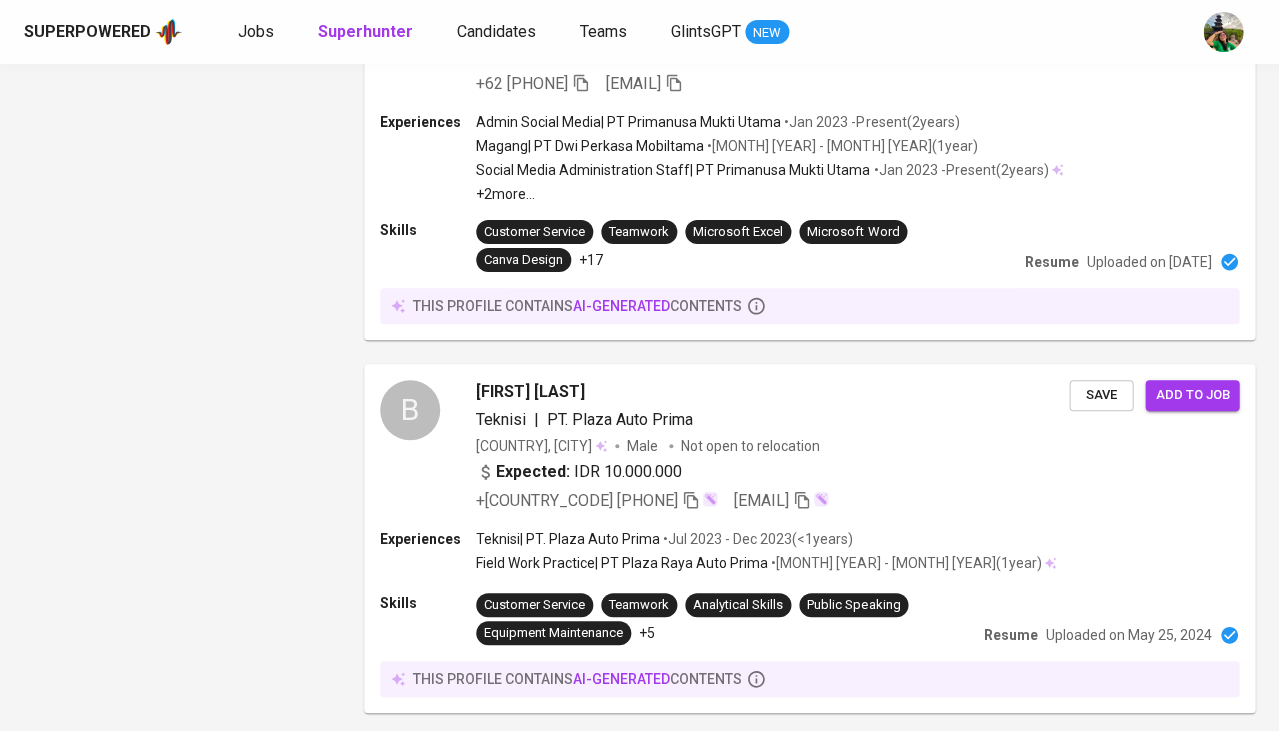 scroll, scrollTop: 989, scrollLeft: 0, axis: vertical 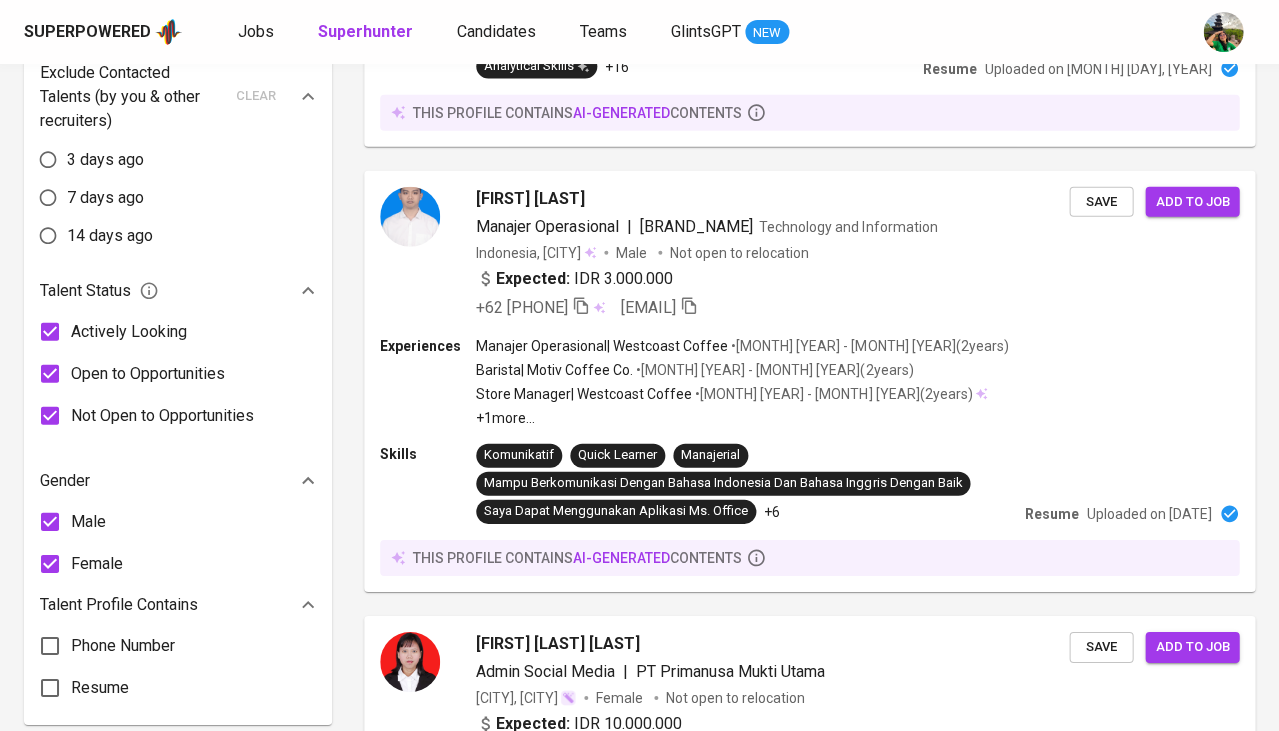click on "Male" at bounding box center (88, 522) 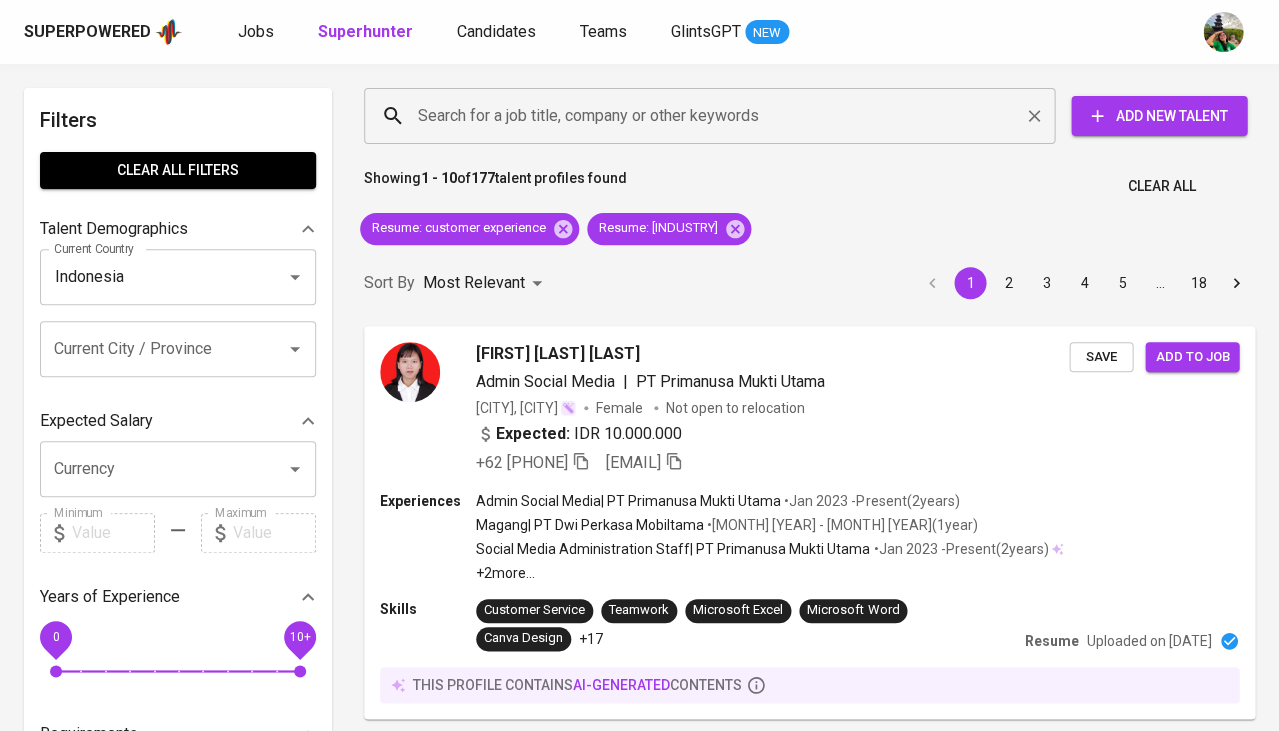 scroll, scrollTop: 0, scrollLeft: 0, axis: both 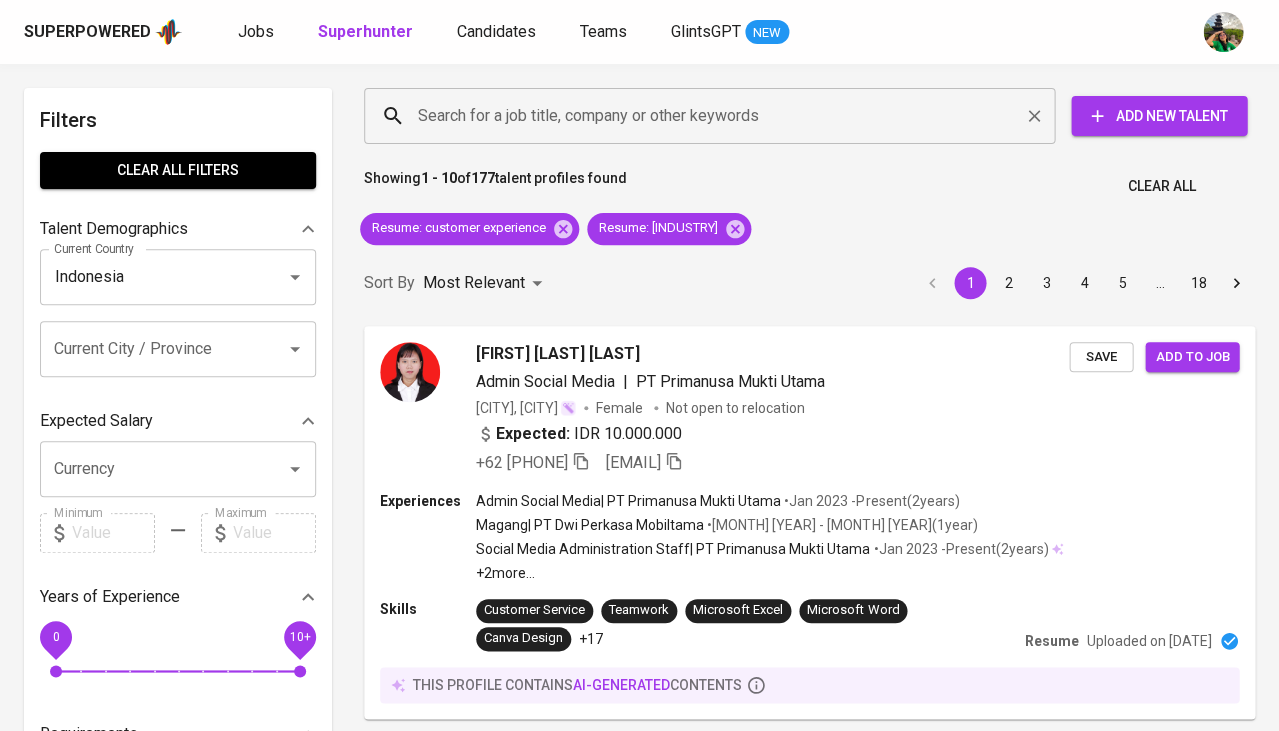 click on "Search for a job title, company or other keywords" at bounding box center [714, 116] 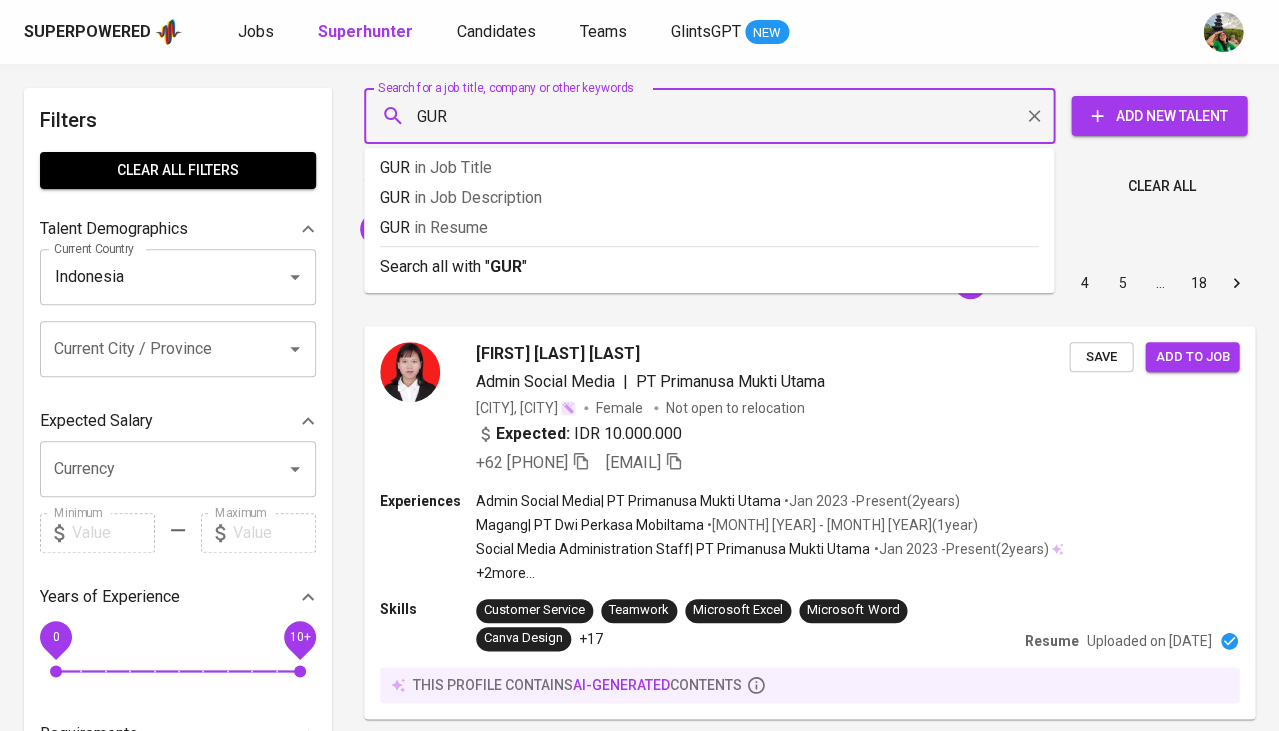 type on "GURU" 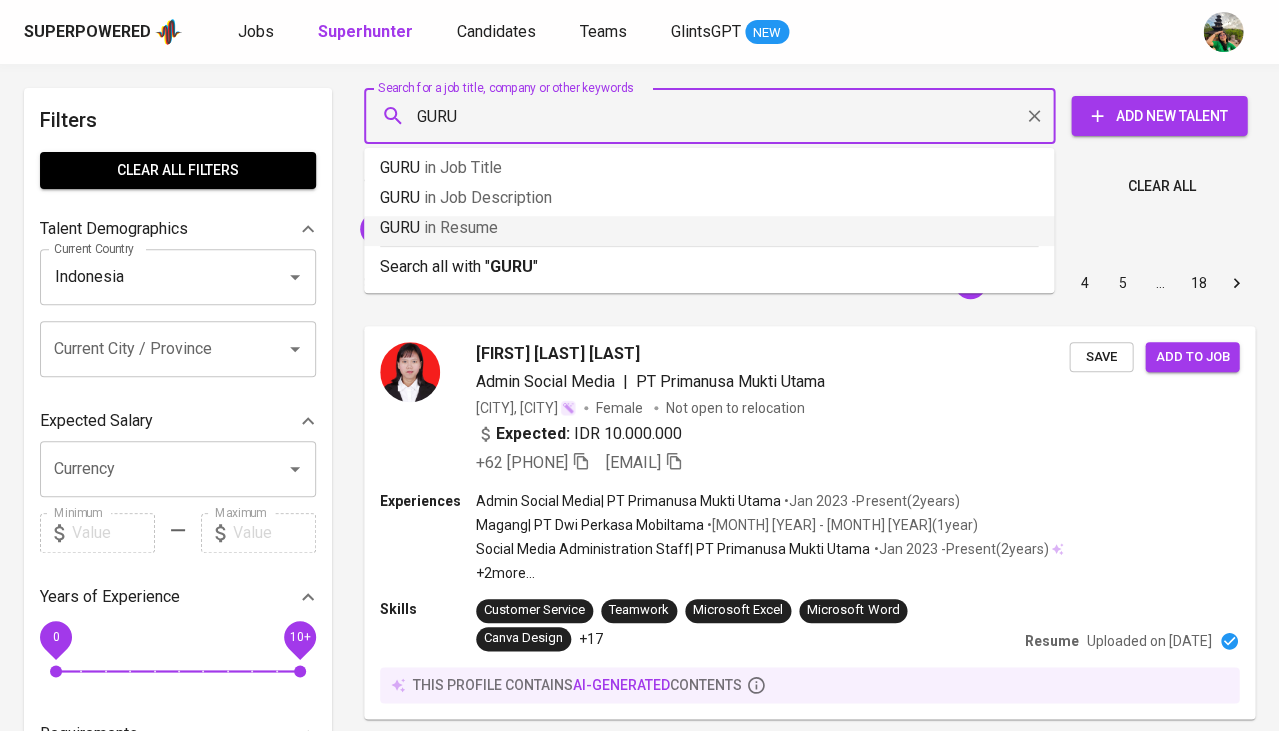 click on "GURU   in   Resume" at bounding box center (709, 228) 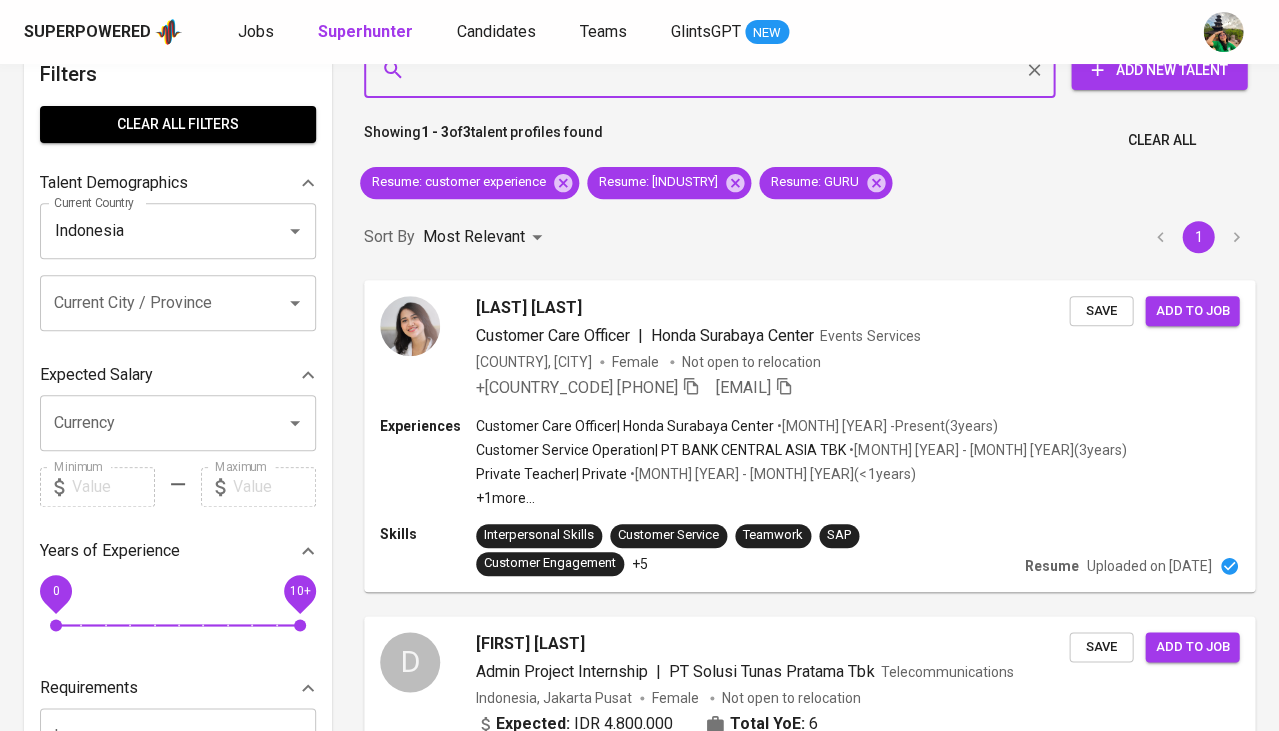 scroll, scrollTop: 72, scrollLeft: 0, axis: vertical 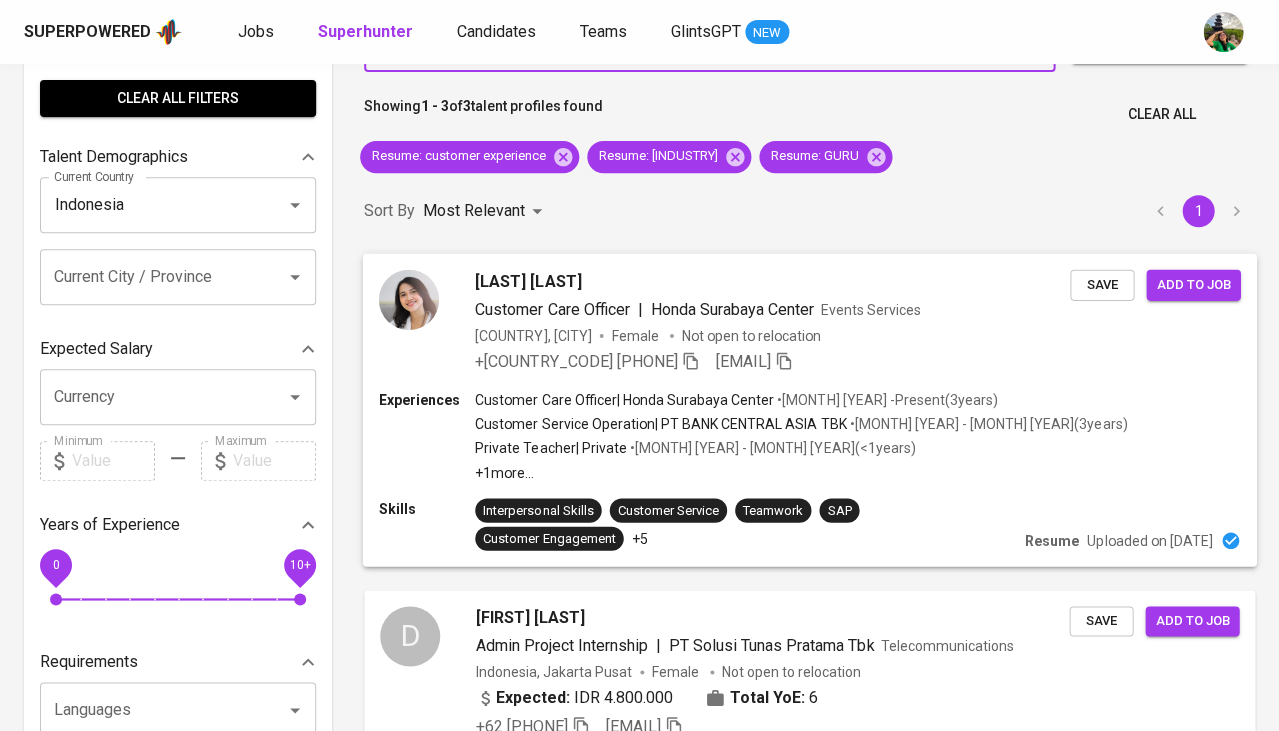 click on "[FIRST] [LAST]" at bounding box center [528, 281] 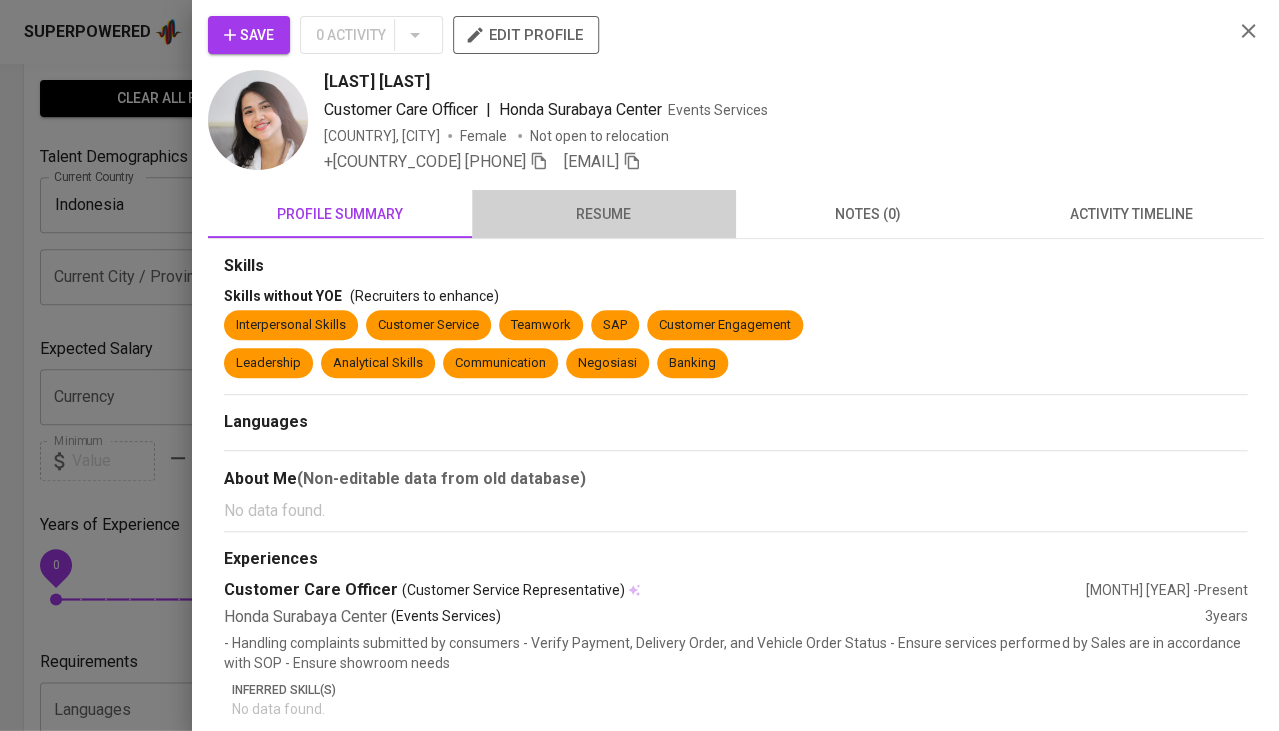 click on "resume" at bounding box center [604, 214] 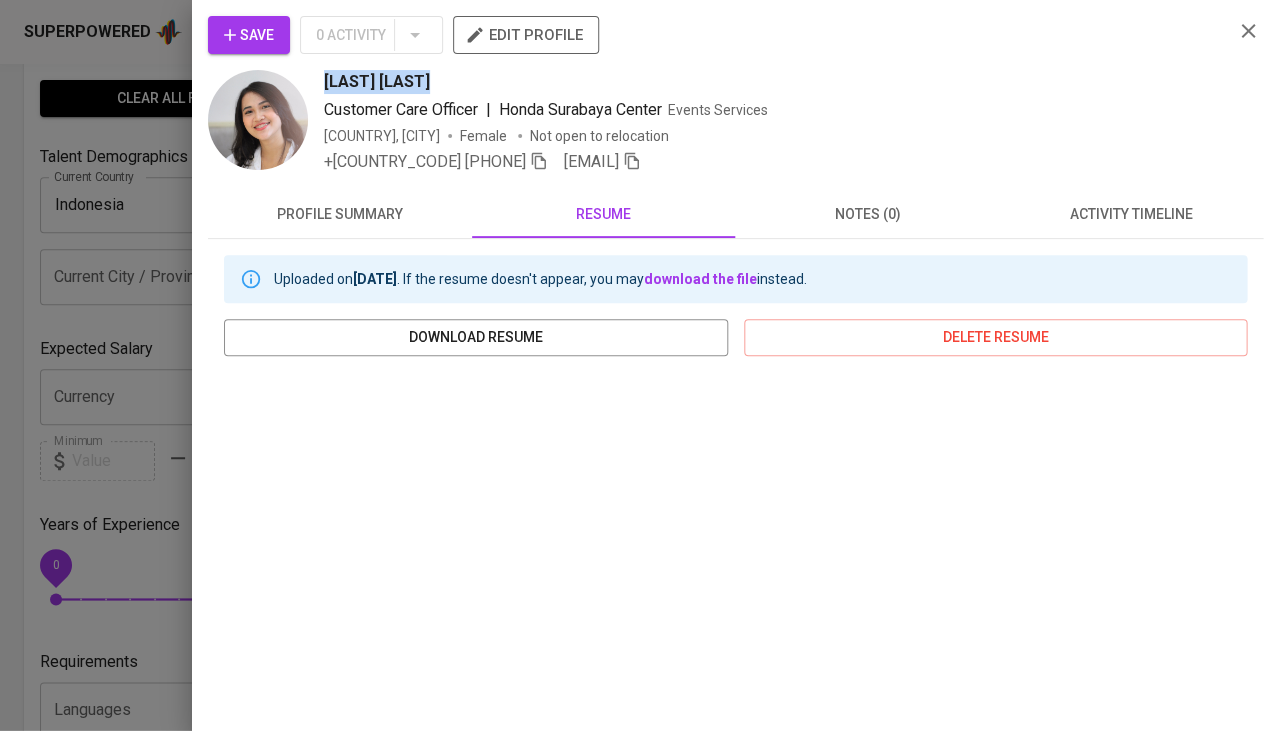 drag, startPoint x: 324, startPoint y: 84, endPoint x: 451, endPoint y: 78, distance: 127.141655 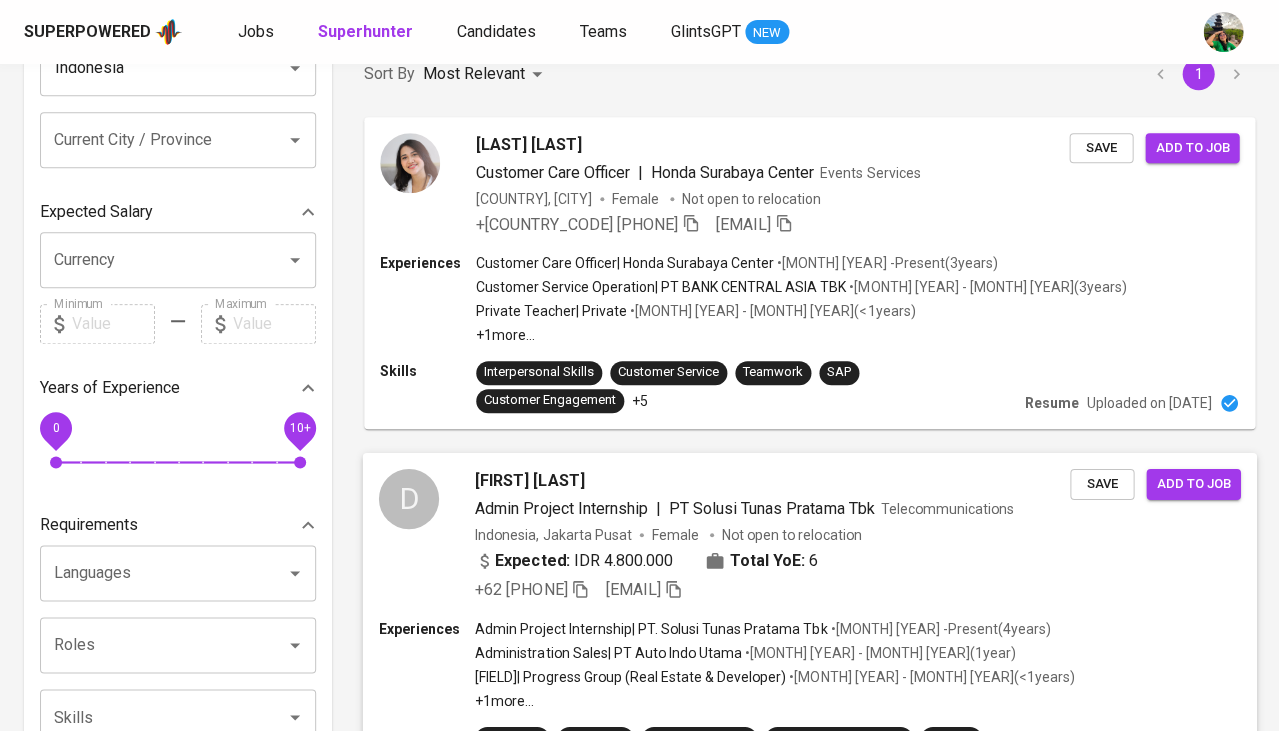 scroll, scrollTop: 376, scrollLeft: 0, axis: vertical 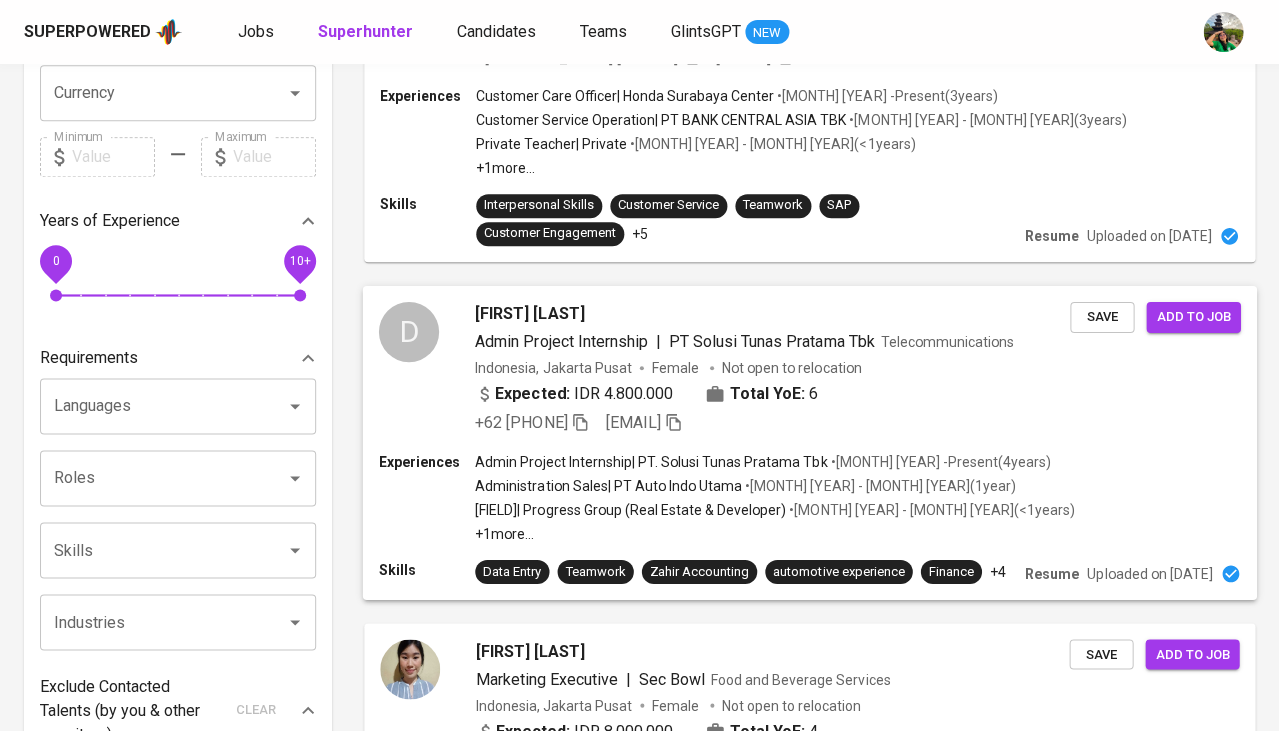 click on "DEWI LARASATI" at bounding box center (529, 313) 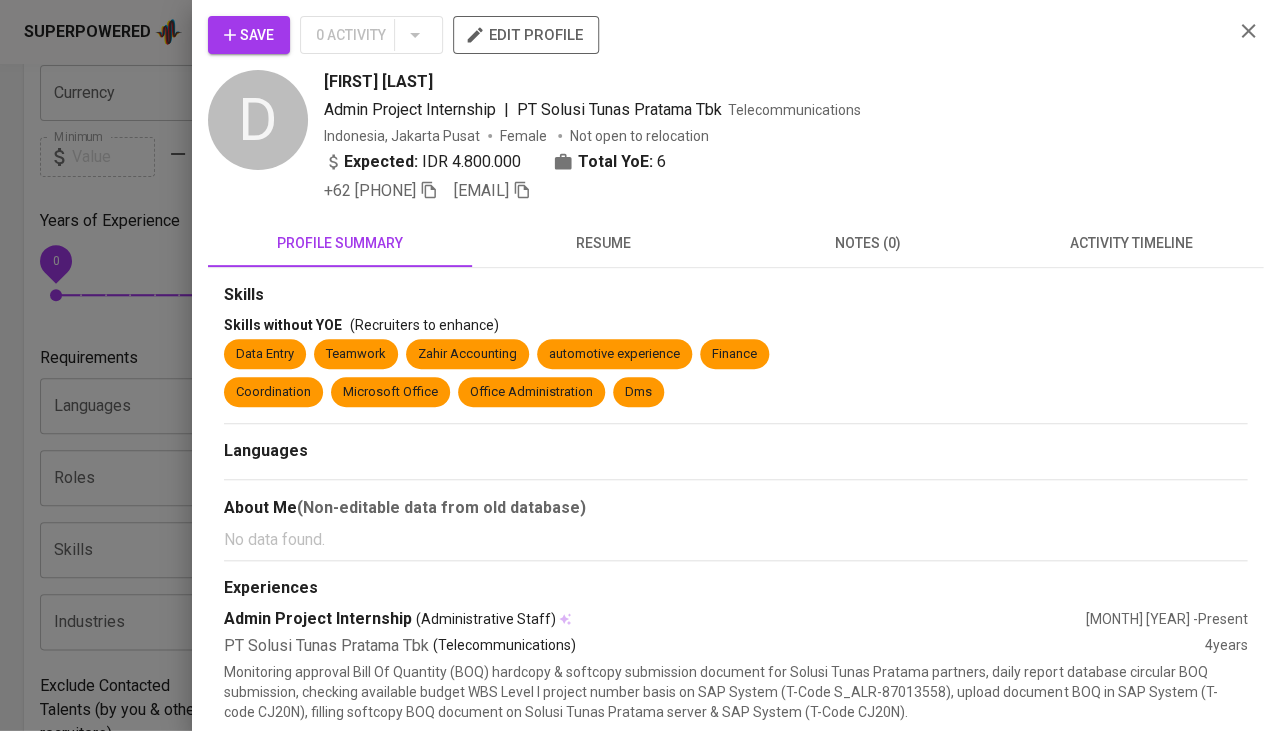 click on "resume" at bounding box center (604, 243) 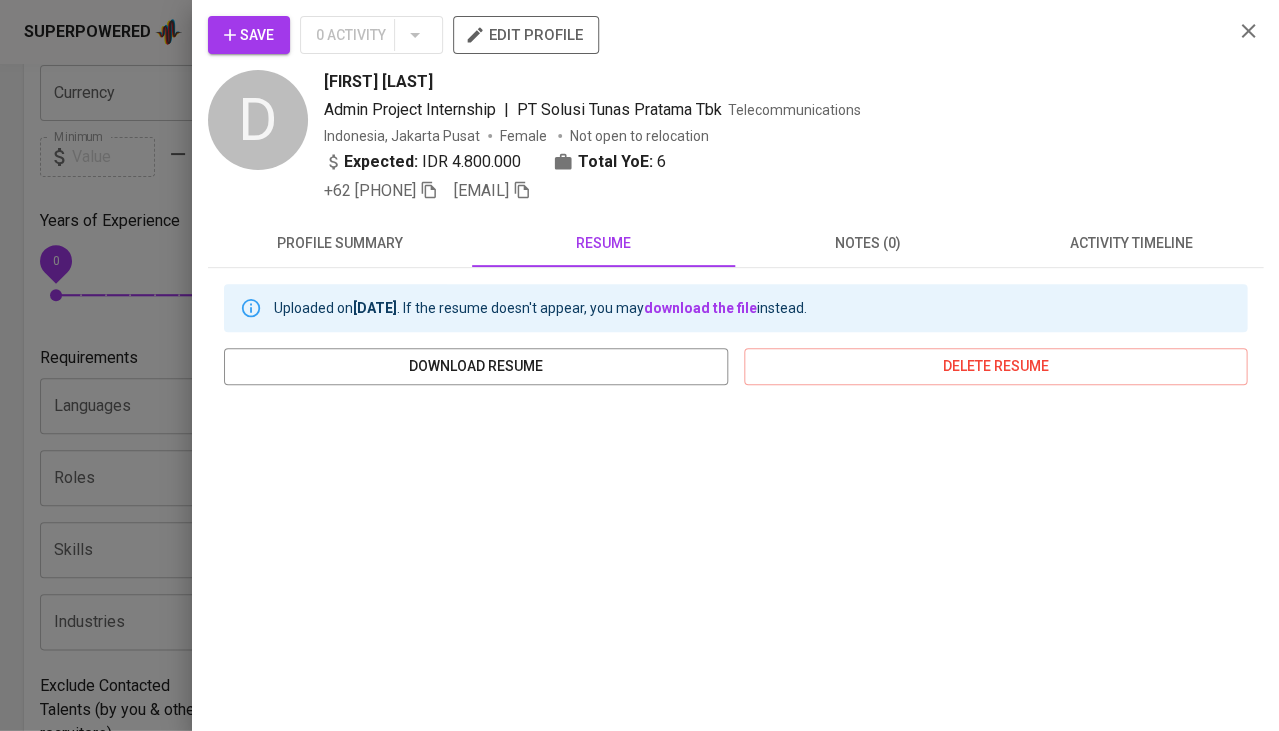 scroll, scrollTop: 206, scrollLeft: 0, axis: vertical 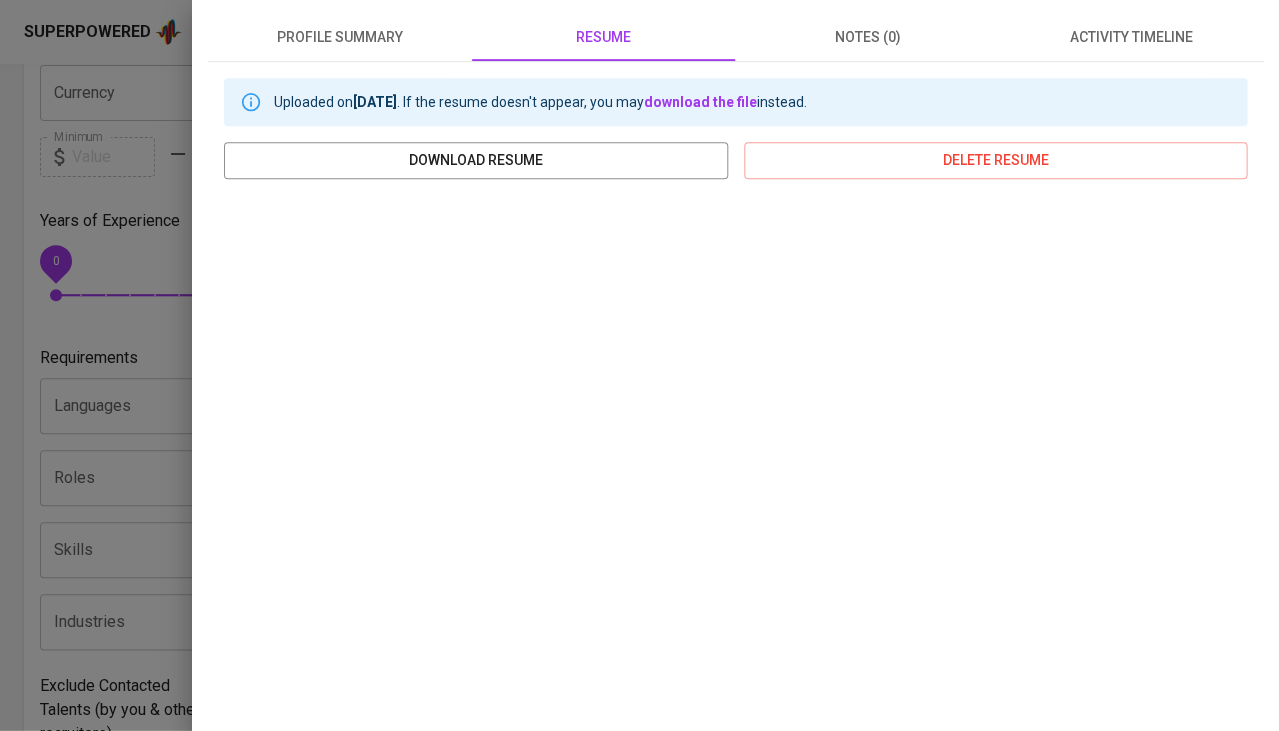 click at bounding box center [639, 365] 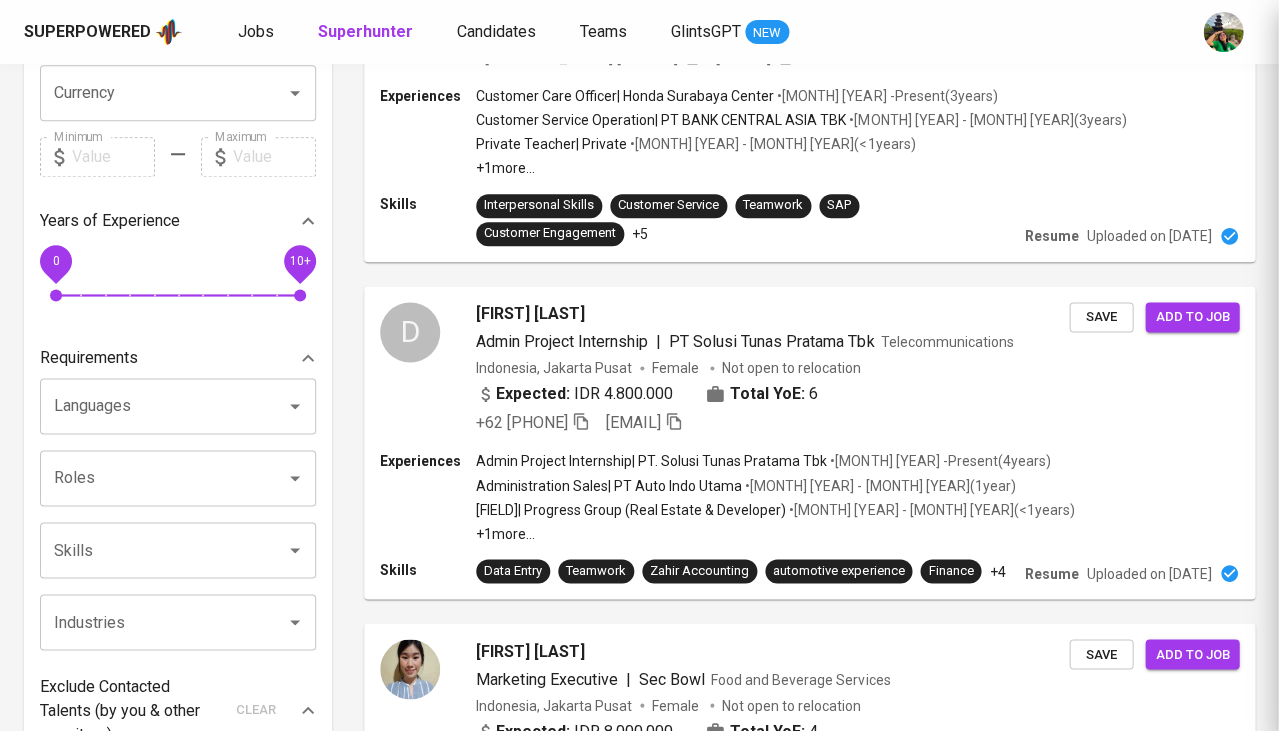 scroll, scrollTop: 0, scrollLeft: 0, axis: both 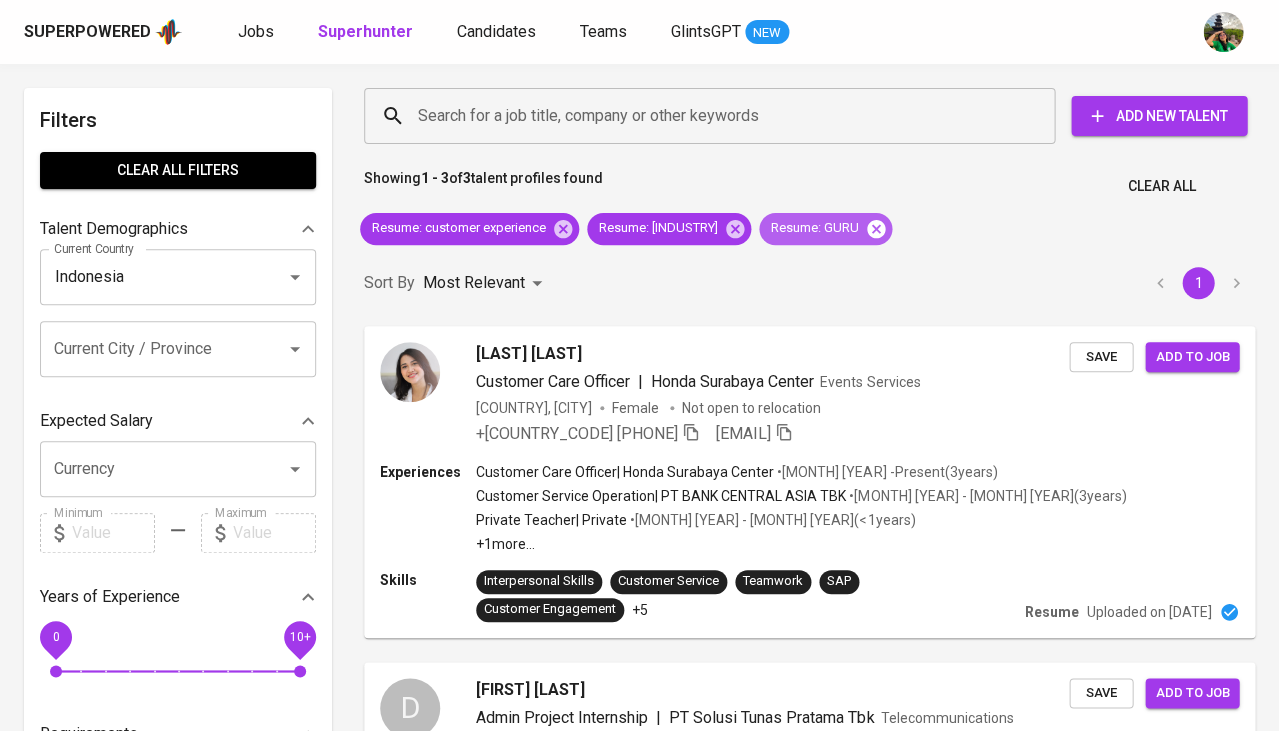 click 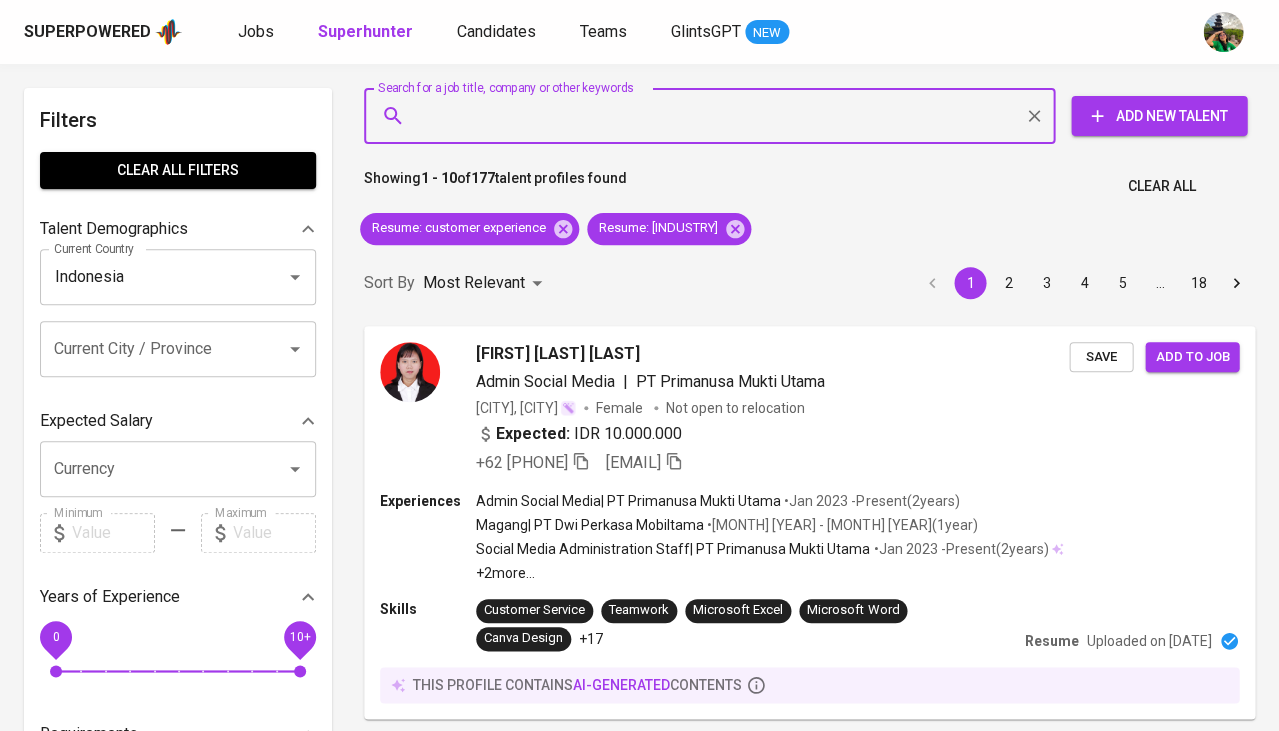 click on "Search for a job title, company or other keywords" at bounding box center [714, 116] 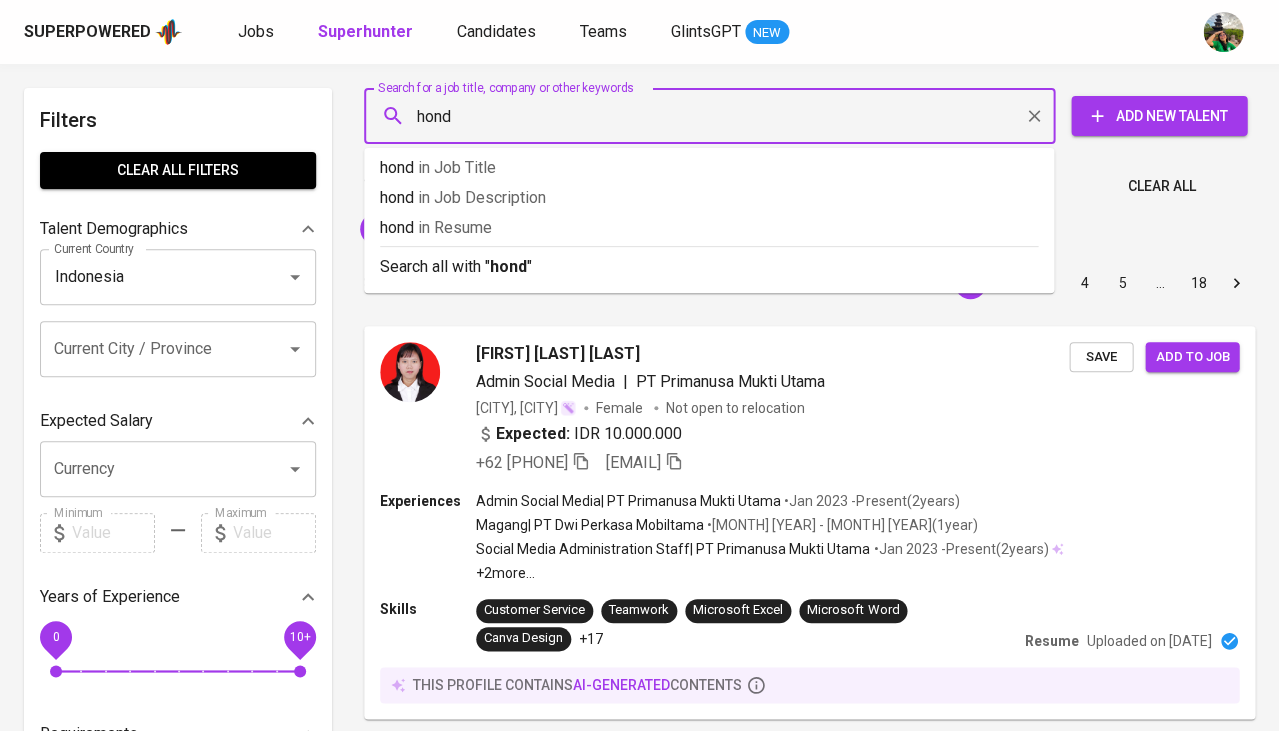 type on "honda" 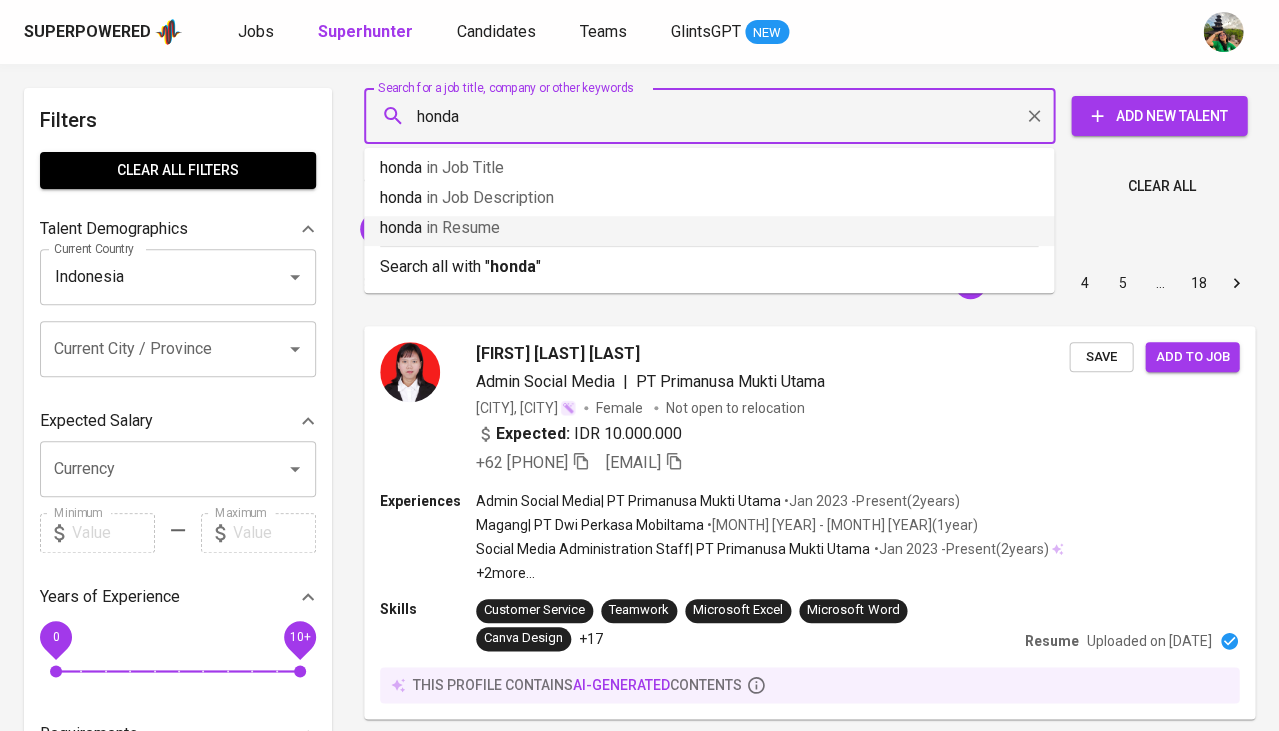 click on "in   Resume" at bounding box center (463, 227) 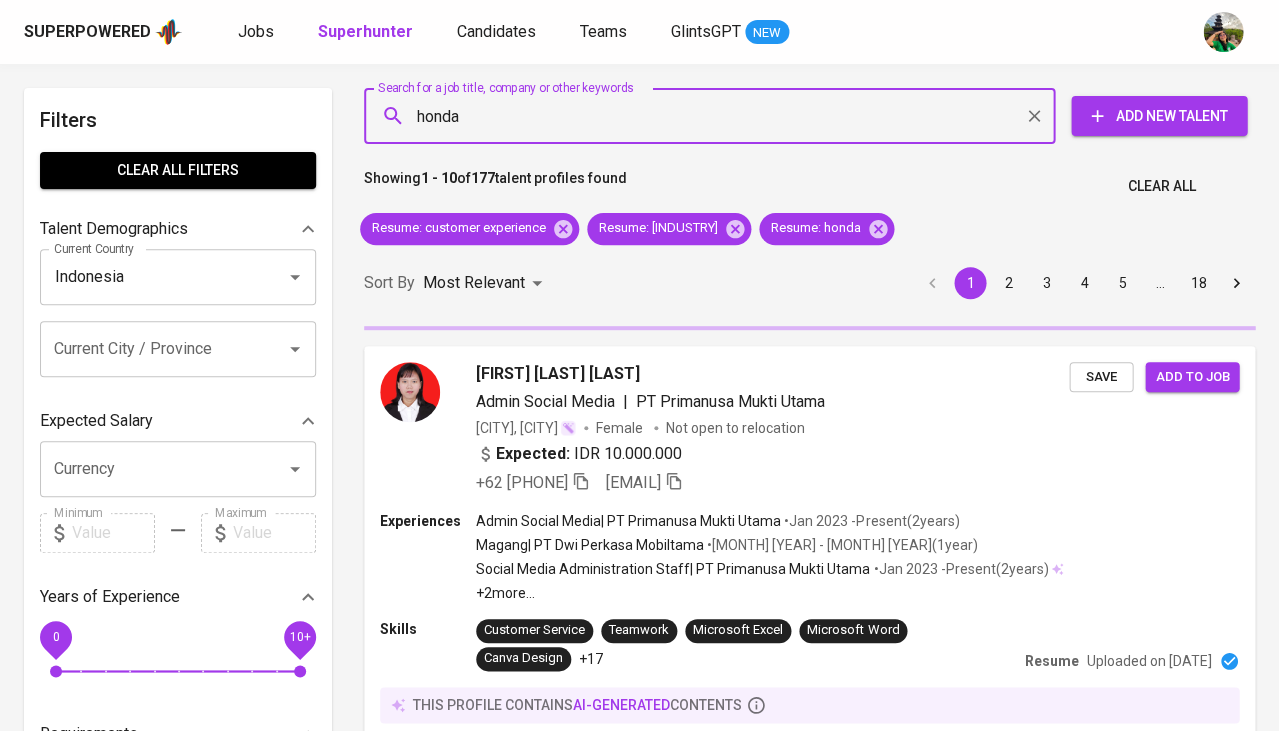 type 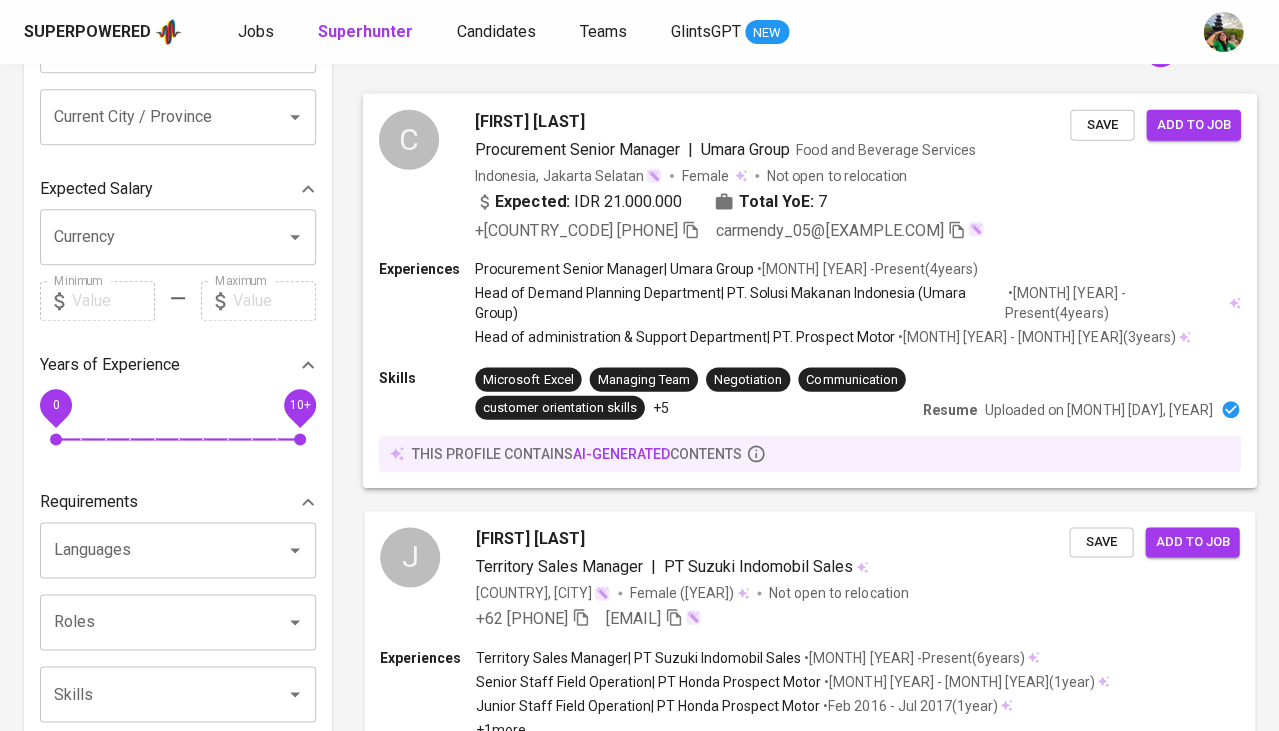 scroll, scrollTop: 381, scrollLeft: 0, axis: vertical 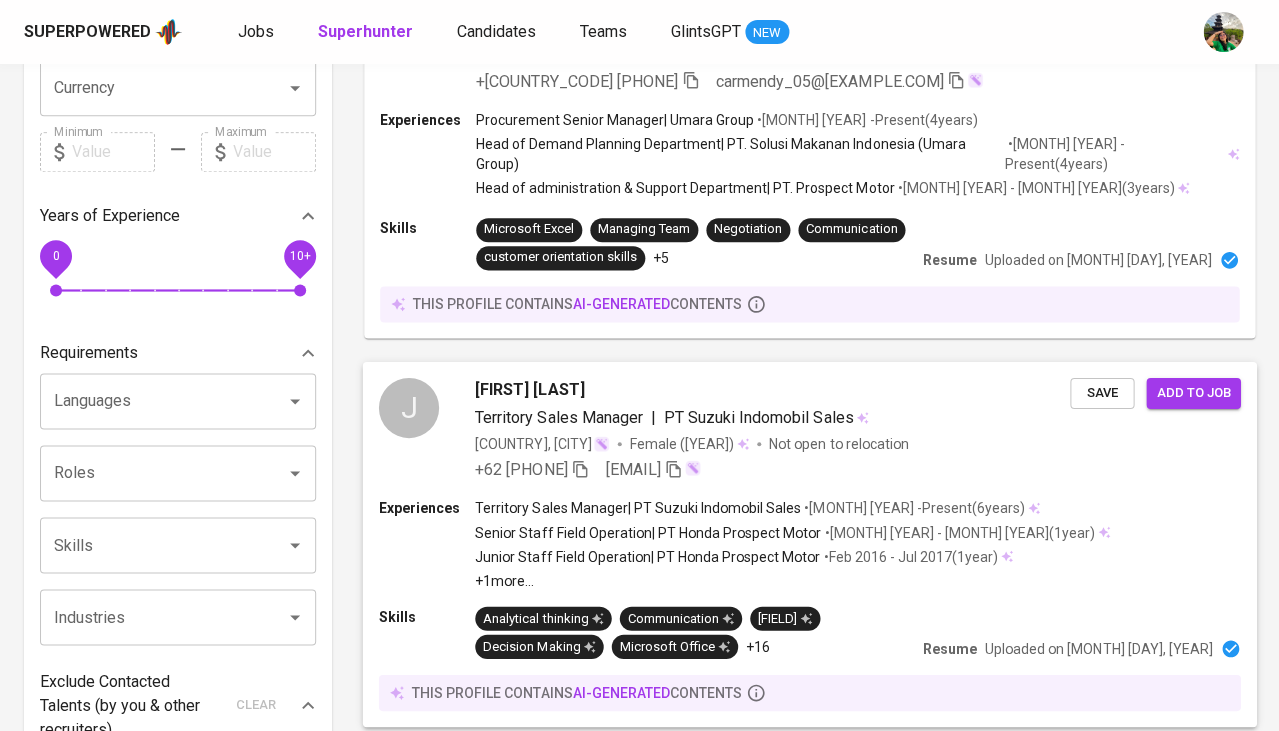 click on "[FIRST] [LAST]" at bounding box center [529, 389] 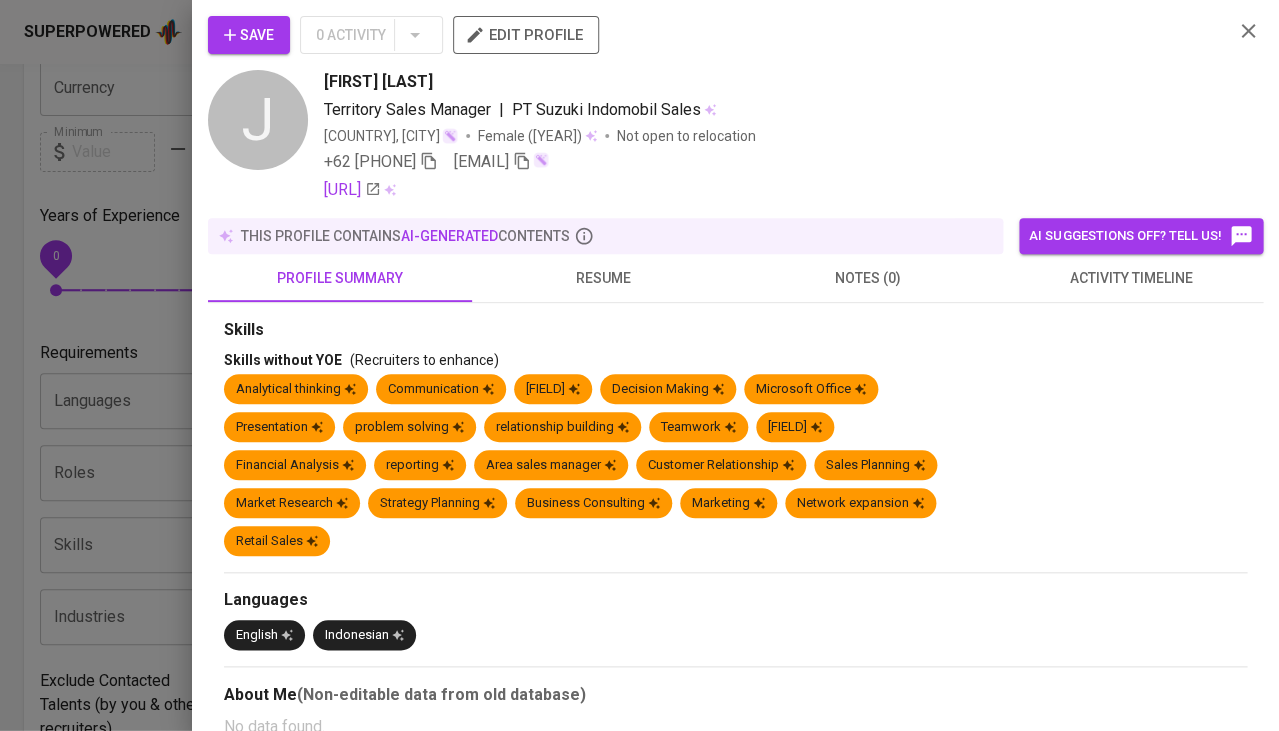 click on "resume" at bounding box center [604, 278] 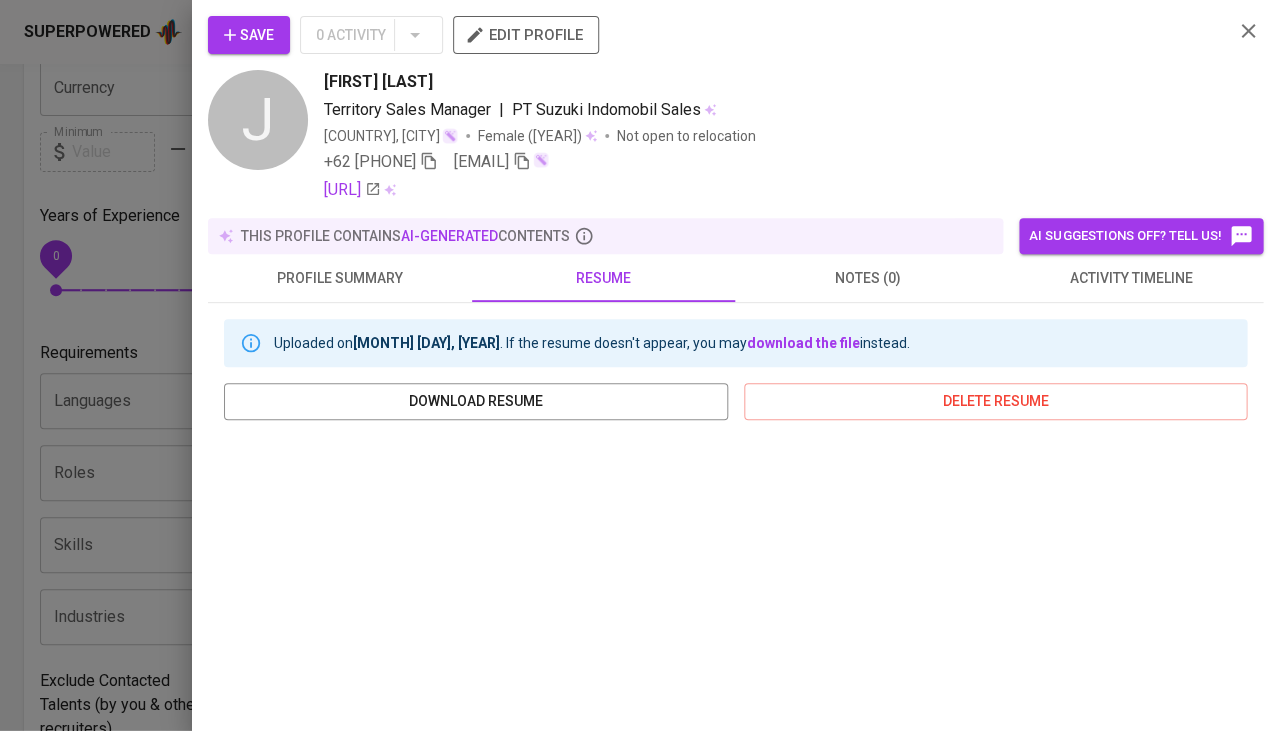 click at bounding box center [639, 365] 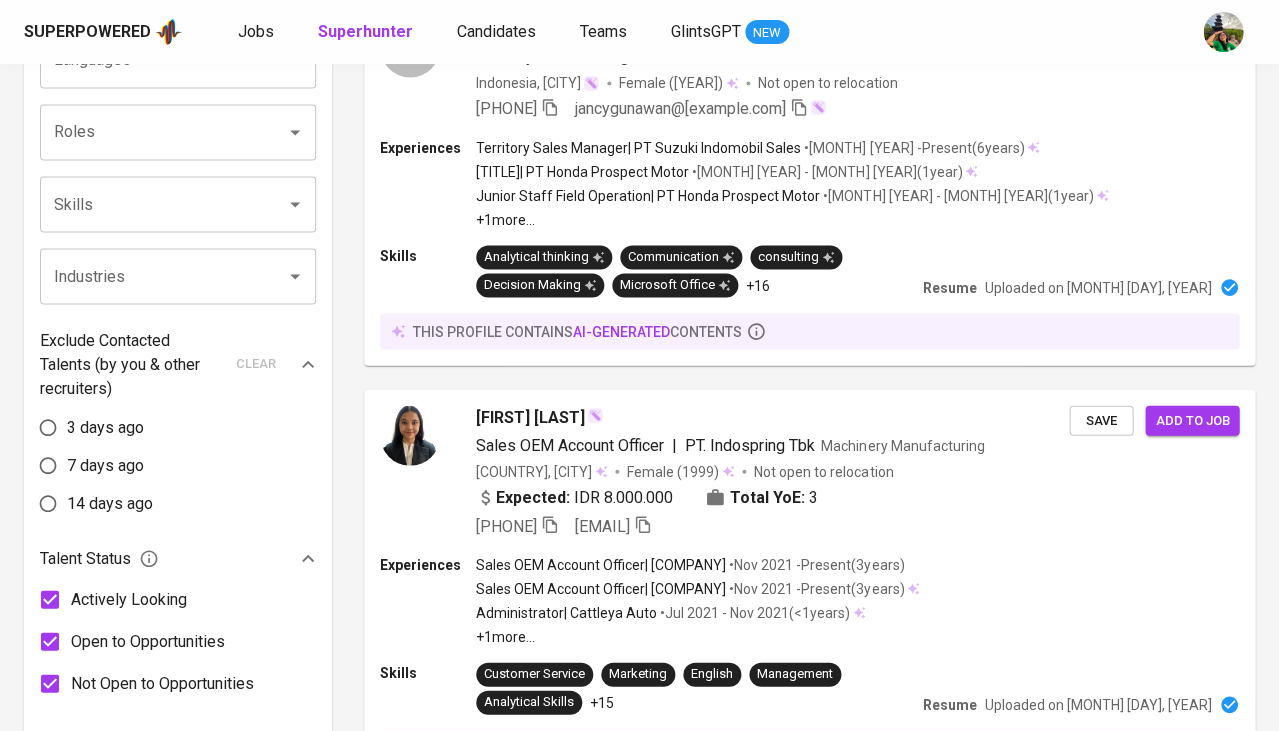 scroll, scrollTop: 721, scrollLeft: 0, axis: vertical 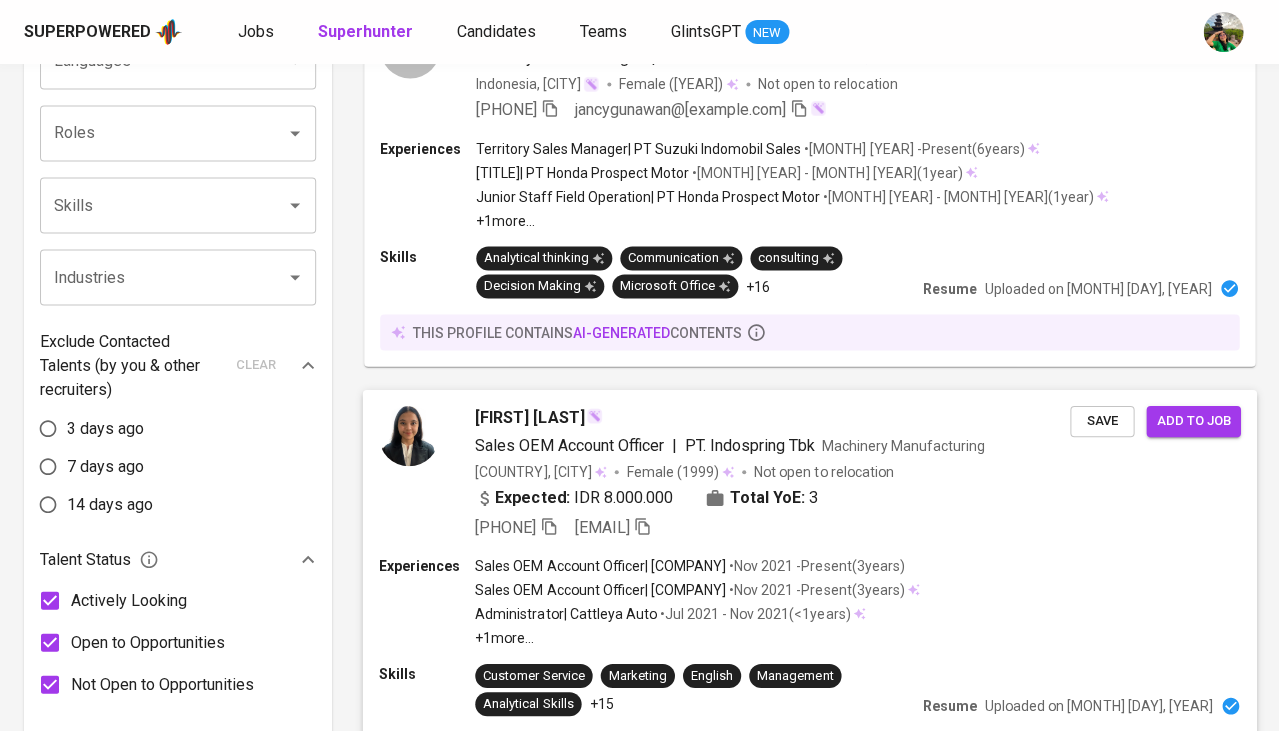 click on "[FIRST] [LAST]" at bounding box center [529, 417] 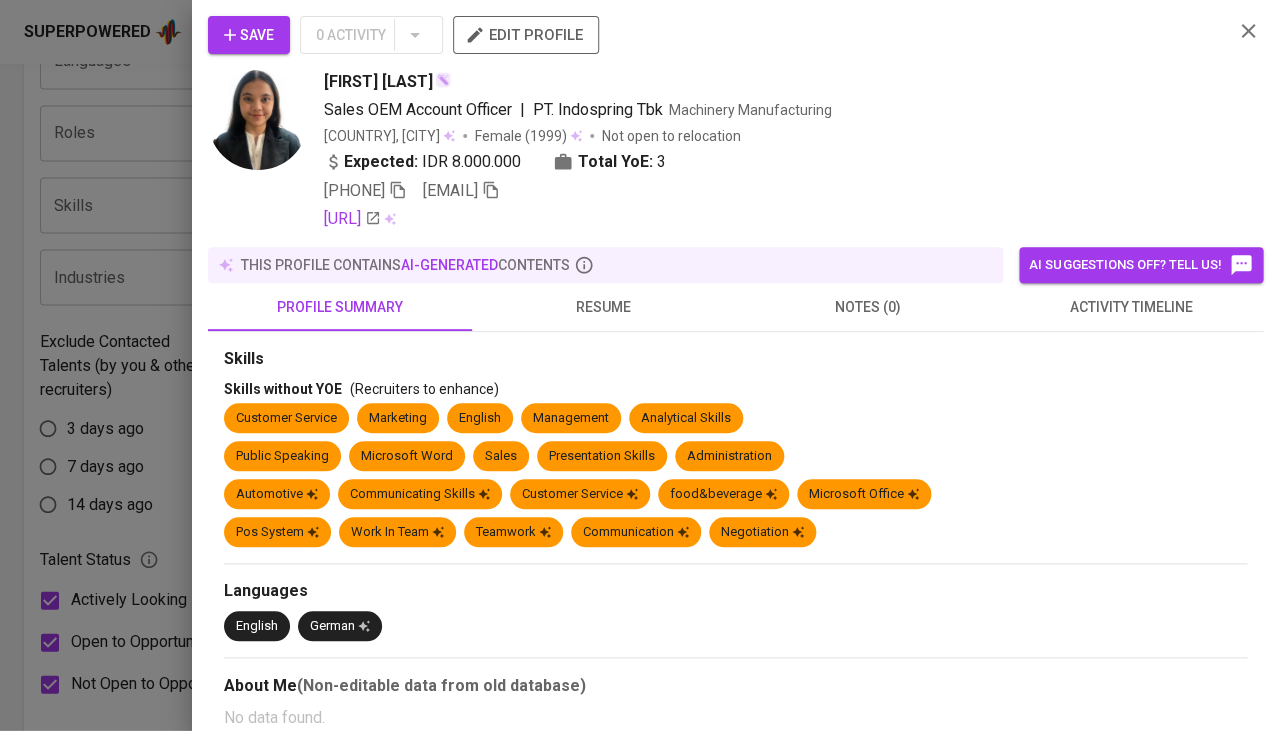 click on "resume" at bounding box center [604, 307] 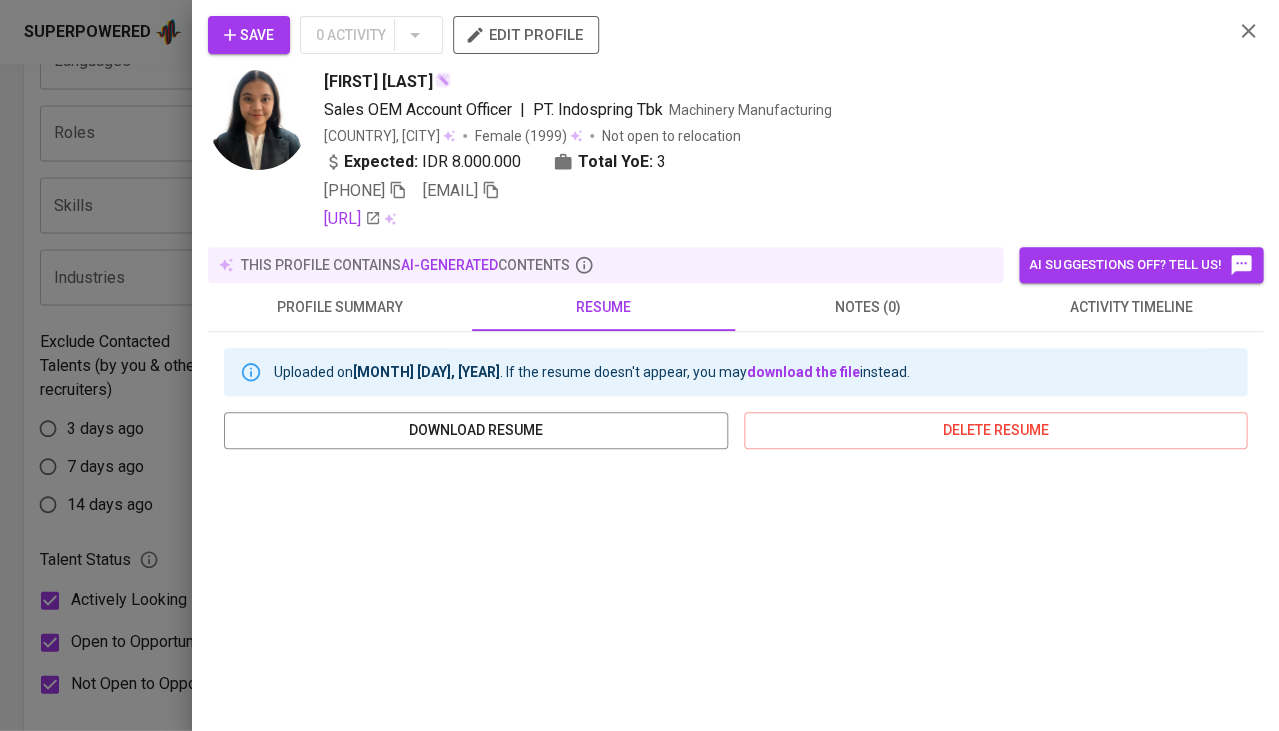scroll, scrollTop: 0, scrollLeft: 0, axis: both 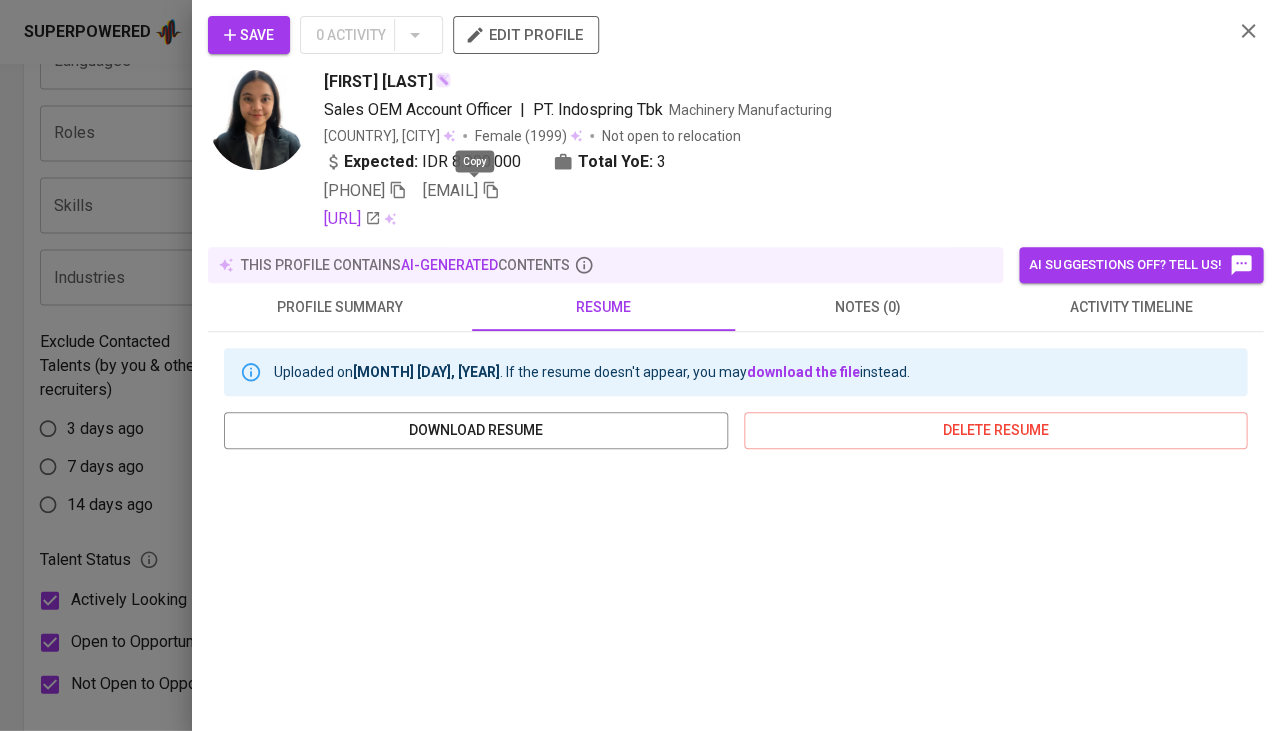 click 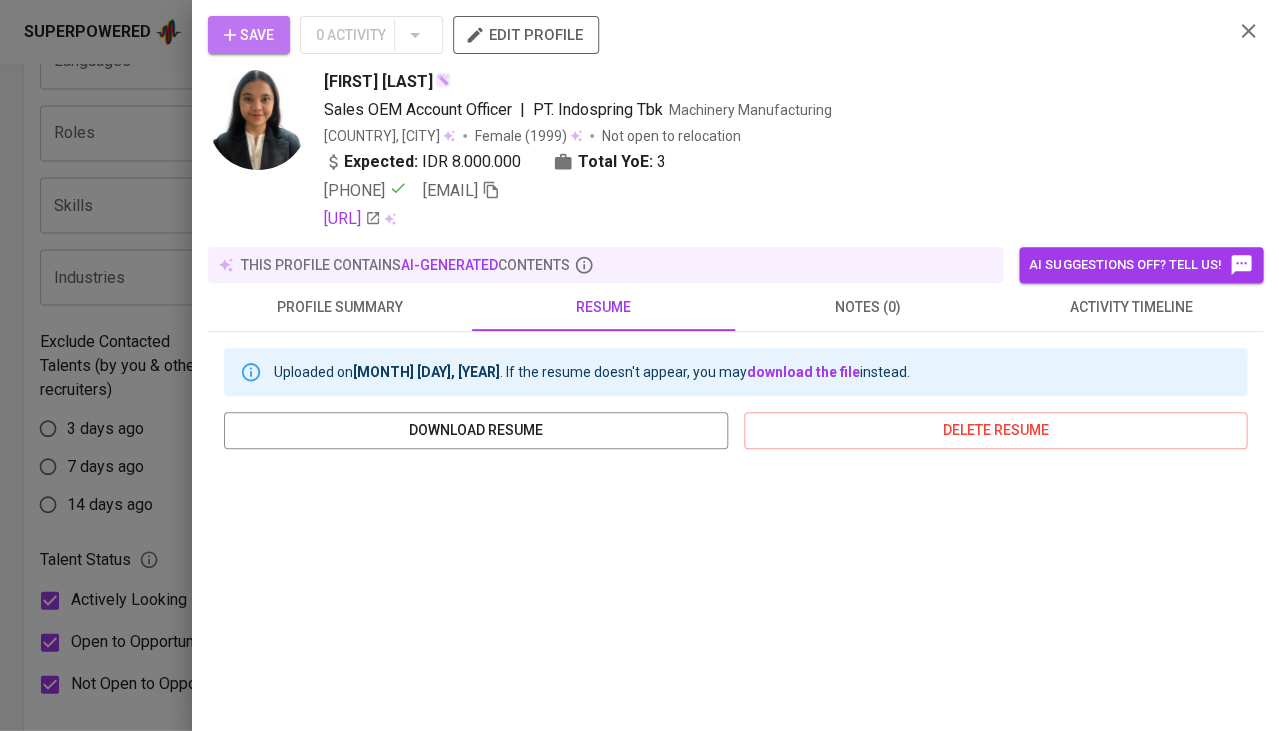 click on "Save" at bounding box center [249, 35] 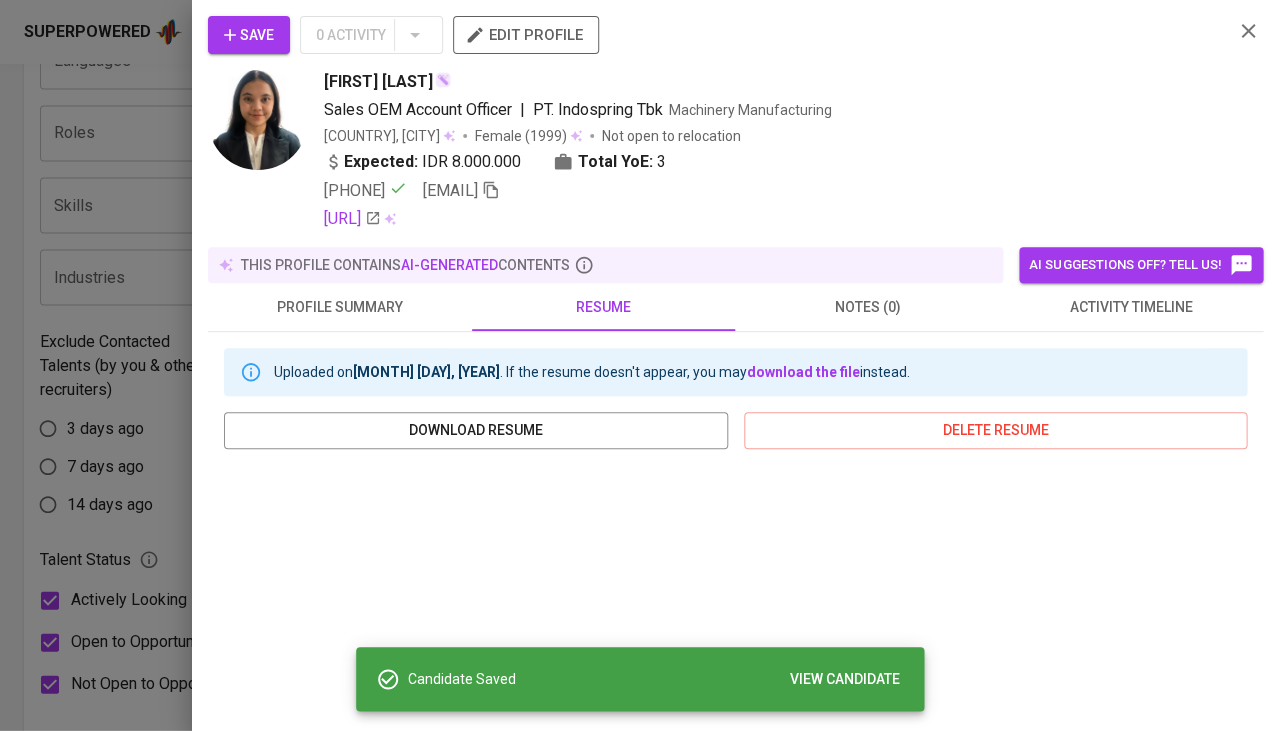 click on "activity timeline" at bounding box center (1131, 307) 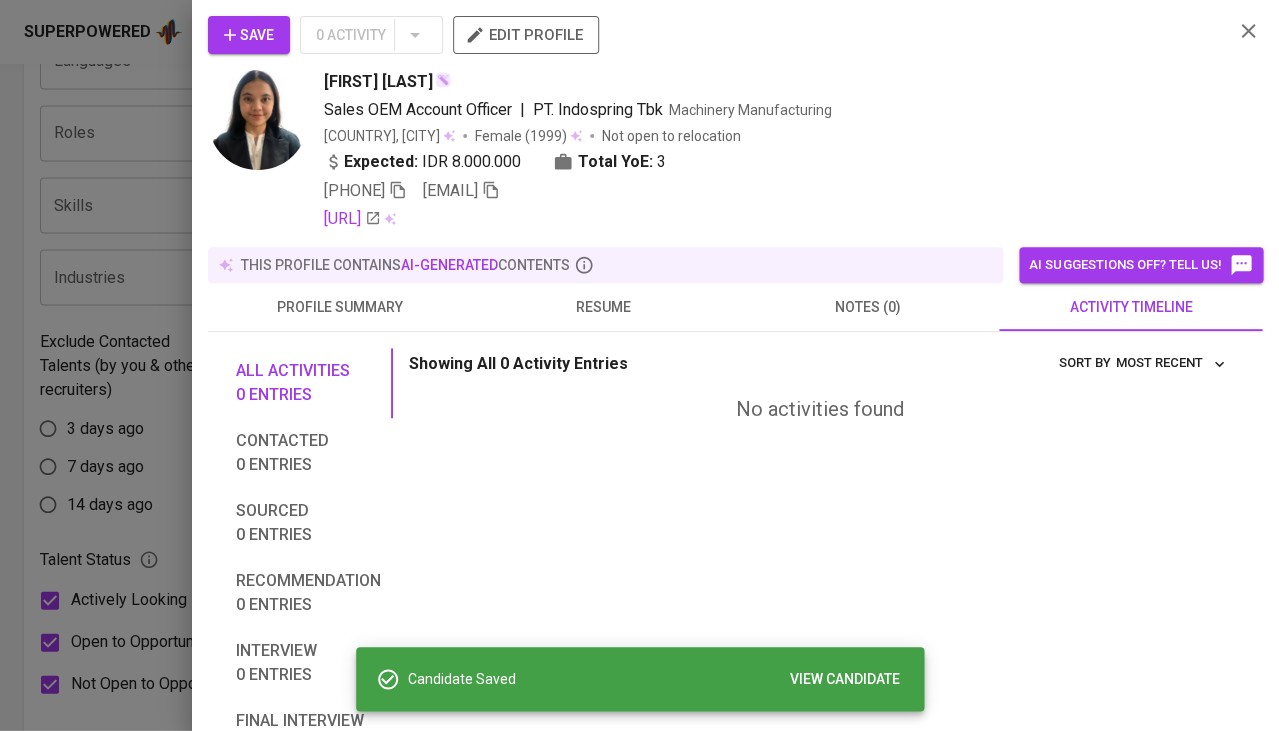 click on "activity timeline" at bounding box center [1131, 307] 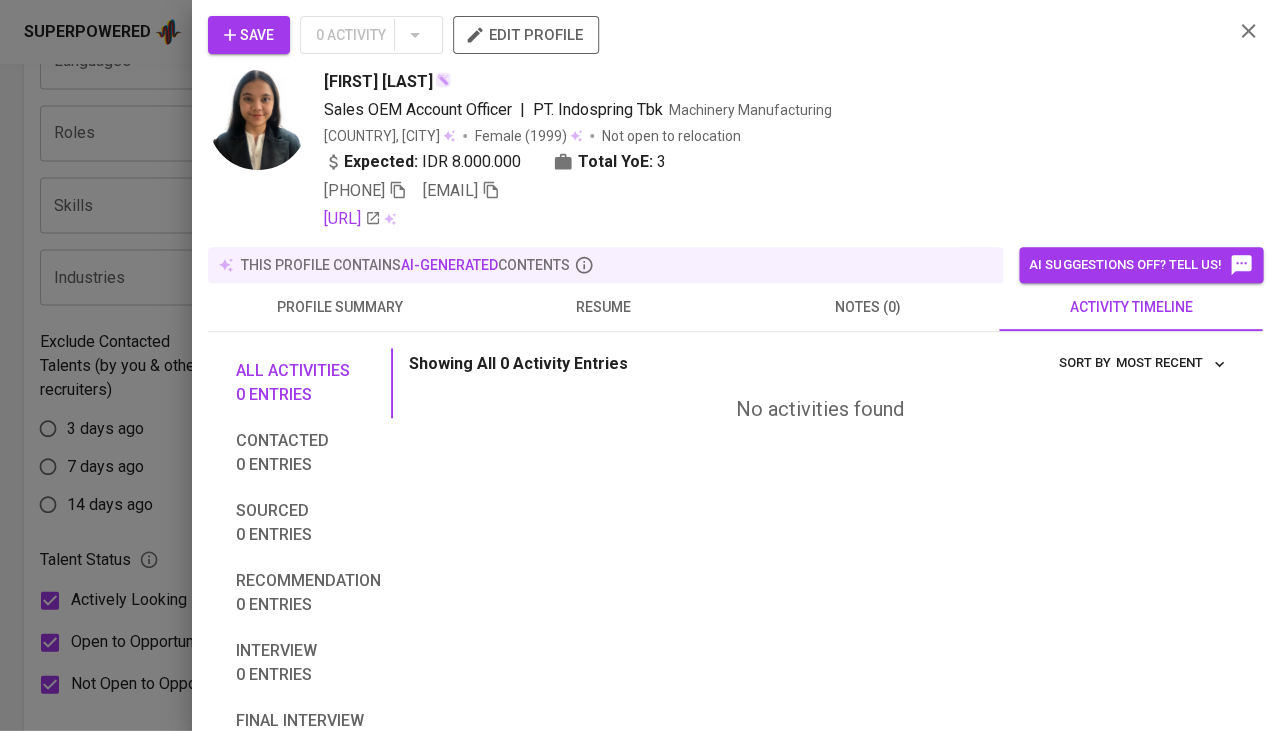 click on "Save" at bounding box center [249, 35] 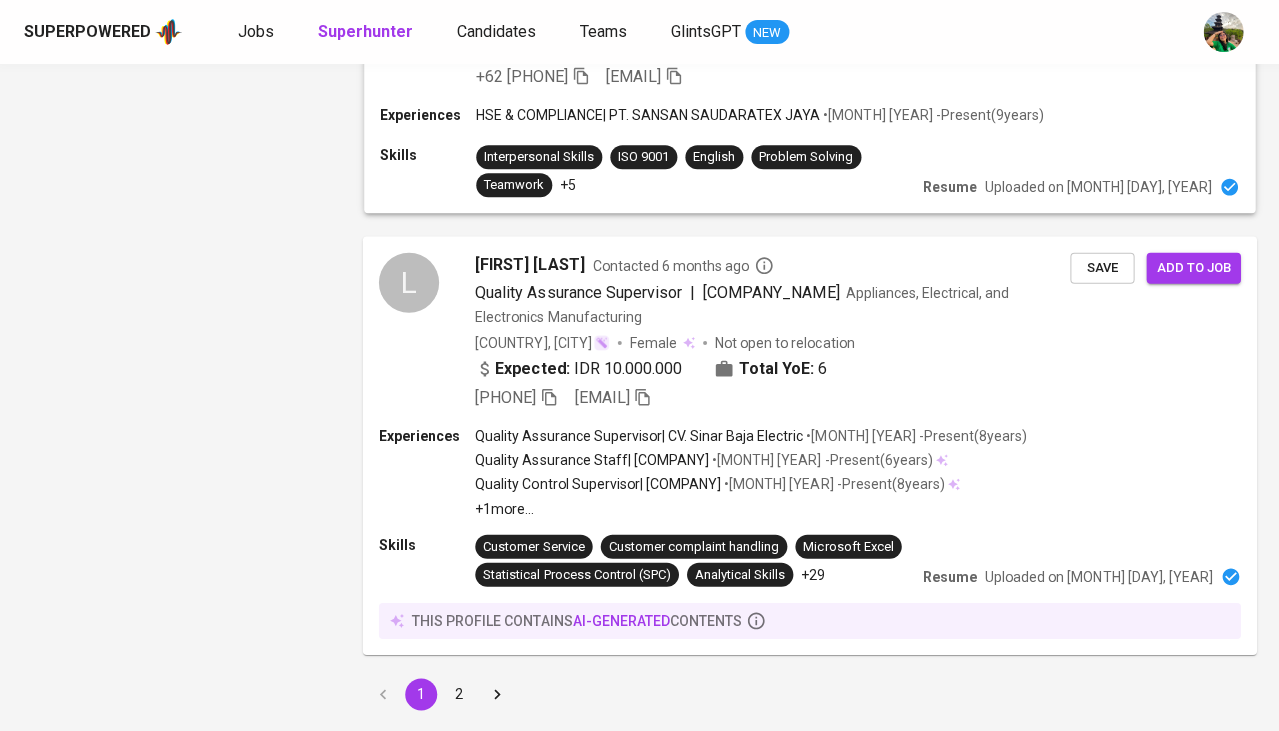 scroll, scrollTop: 3582, scrollLeft: 0, axis: vertical 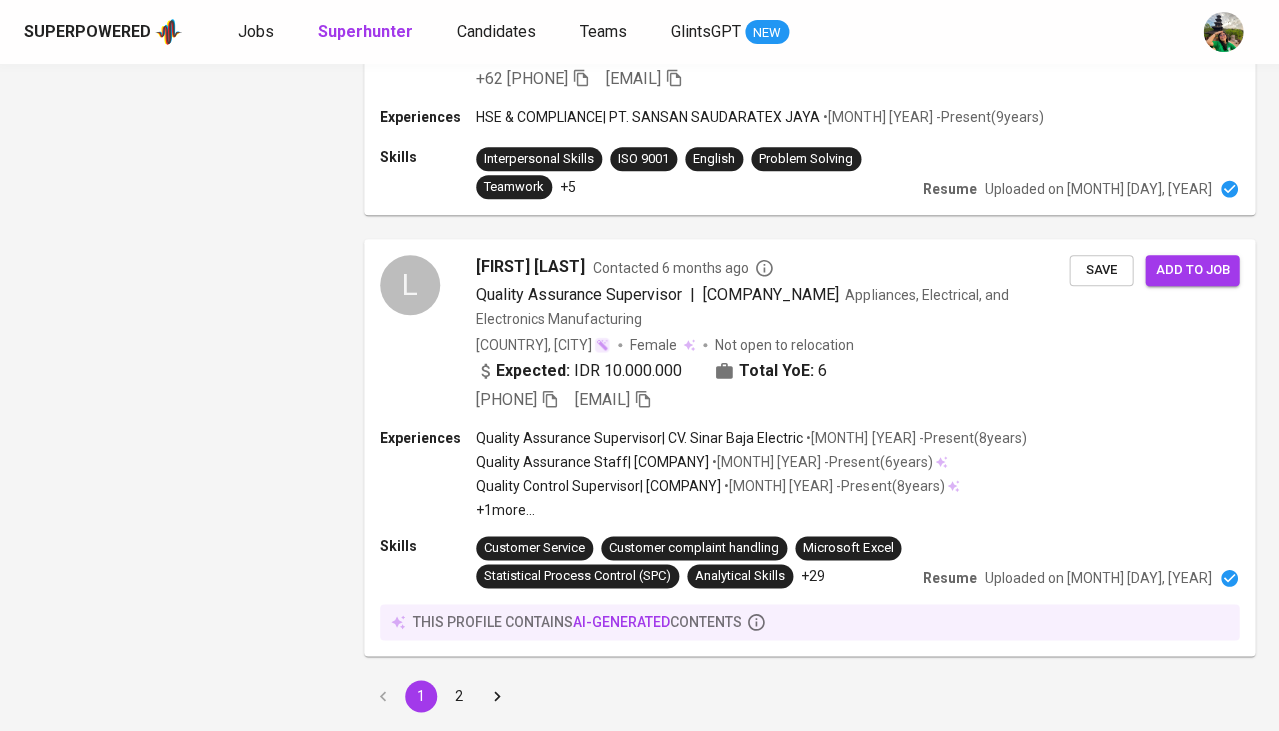 click on "2" at bounding box center [459, 696] 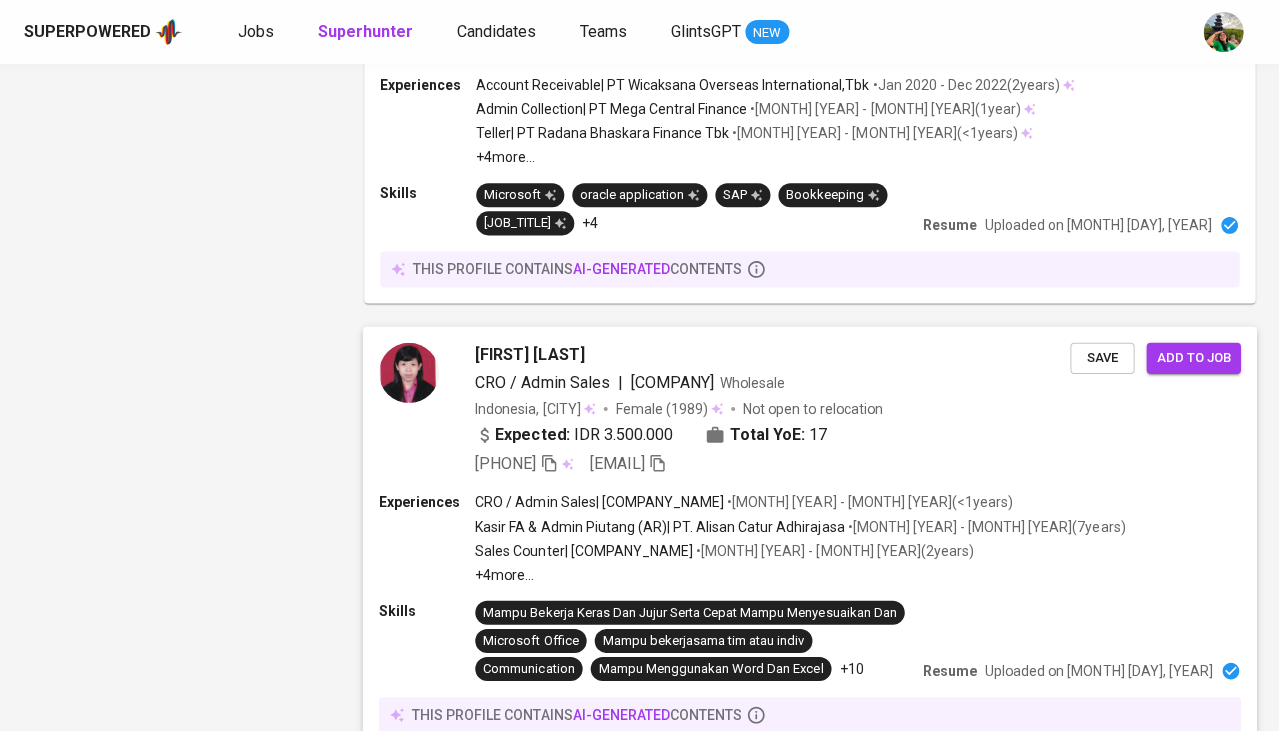 scroll, scrollTop: 2247, scrollLeft: 0, axis: vertical 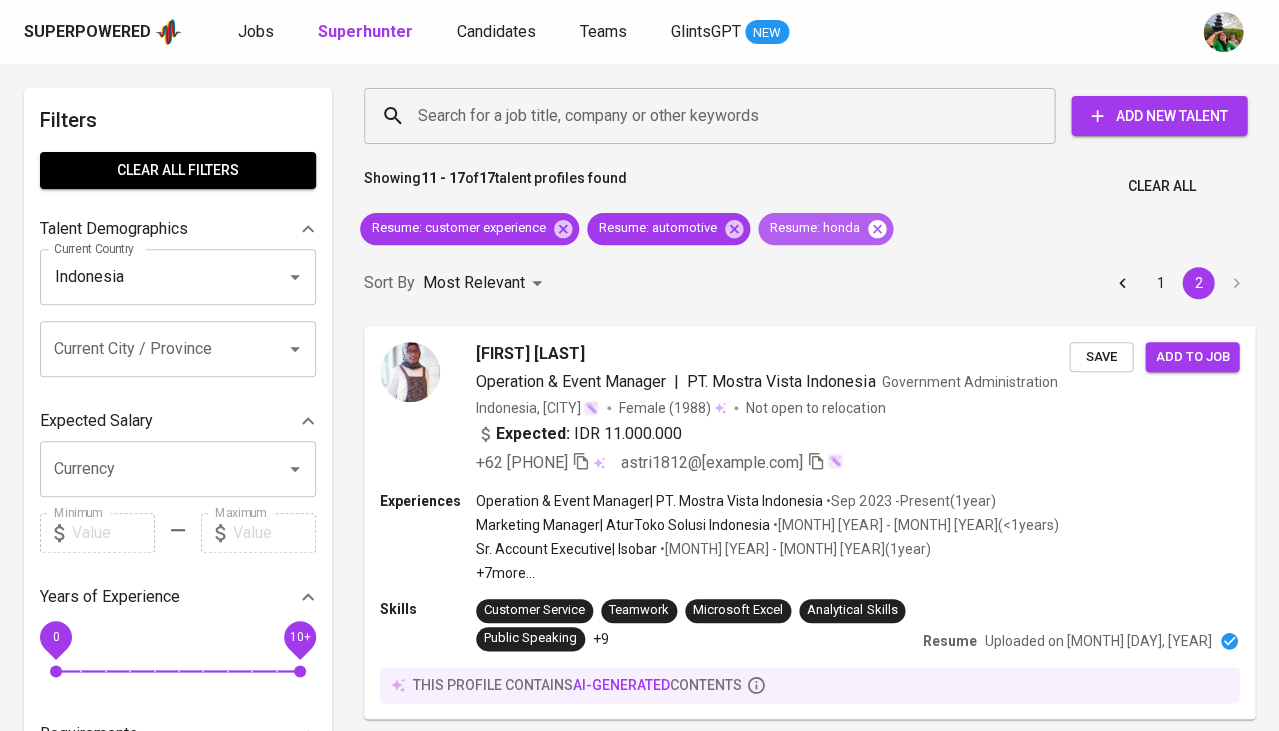 click 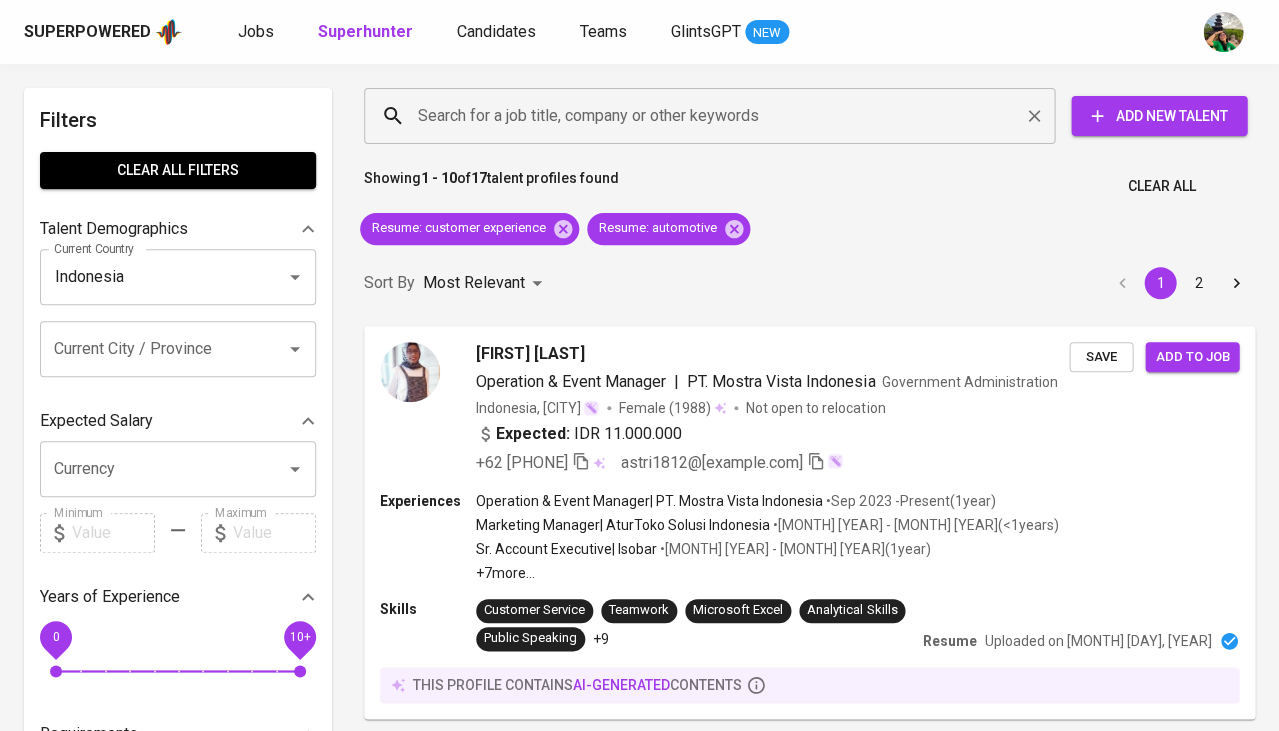 click on "Search for a job title, company or other keywords" at bounding box center [714, 116] 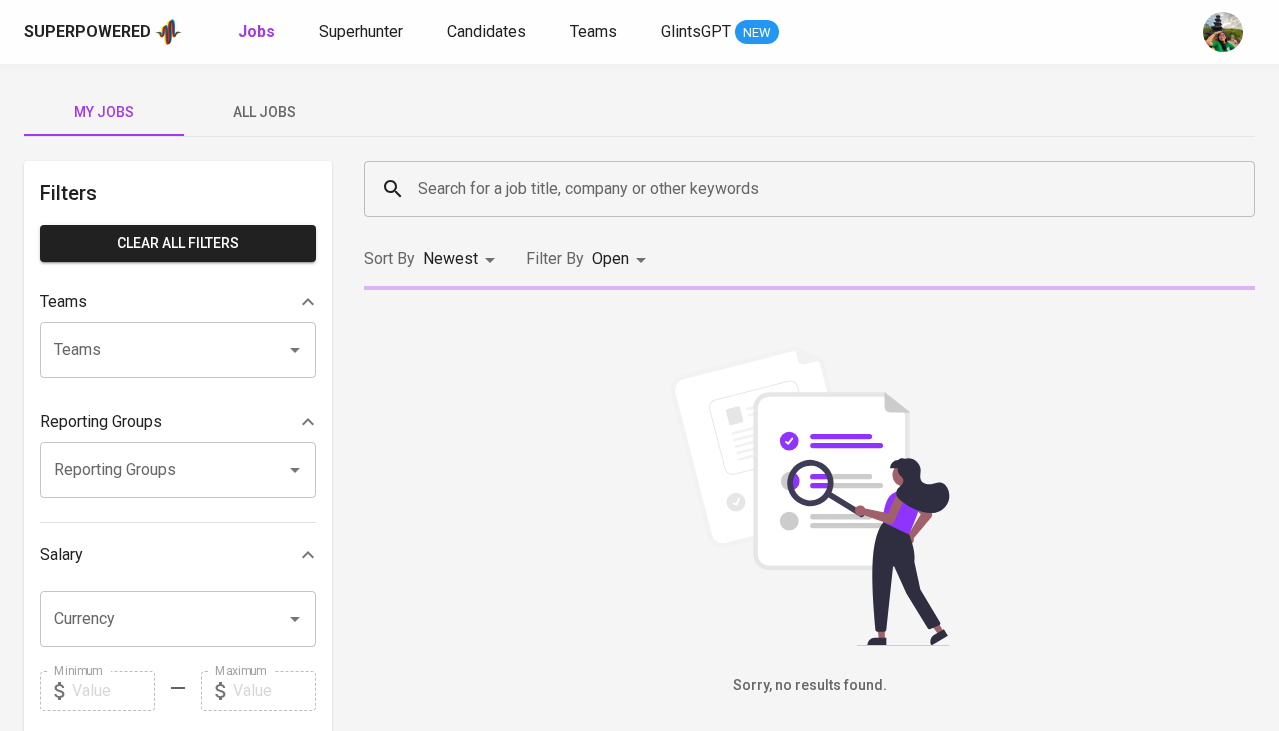 scroll, scrollTop: 0, scrollLeft: 0, axis: both 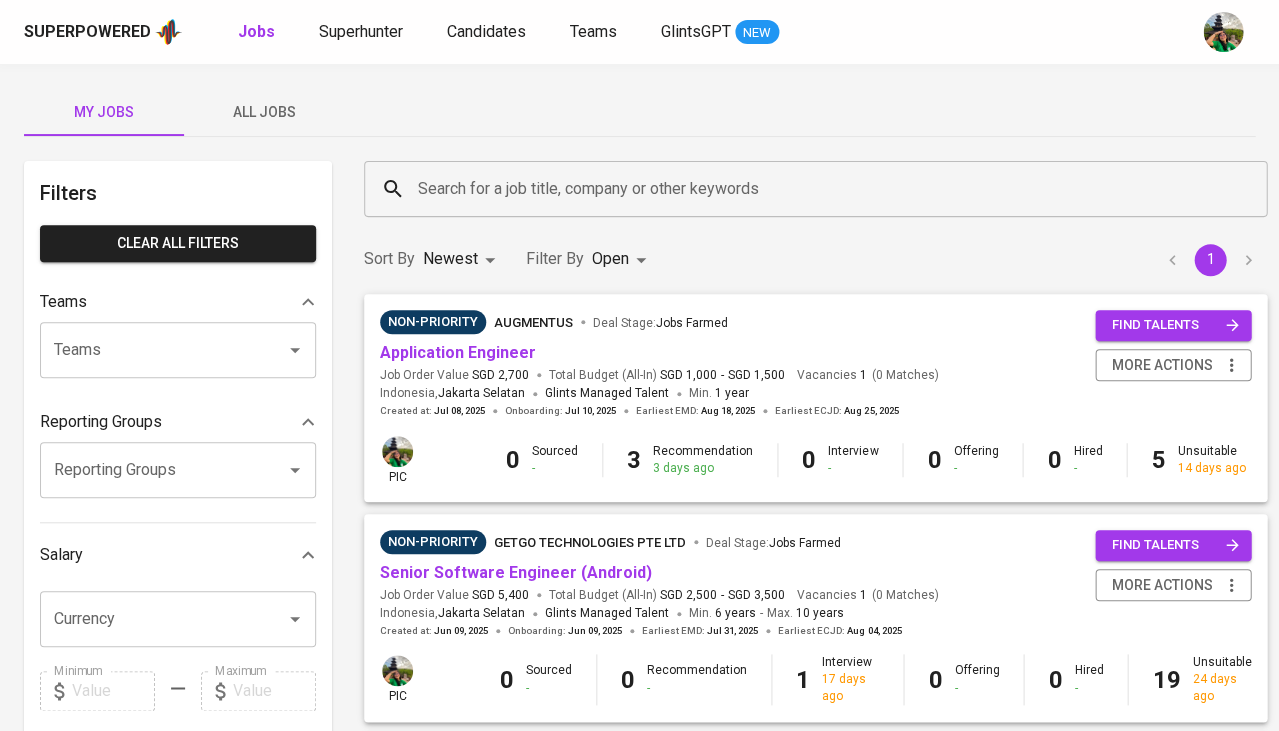 click on "Superpowered Jobs   Superhunter   Candidates   Teams   GlintsGPT   NEW" at bounding box center [639, 32] 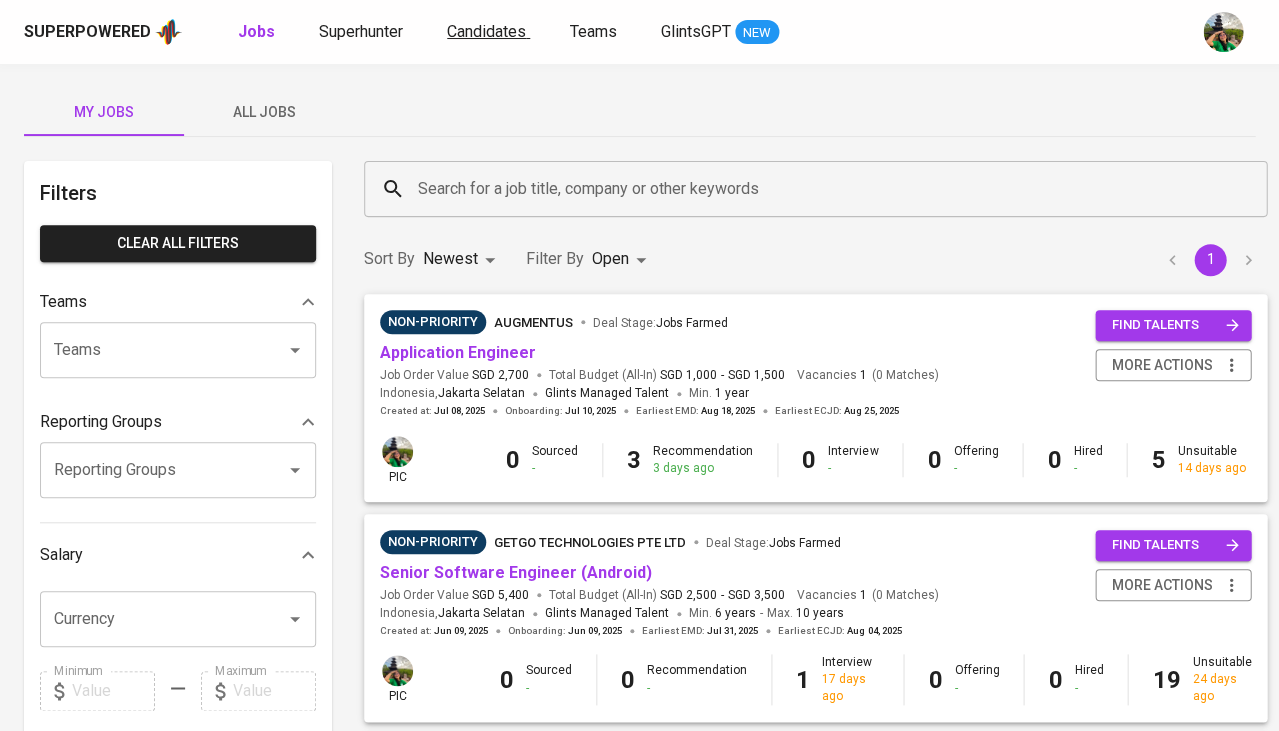 click on "Candidates" at bounding box center [486, 31] 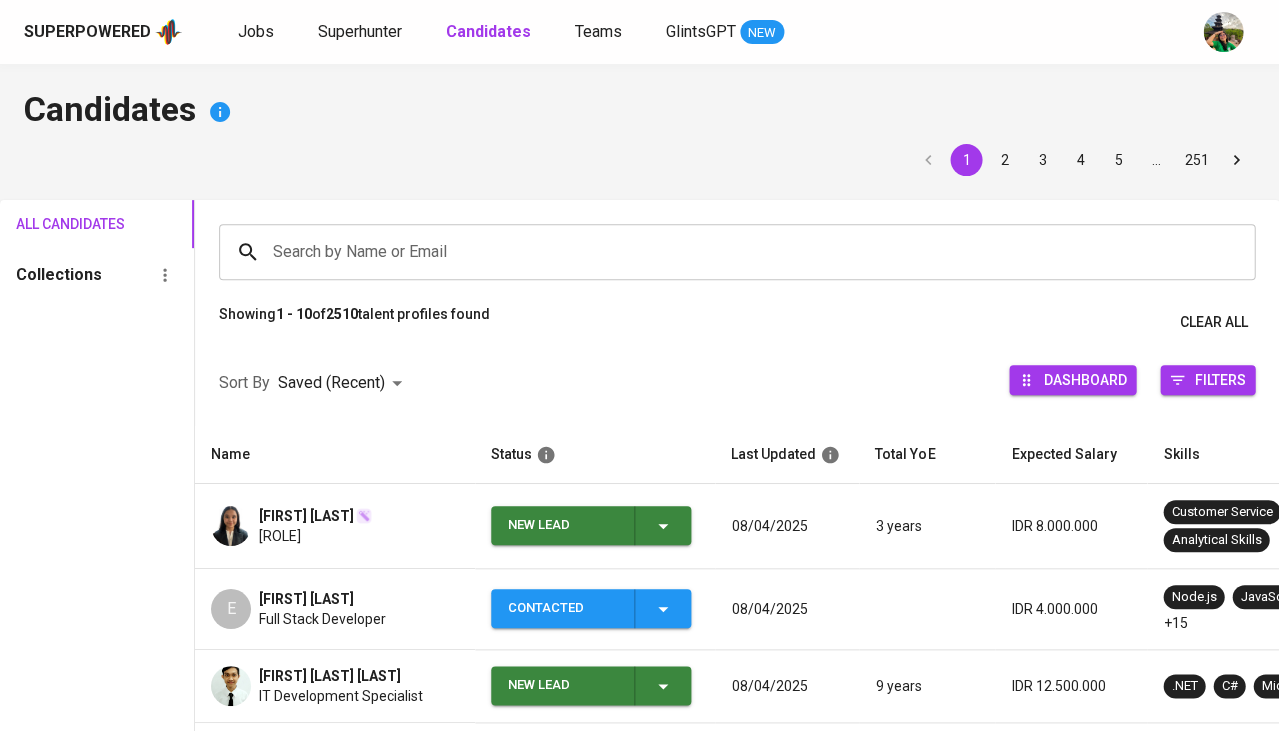 click 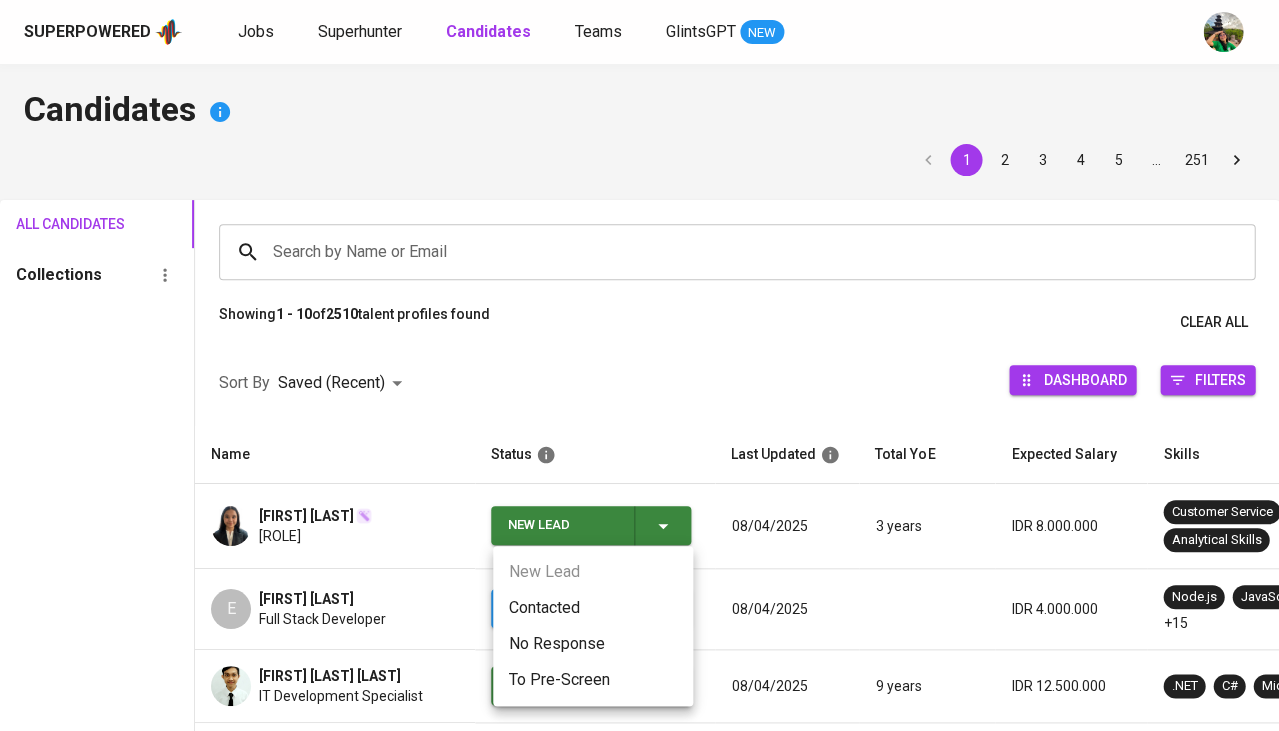 click on "Contacted" at bounding box center (593, 608) 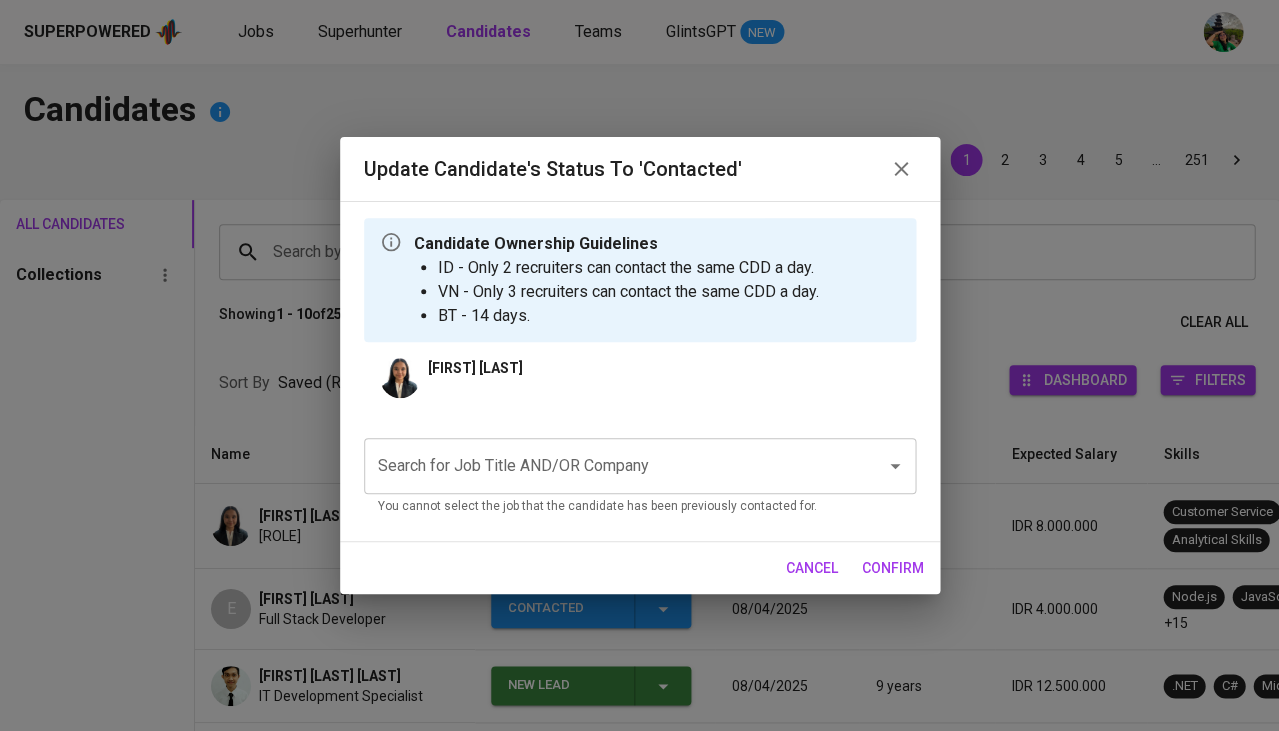 click on "Search for Job Title AND/OR Company" at bounding box center (612, 466) 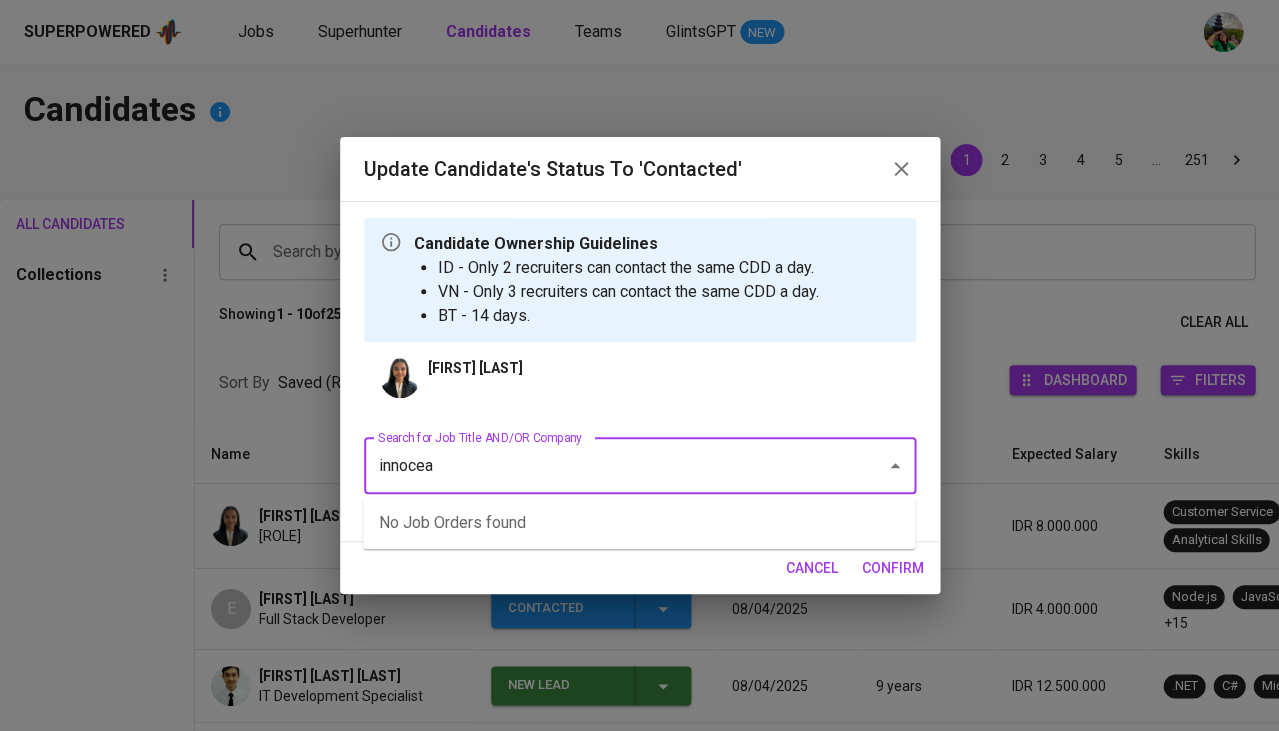 type on "innocean" 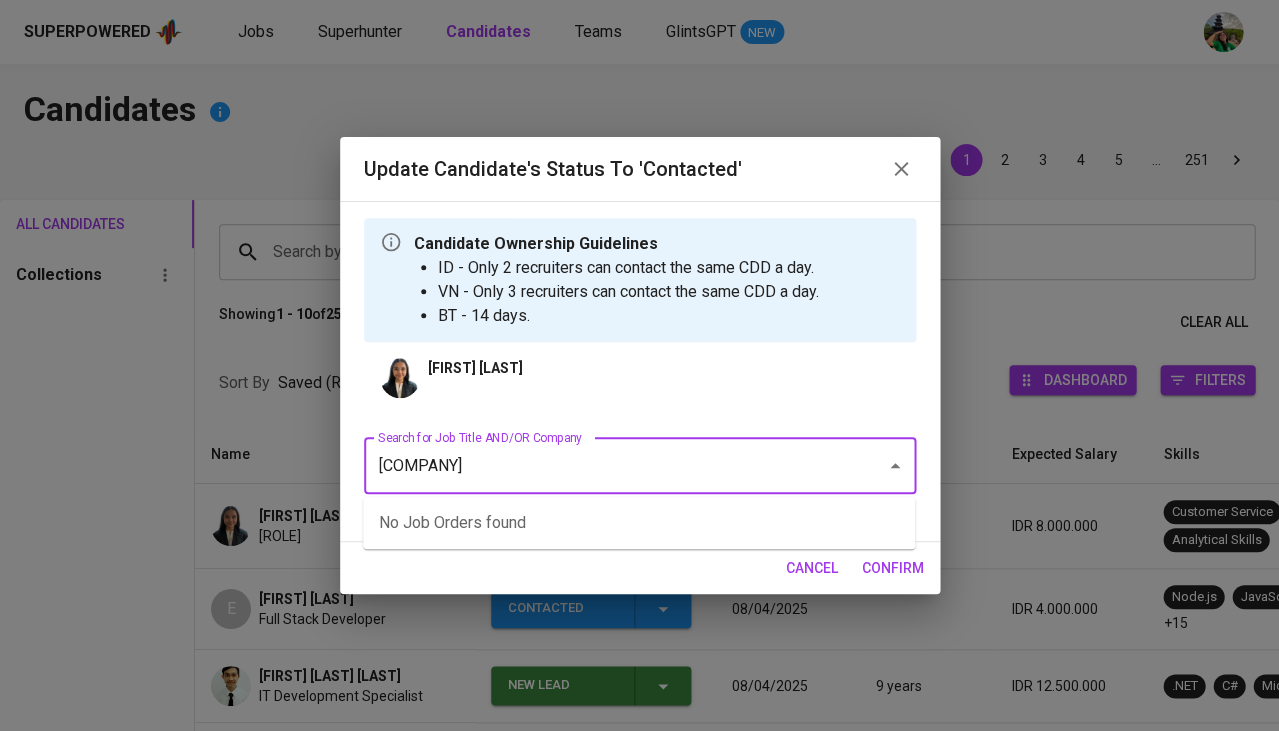 type 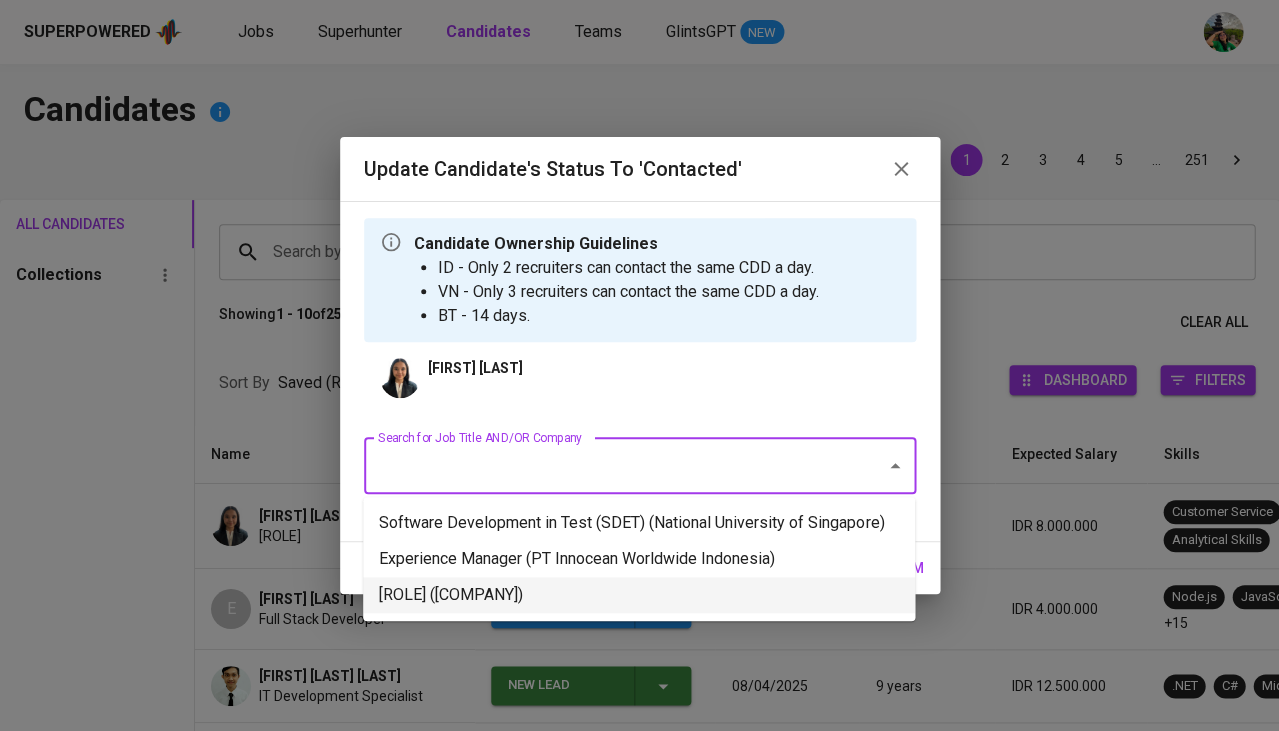 click on "Guru (Innocean Indonesia)" at bounding box center [639, 595] 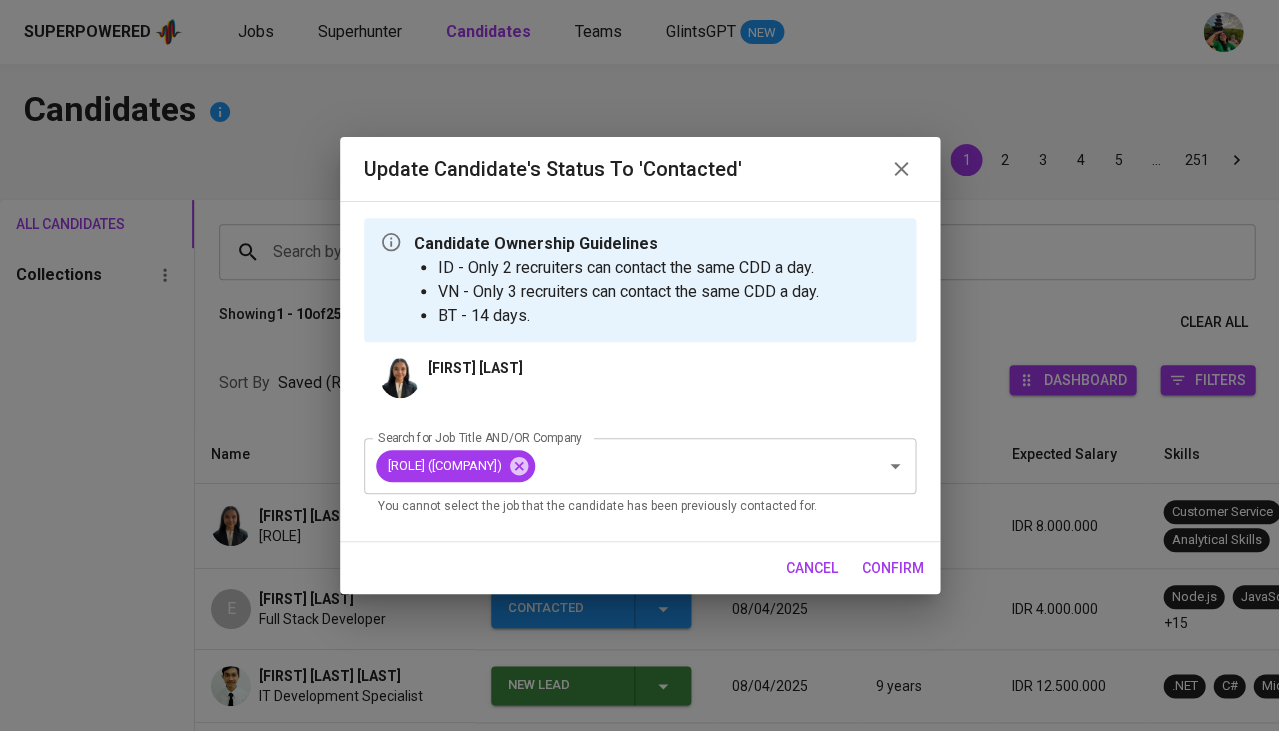 click on "confirm" at bounding box center [893, 568] 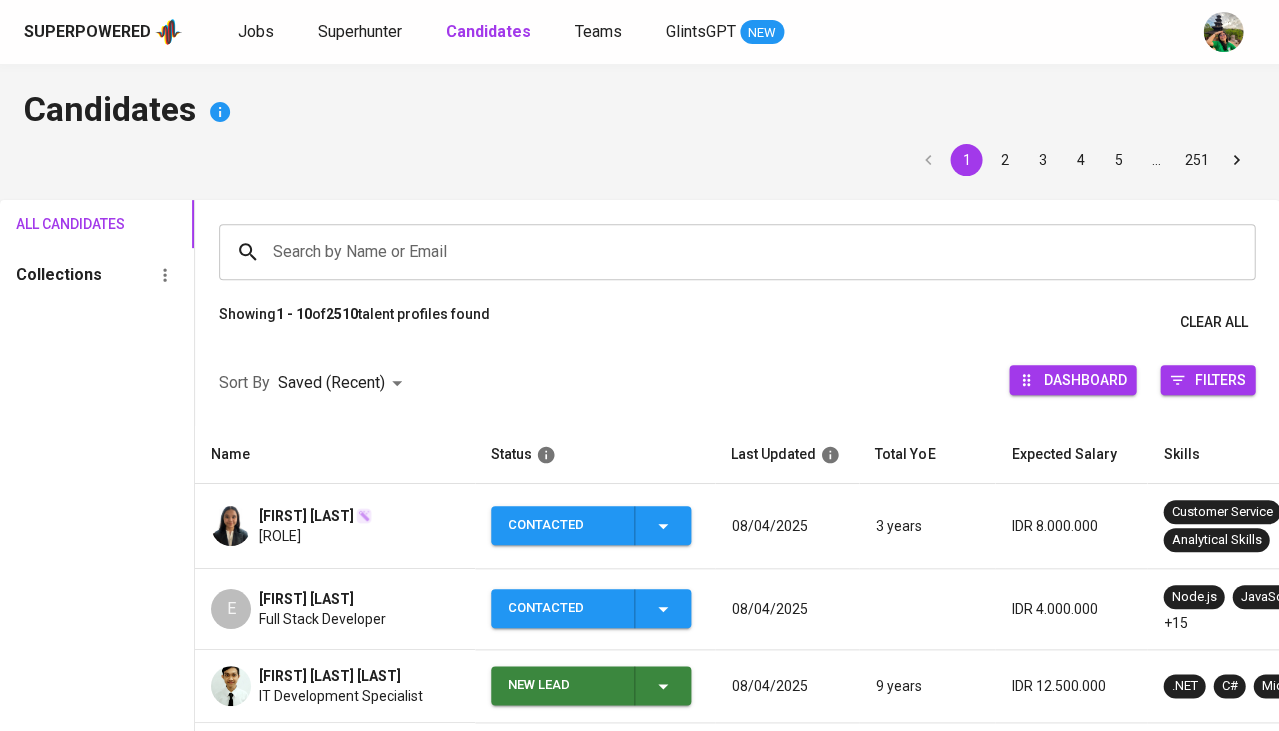 click on "[FIRST] [LAST]" at bounding box center (306, 516) 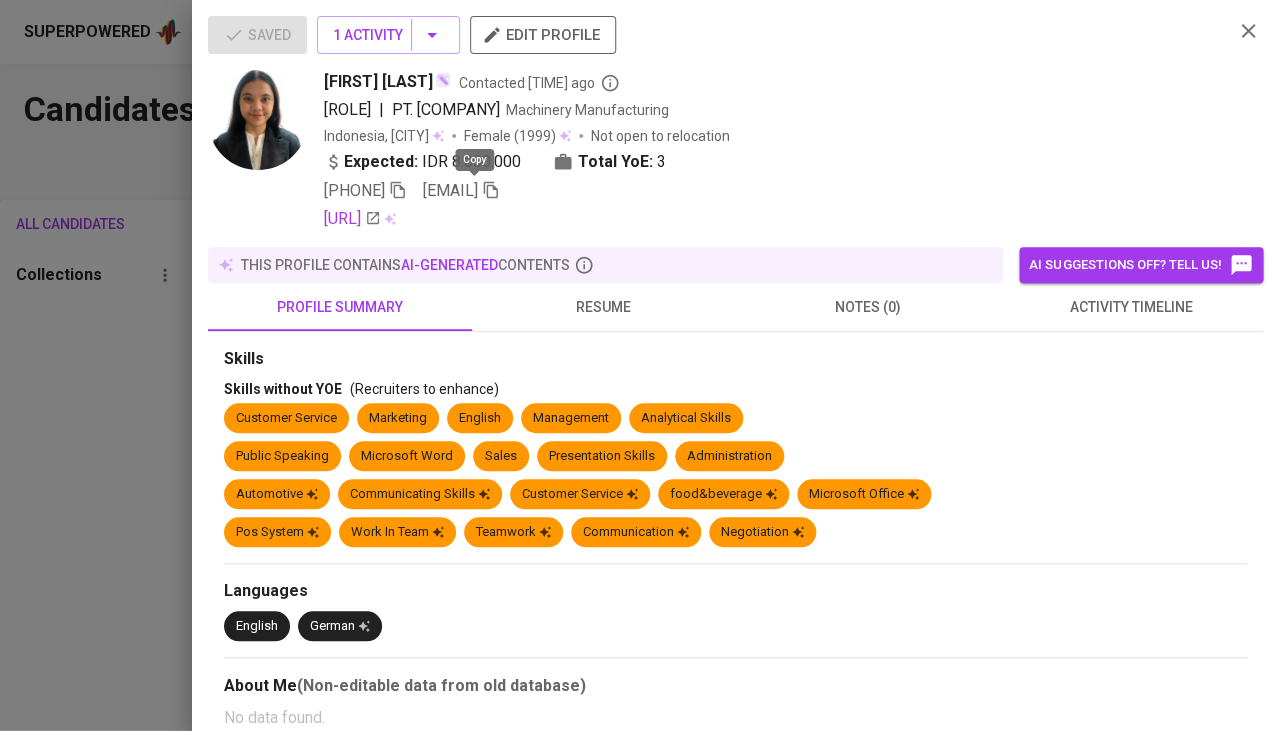 click 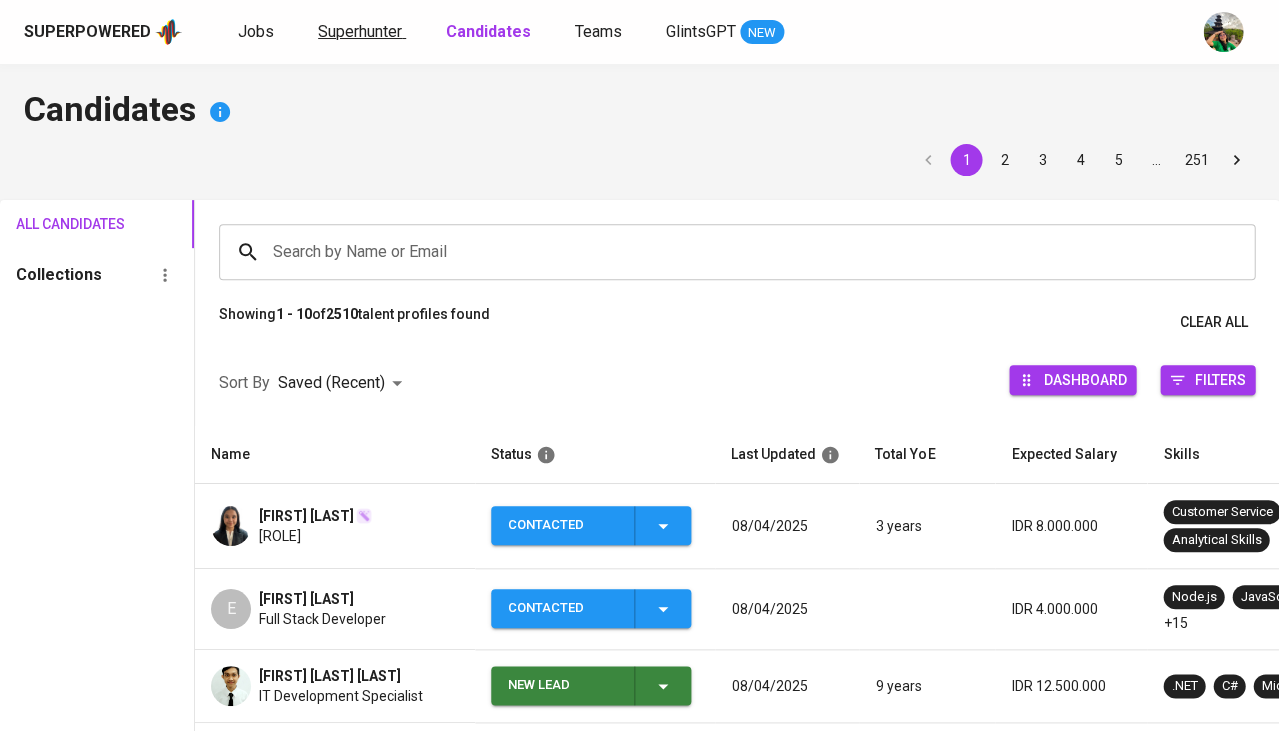 click on "Superhunter" at bounding box center (360, 31) 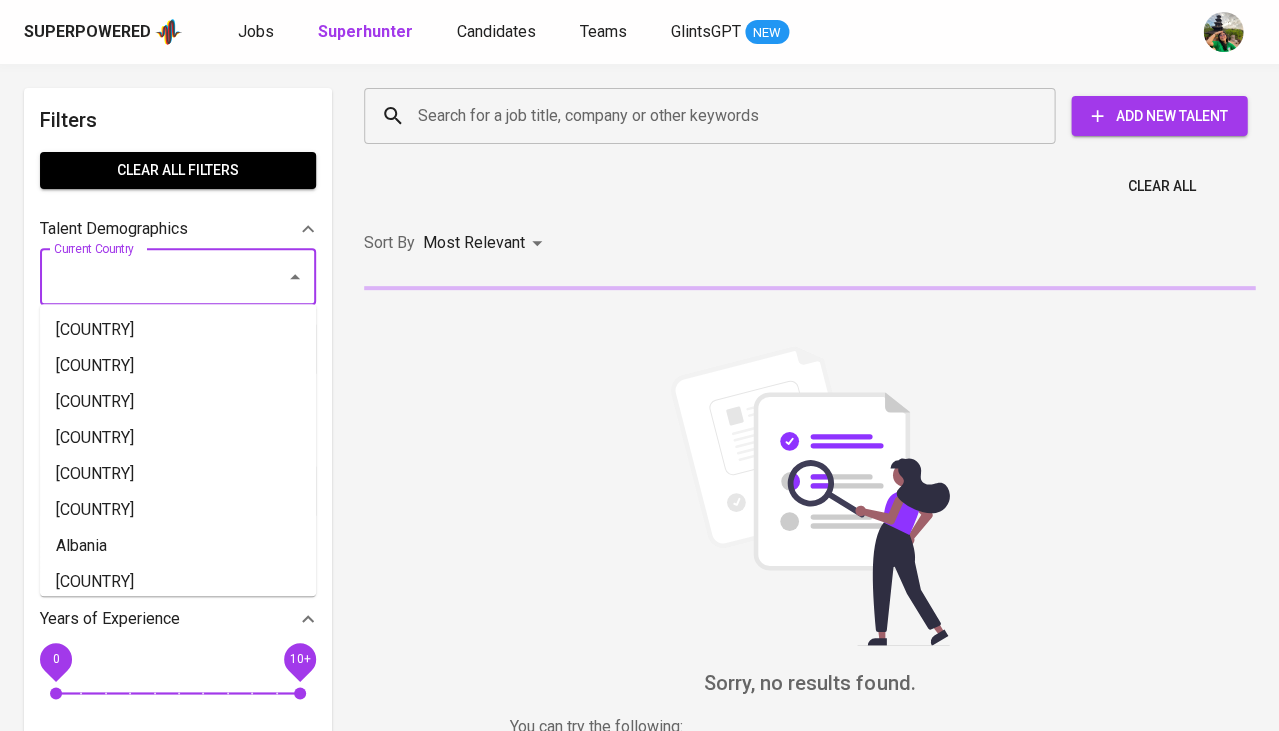 click on "Current Country" at bounding box center (150, 277) 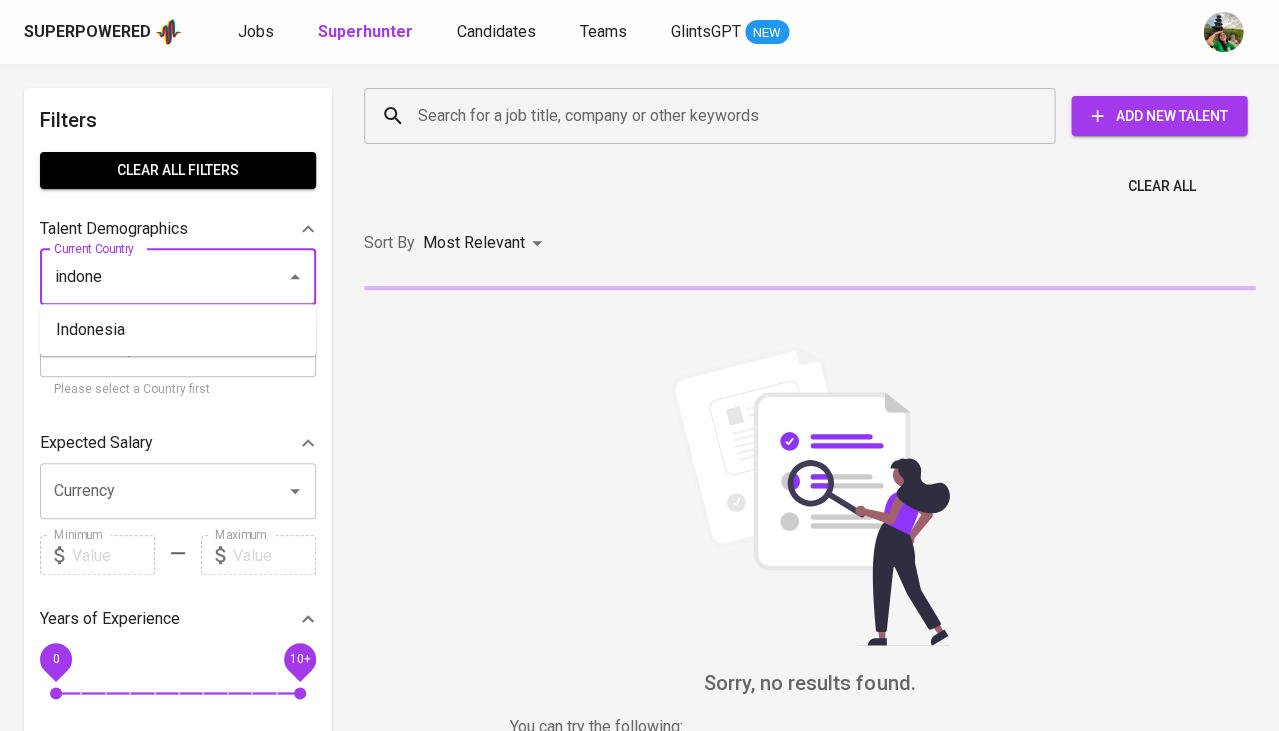 click on "Indonesia" at bounding box center [178, 330] 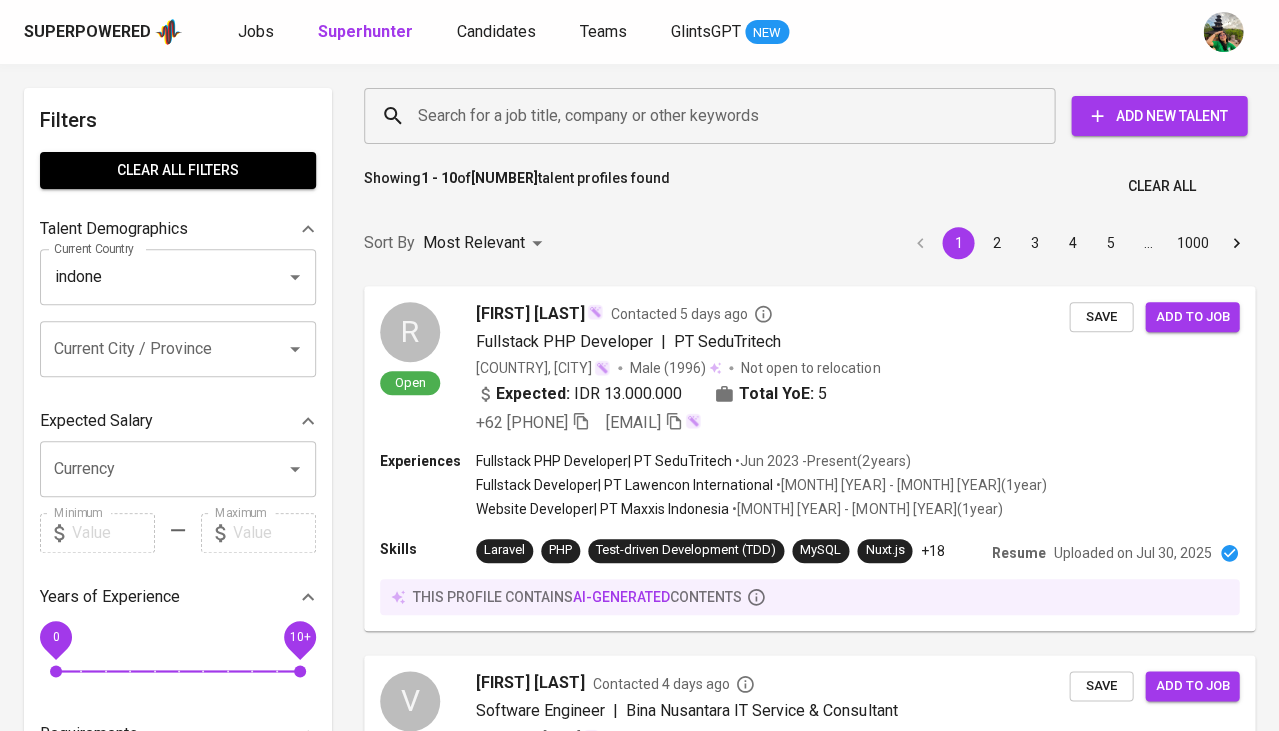 type on "Indonesia" 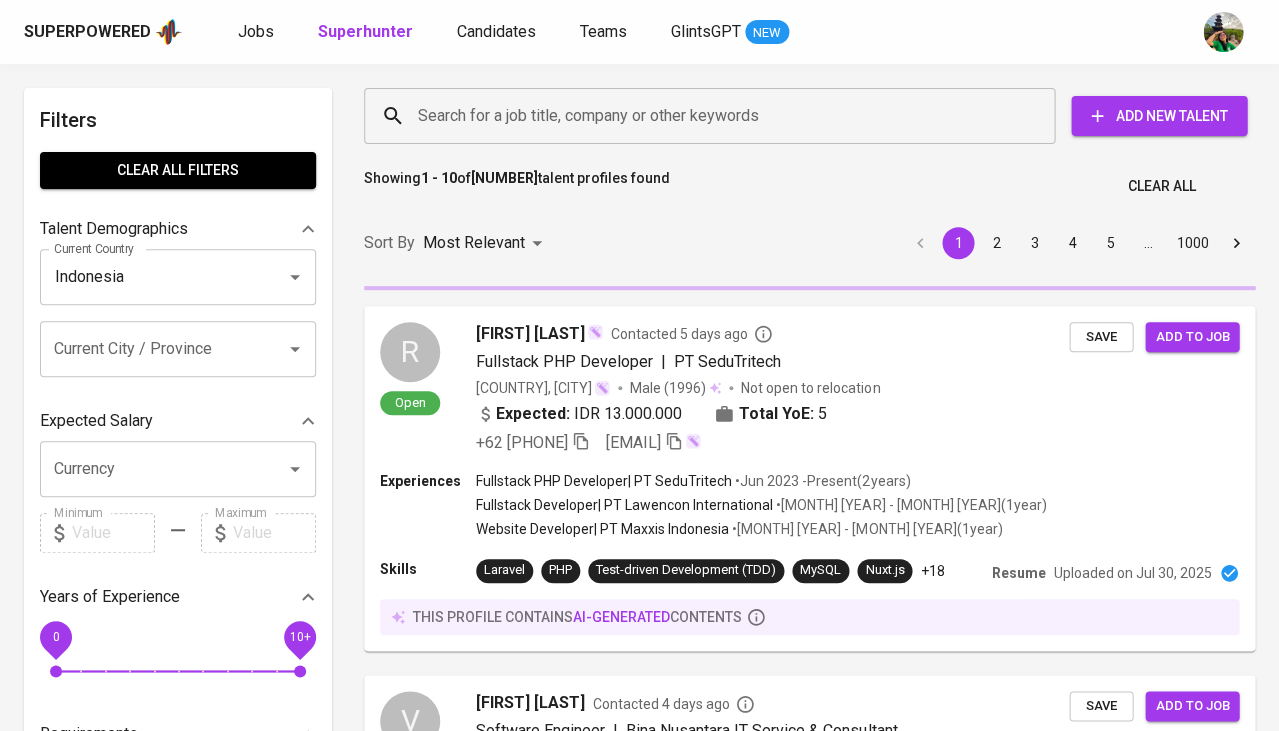 click on "Search for a job title, company or other keywords" at bounding box center (714, 116) 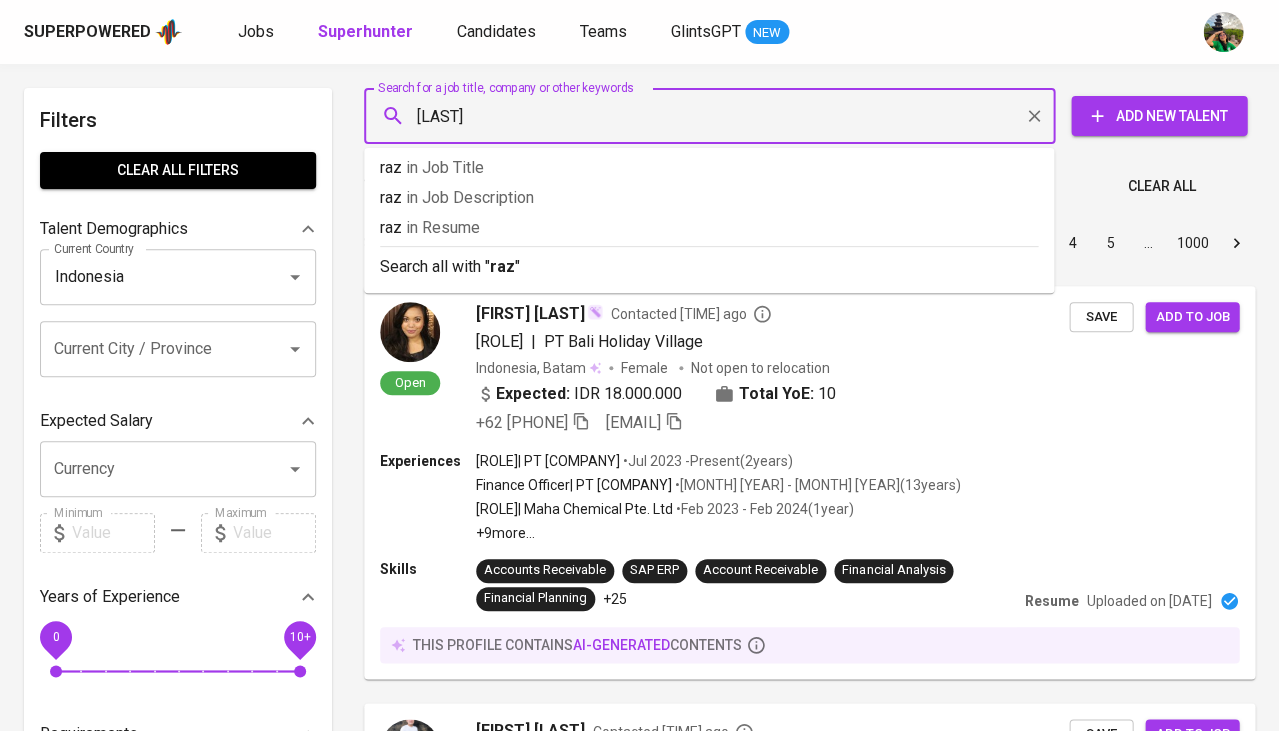 type on "razor" 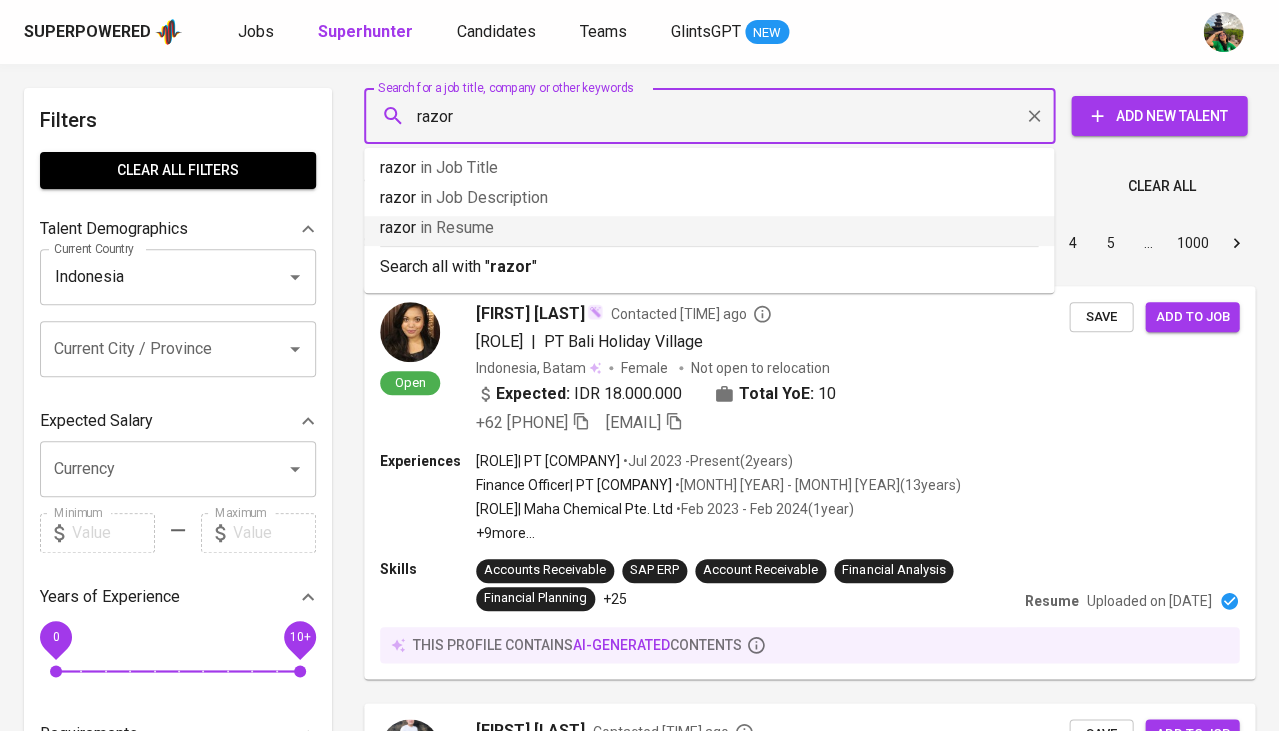 click on "in   Resume" at bounding box center (457, 227) 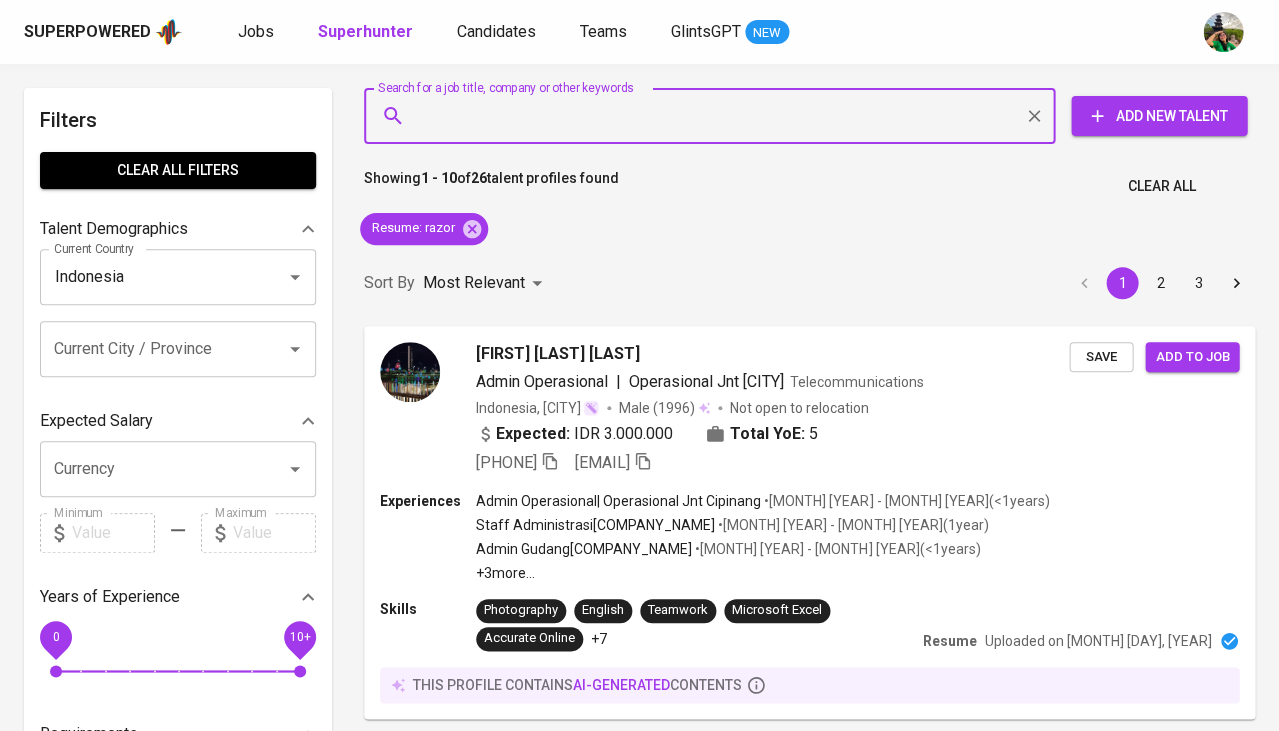 type on "." 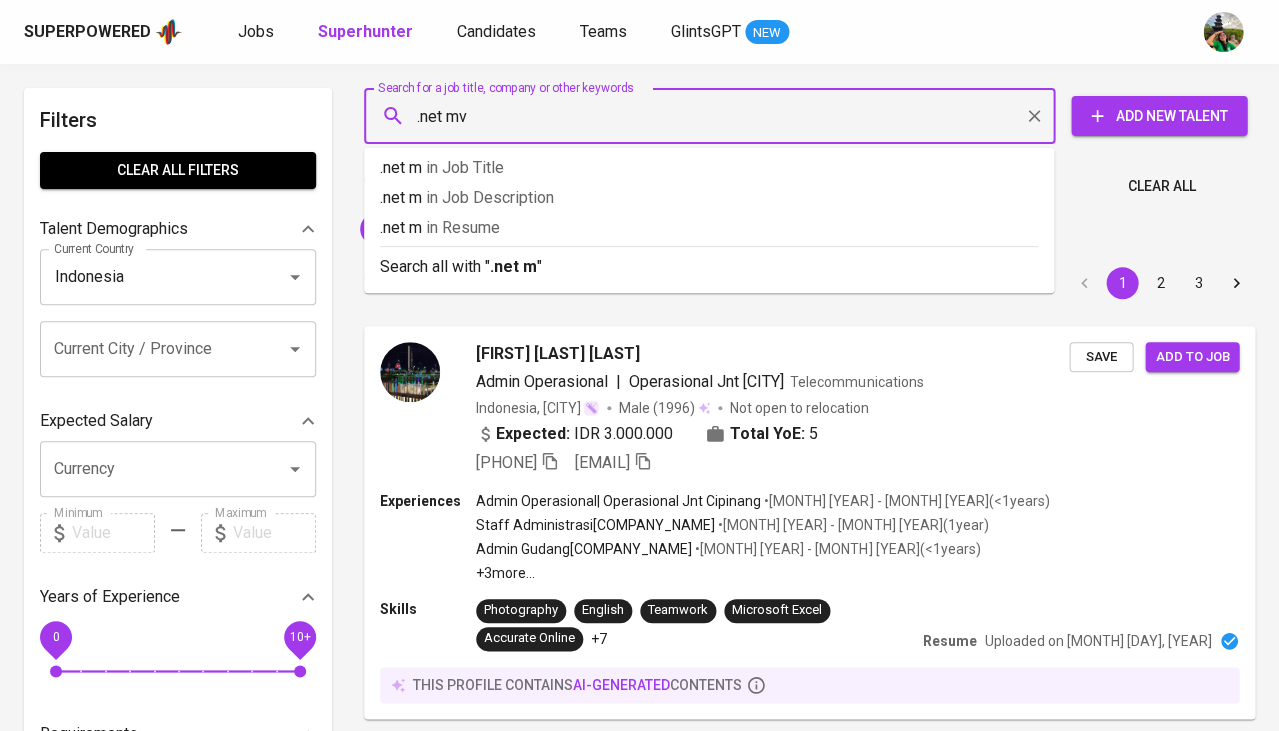 type on ".net mvc" 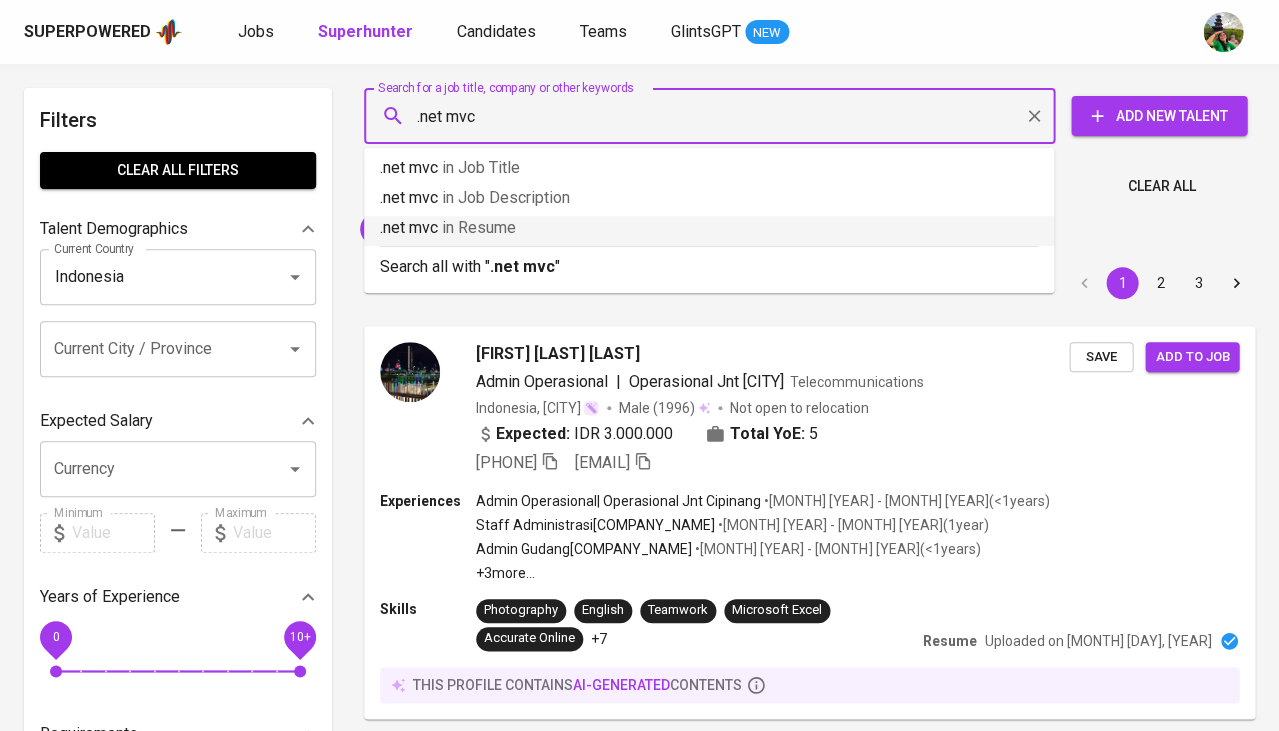 click on "in   Resume" at bounding box center (479, 227) 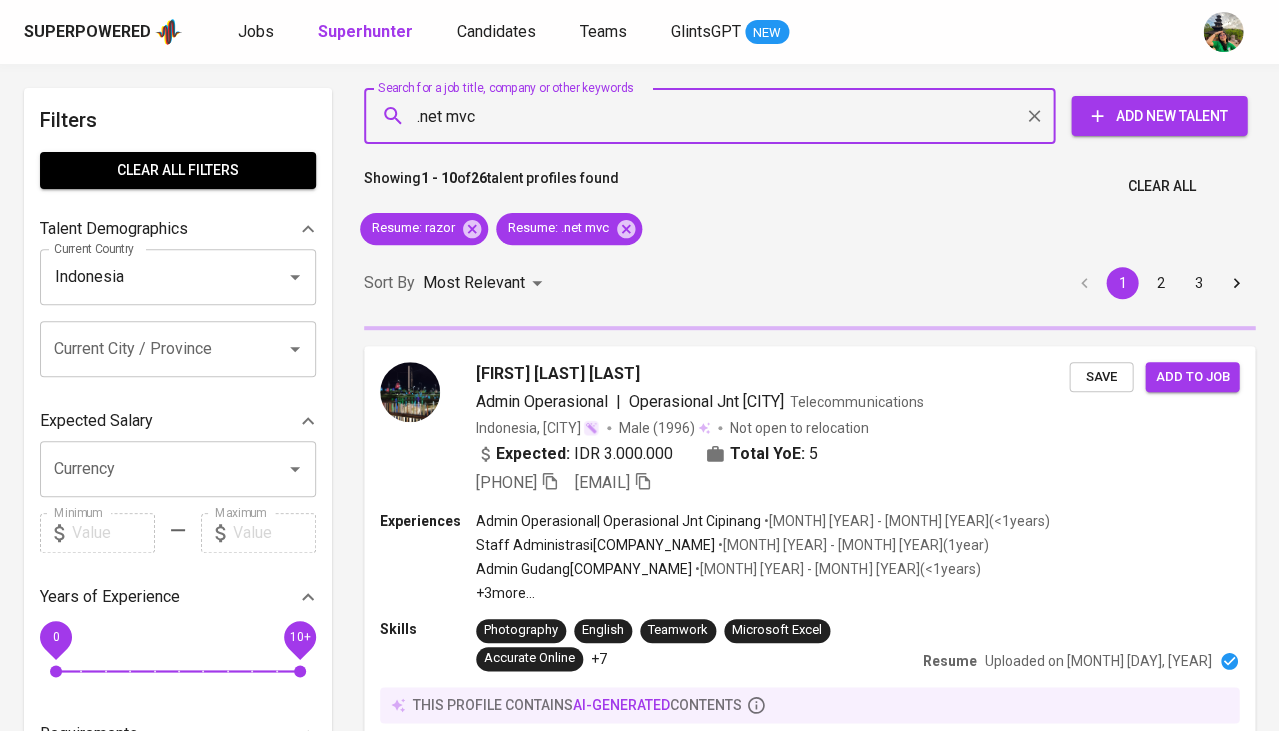 type 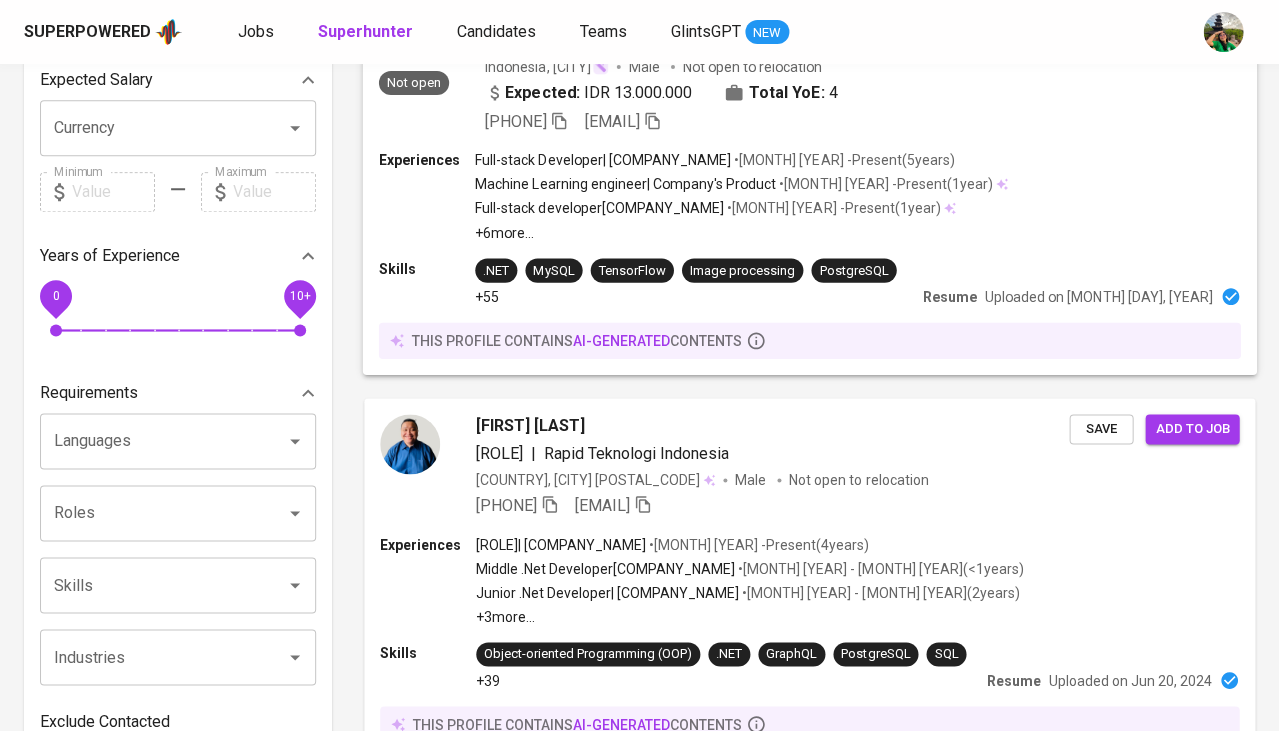 scroll, scrollTop: 452, scrollLeft: 0, axis: vertical 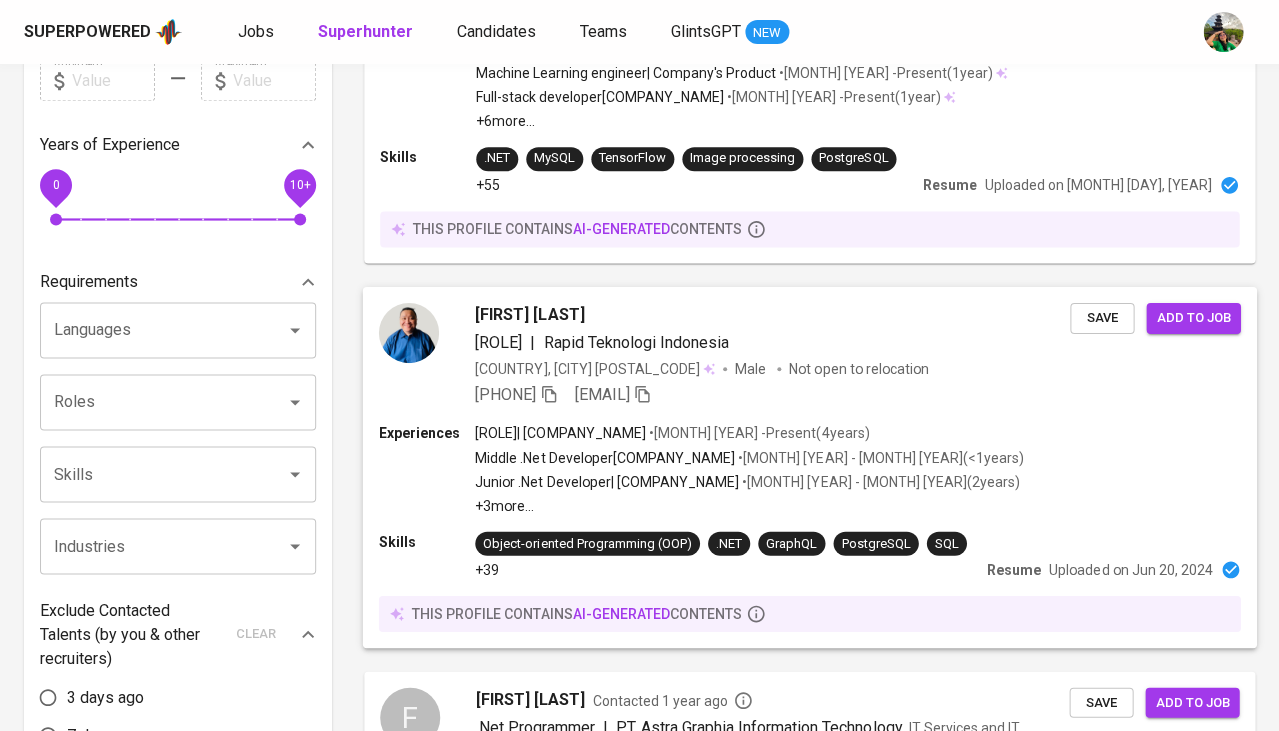 click on "Wisnu Adhi Pradana" at bounding box center (529, 314) 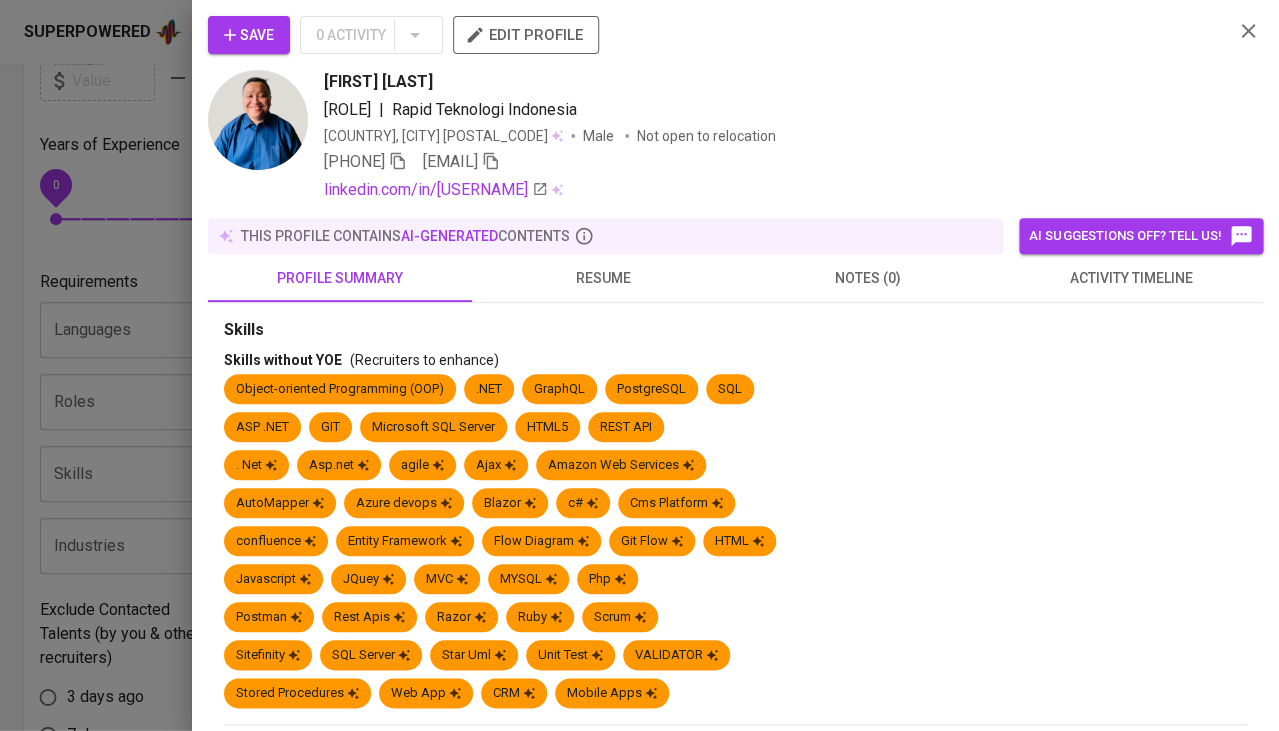 click on "resume" at bounding box center [604, 278] 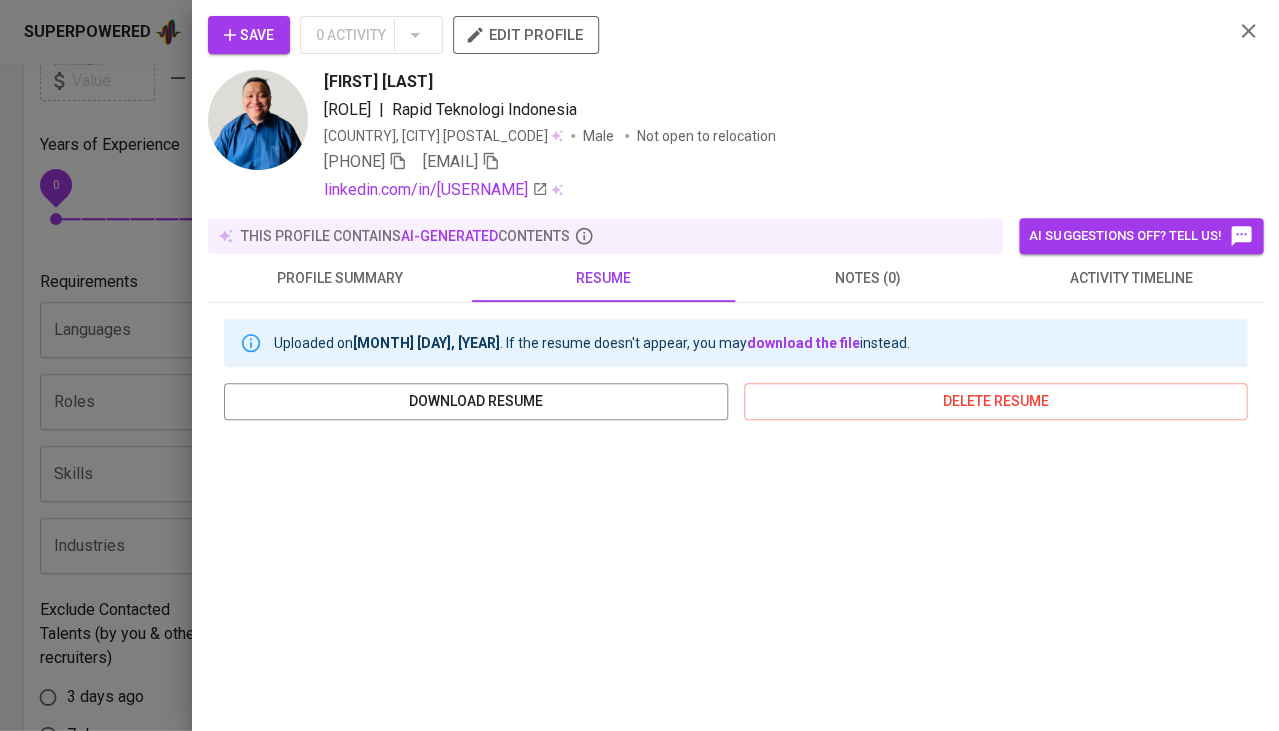 scroll, scrollTop: 0, scrollLeft: 0, axis: both 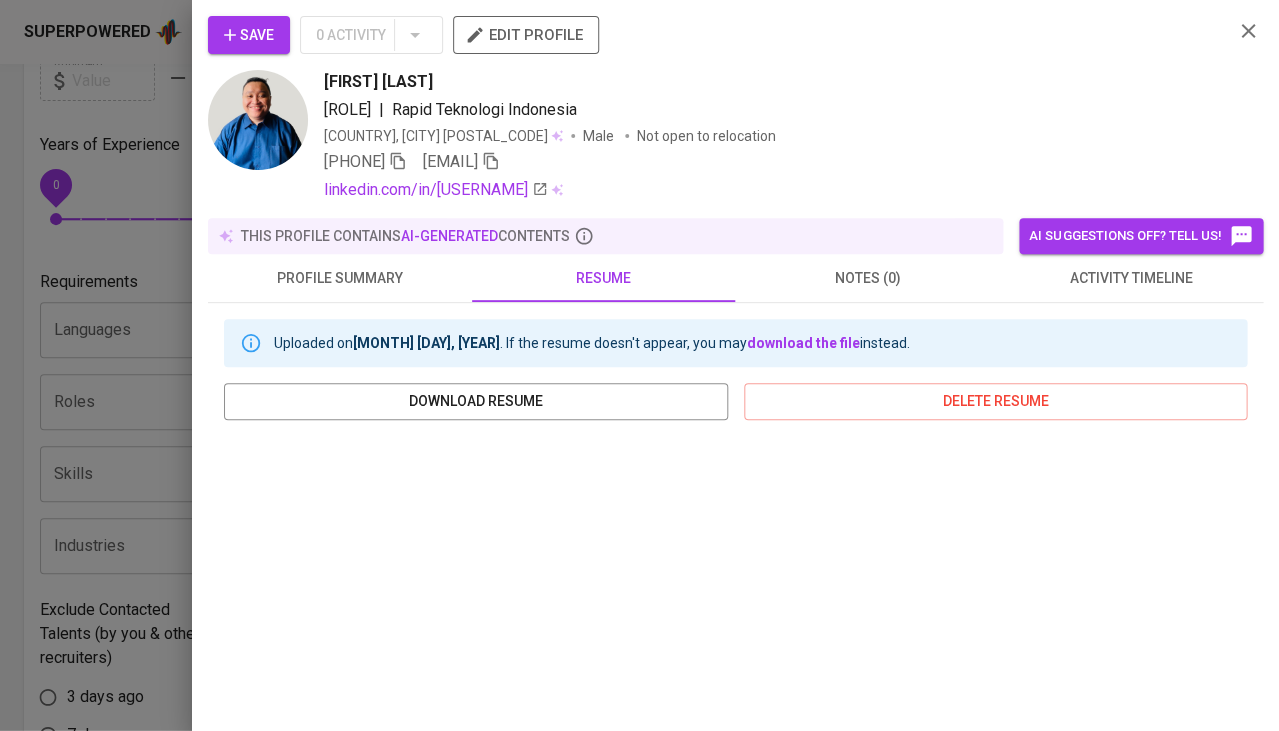 click on "activity timeline" at bounding box center [1131, 278] 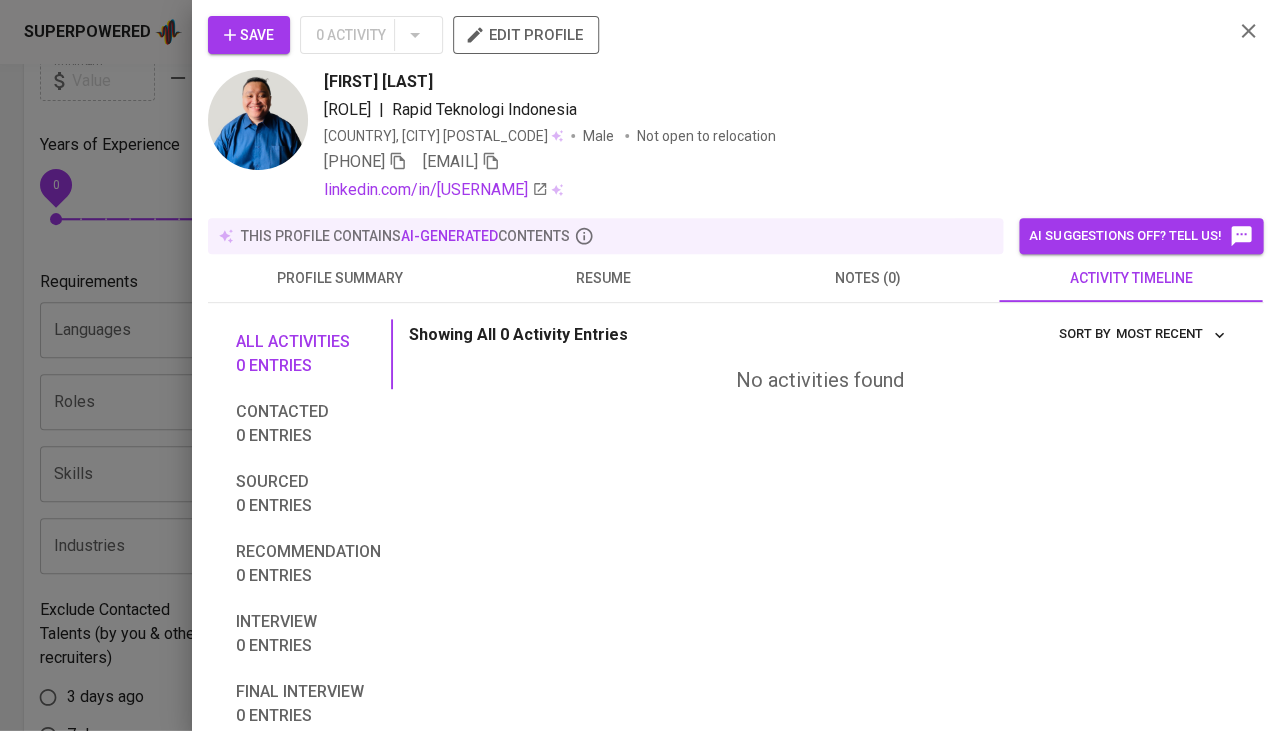 click on "Save" at bounding box center (249, 35) 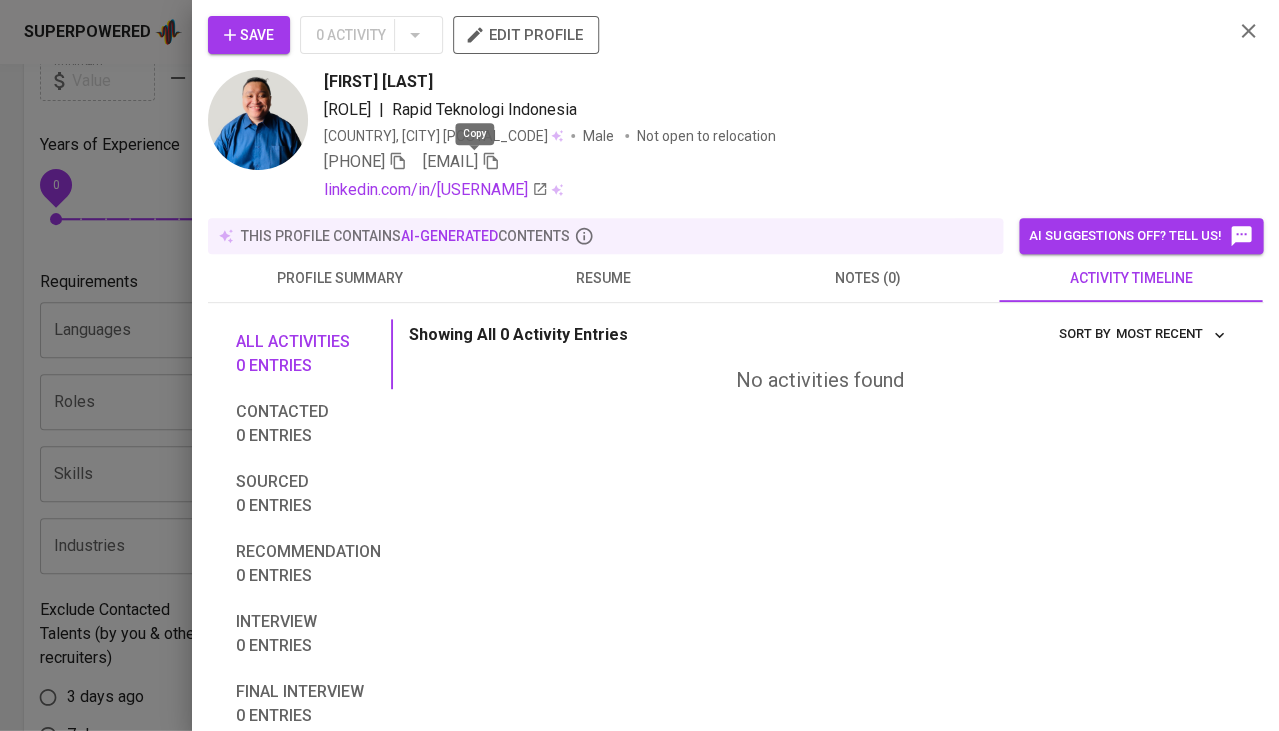 click at bounding box center (639, 365) 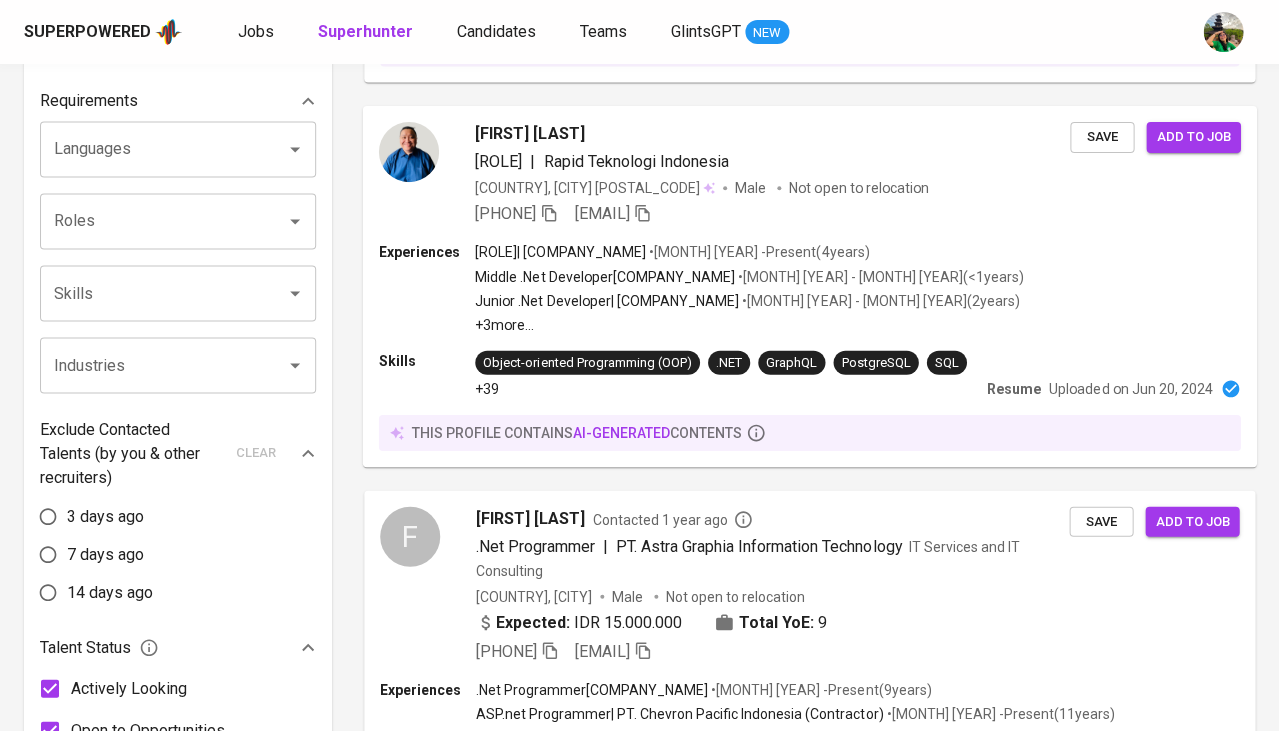 scroll, scrollTop: 838, scrollLeft: 0, axis: vertical 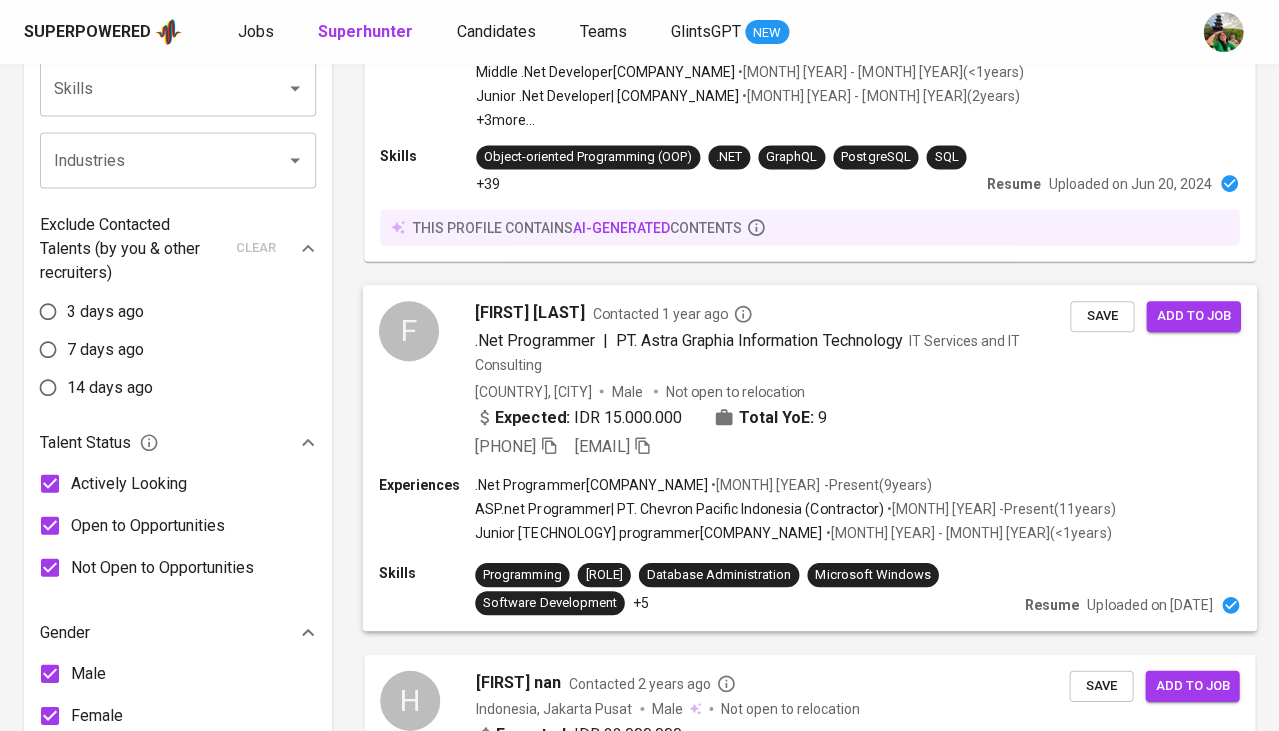 click on ".Net Programmer" at bounding box center (534, 339) 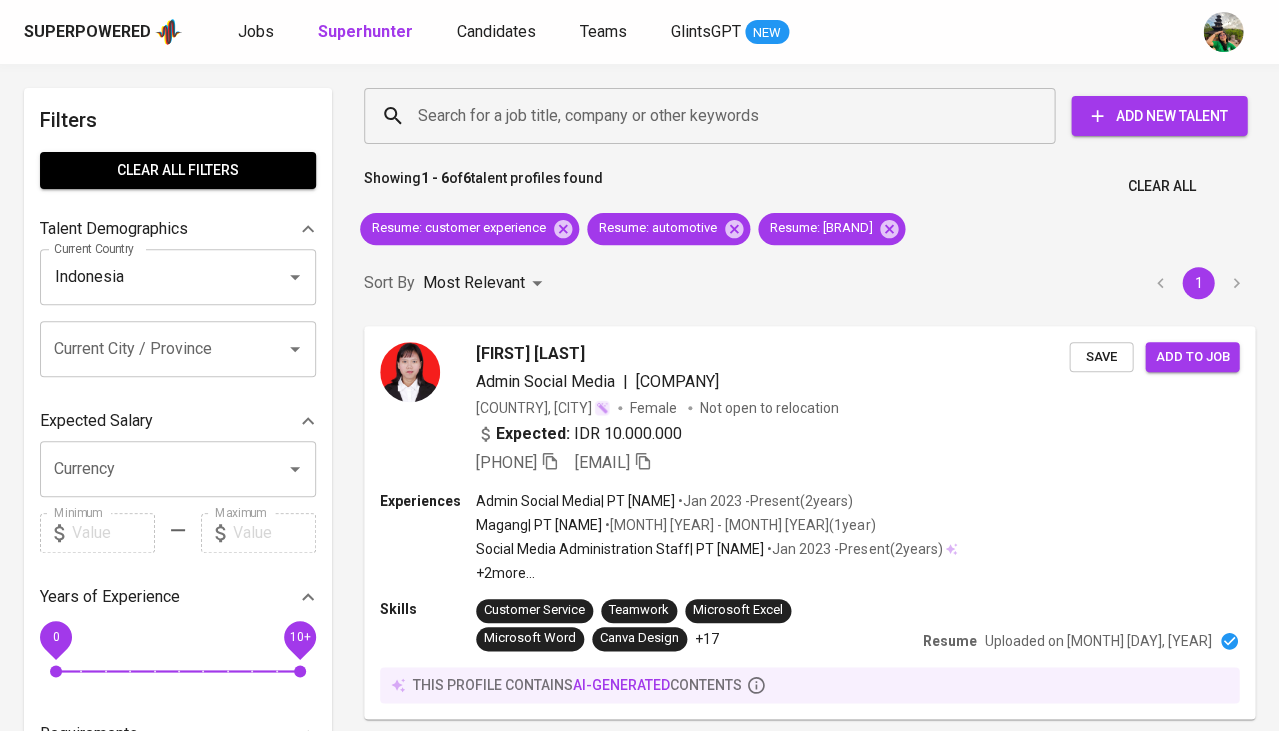 scroll, scrollTop: 0, scrollLeft: 0, axis: both 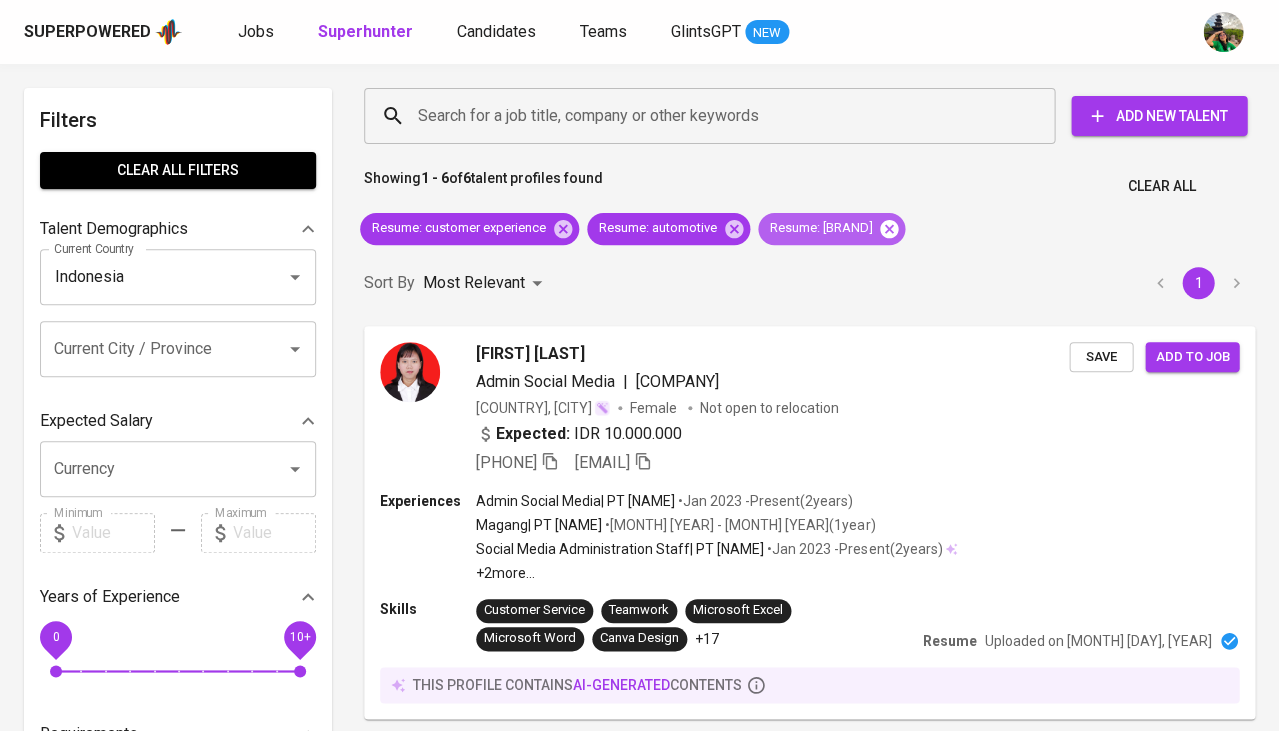 click 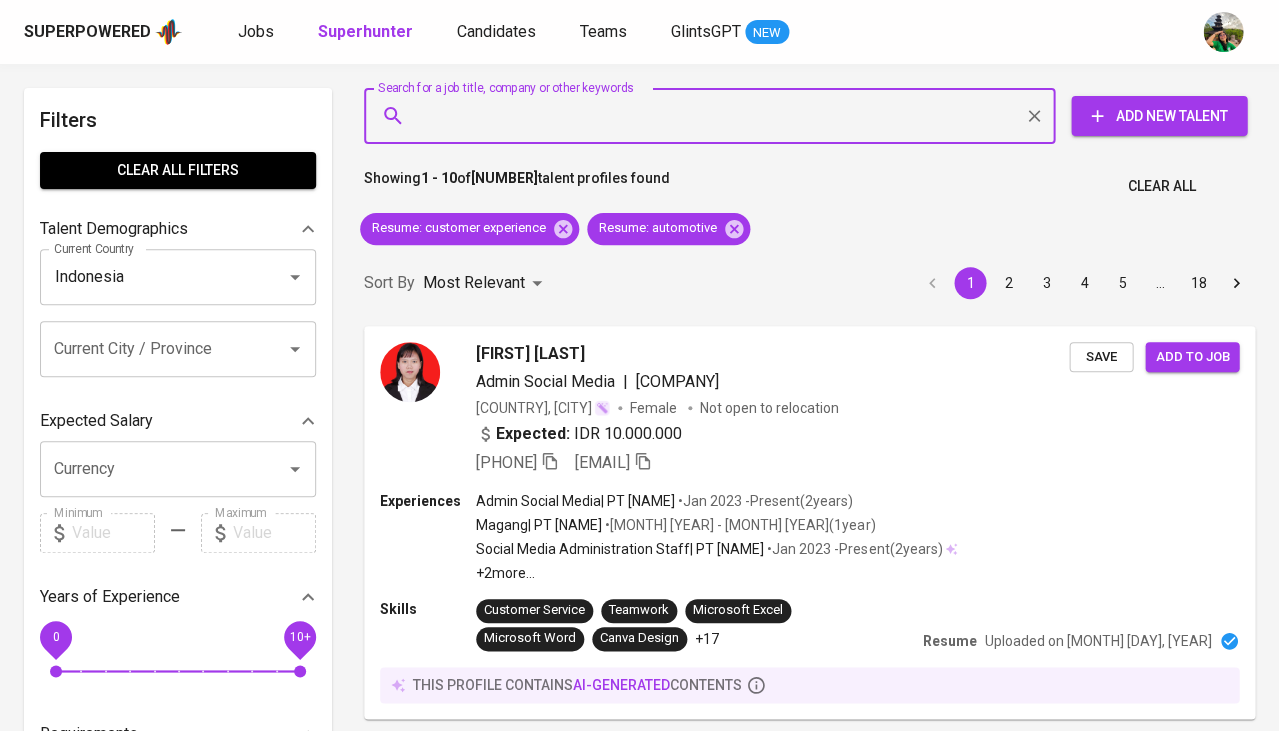 click on "Search for a job title, company or other keywords" at bounding box center (714, 116) 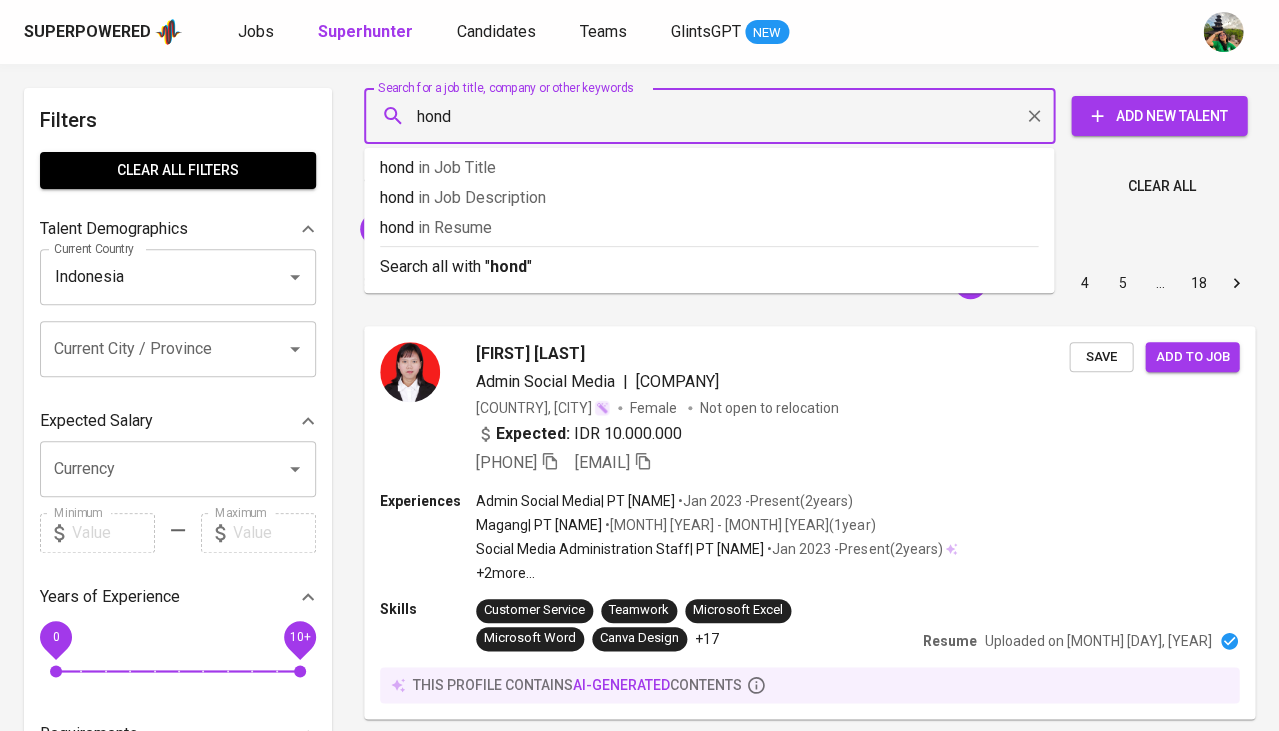 type on "honda" 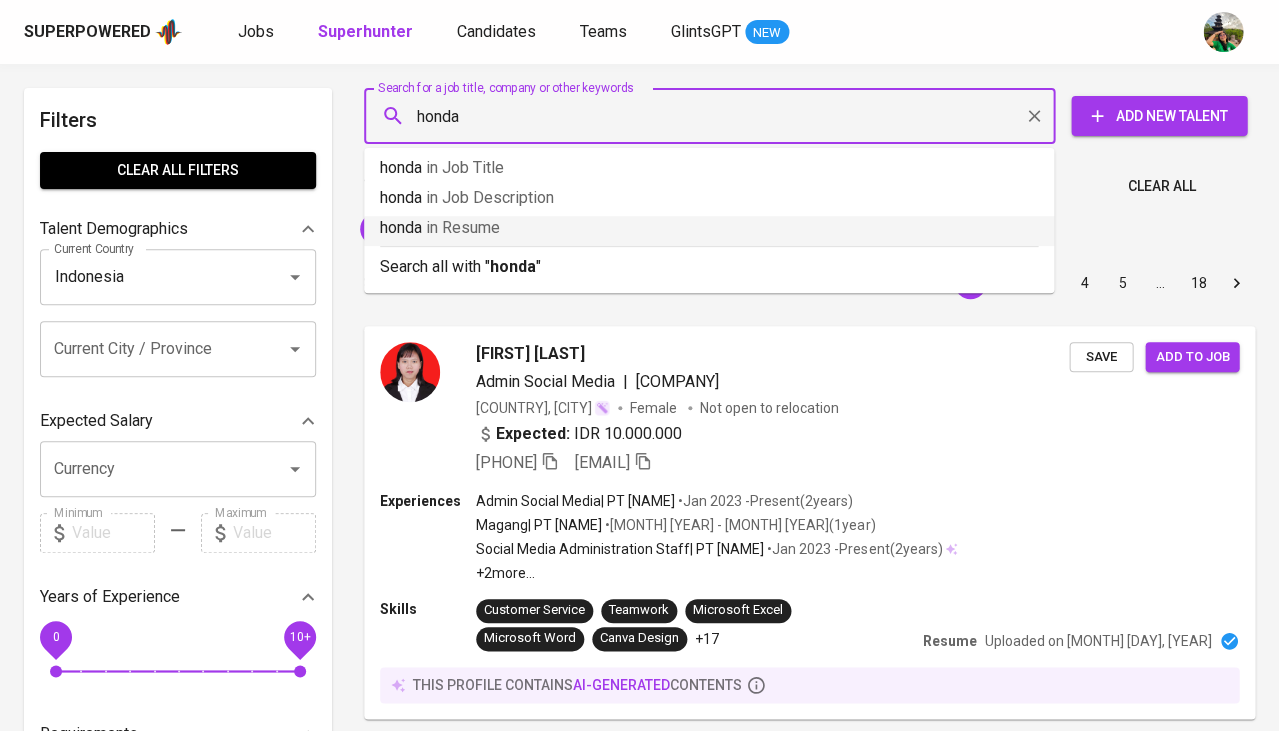 click on "Resume : [BRAND]" at bounding box center (709, 228) 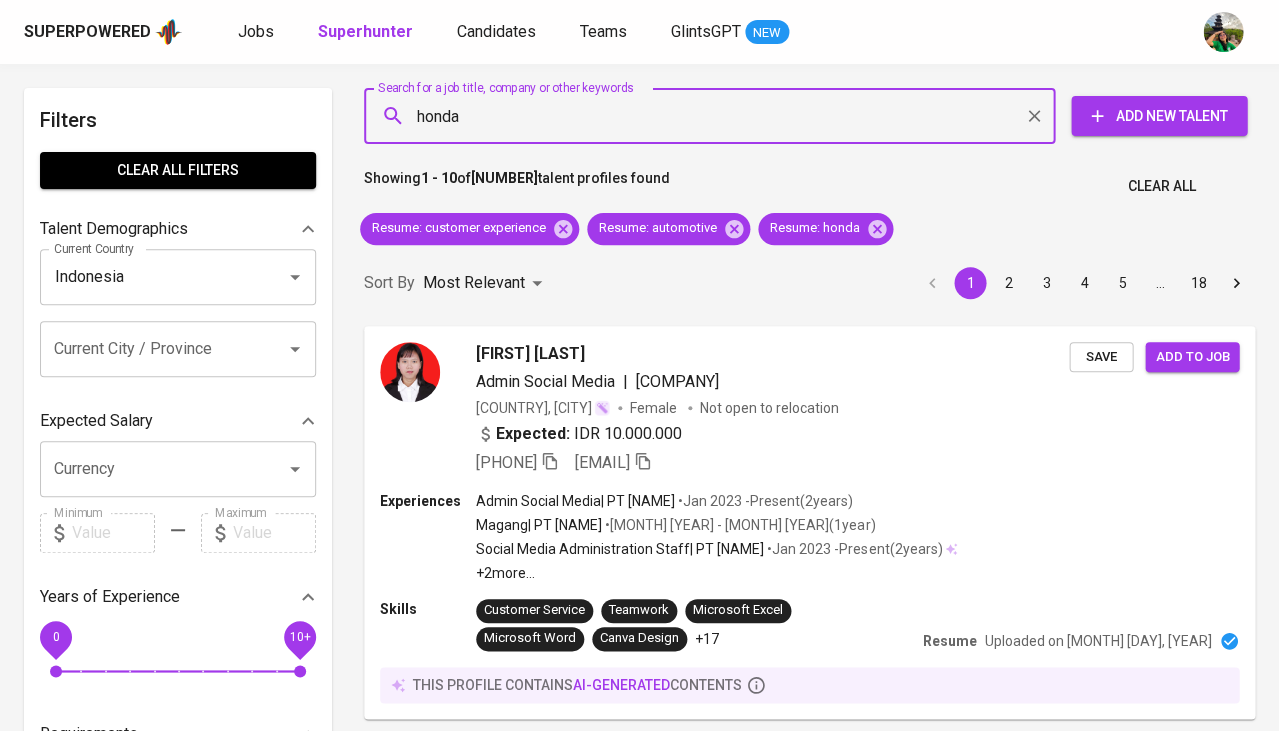 type 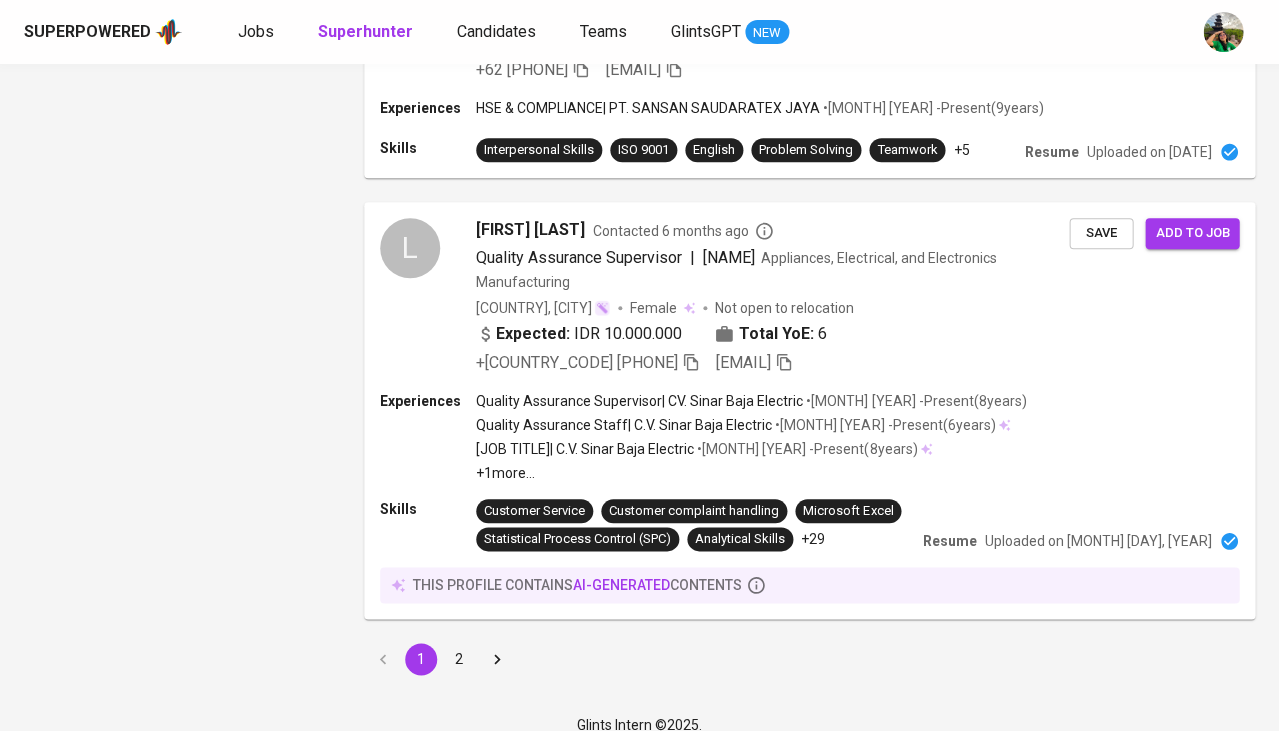 scroll, scrollTop: 3582, scrollLeft: 0, axis: vertical 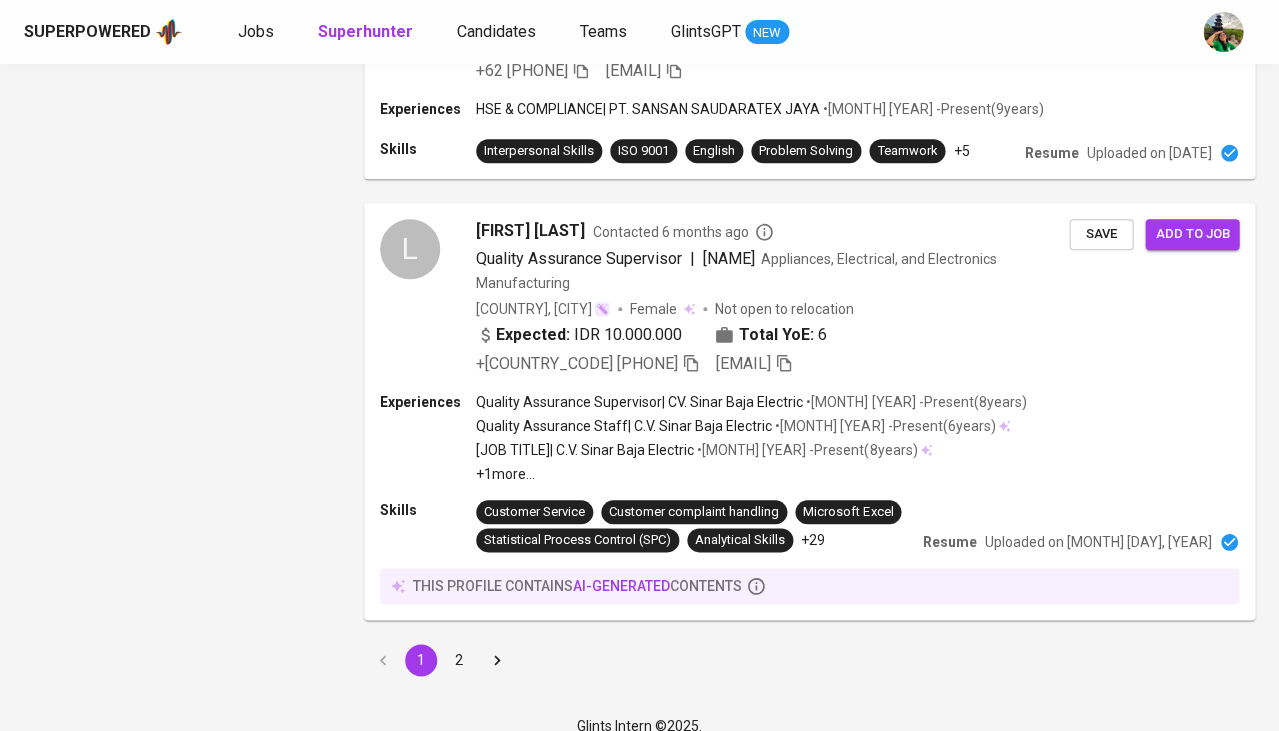 click on "2" at bounding box center [459, 660] 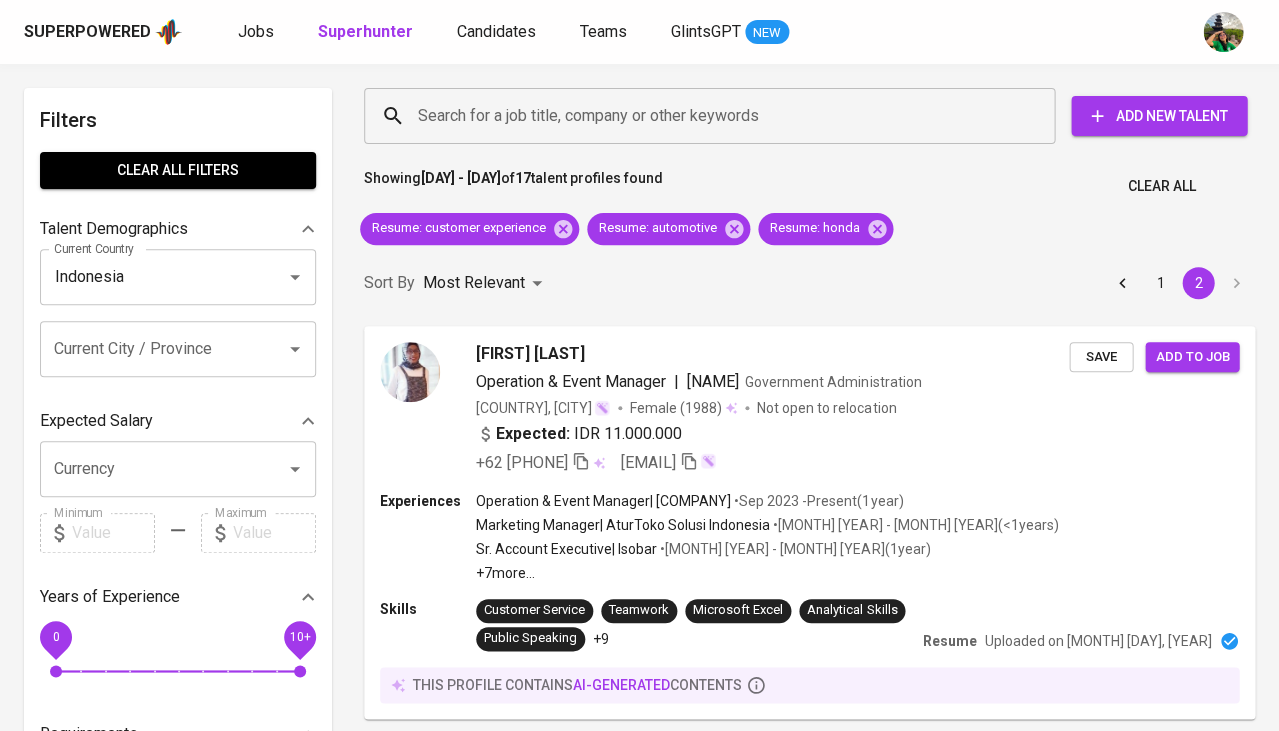 scroll, scrollTop: 0, scrollLeft: 0, axis: both 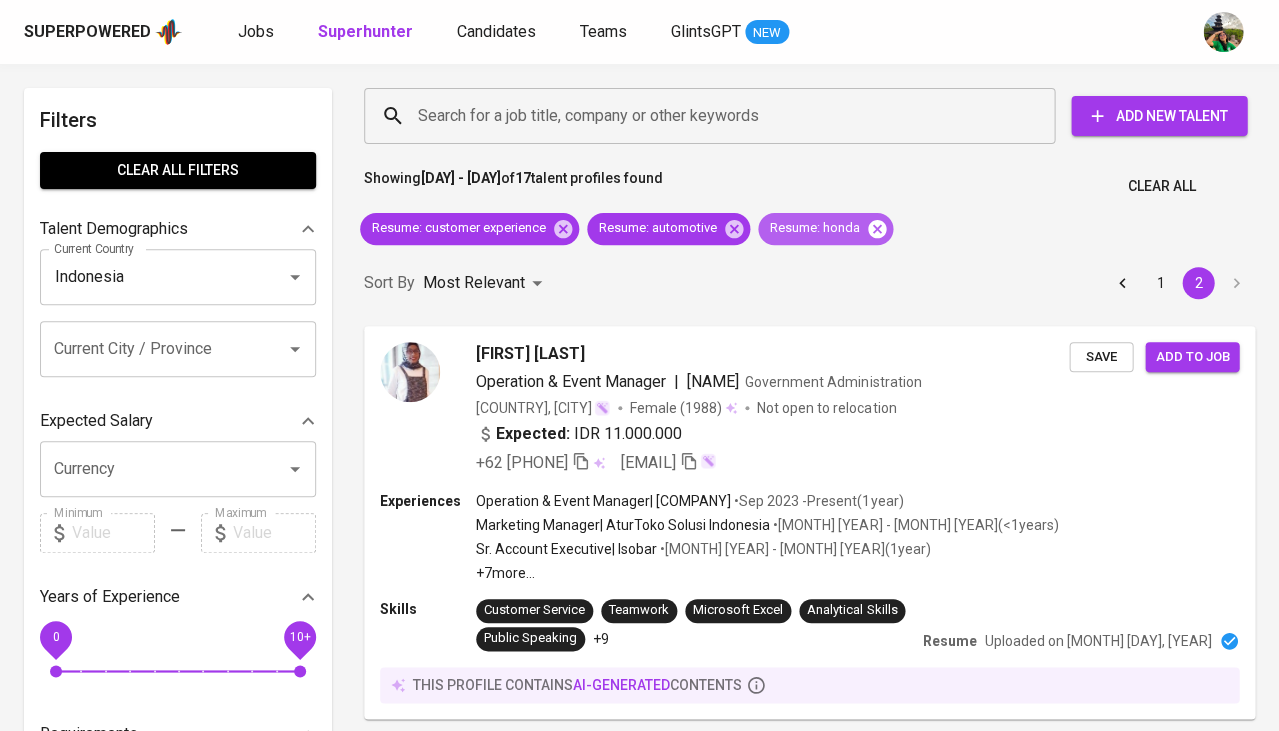 click 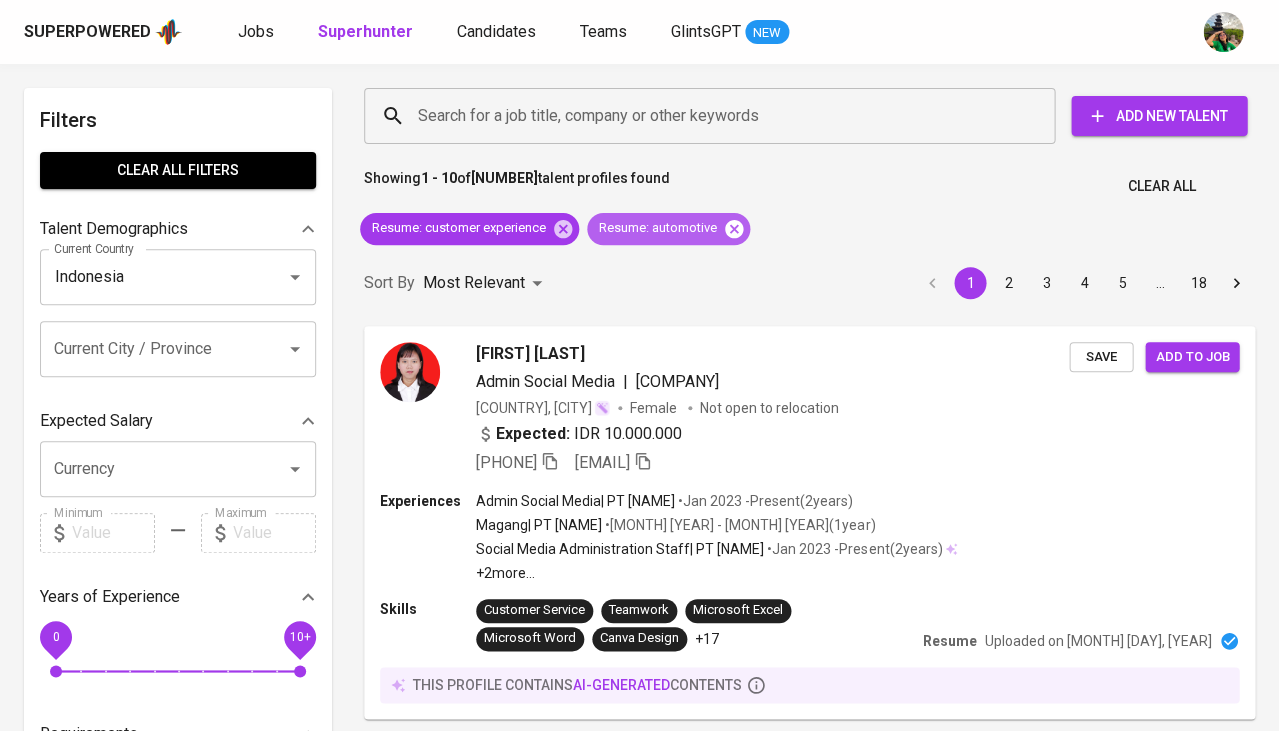 click 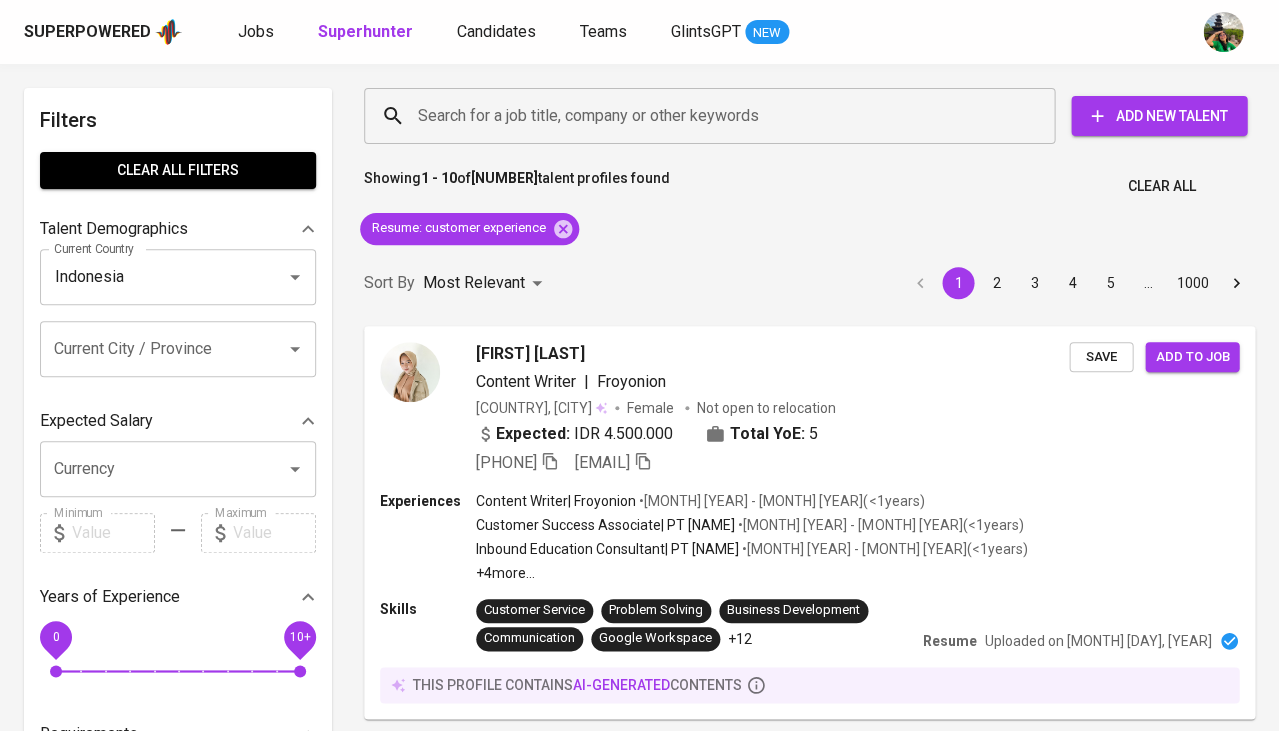 click on "Clear All" at bounding box center [1161, 186] 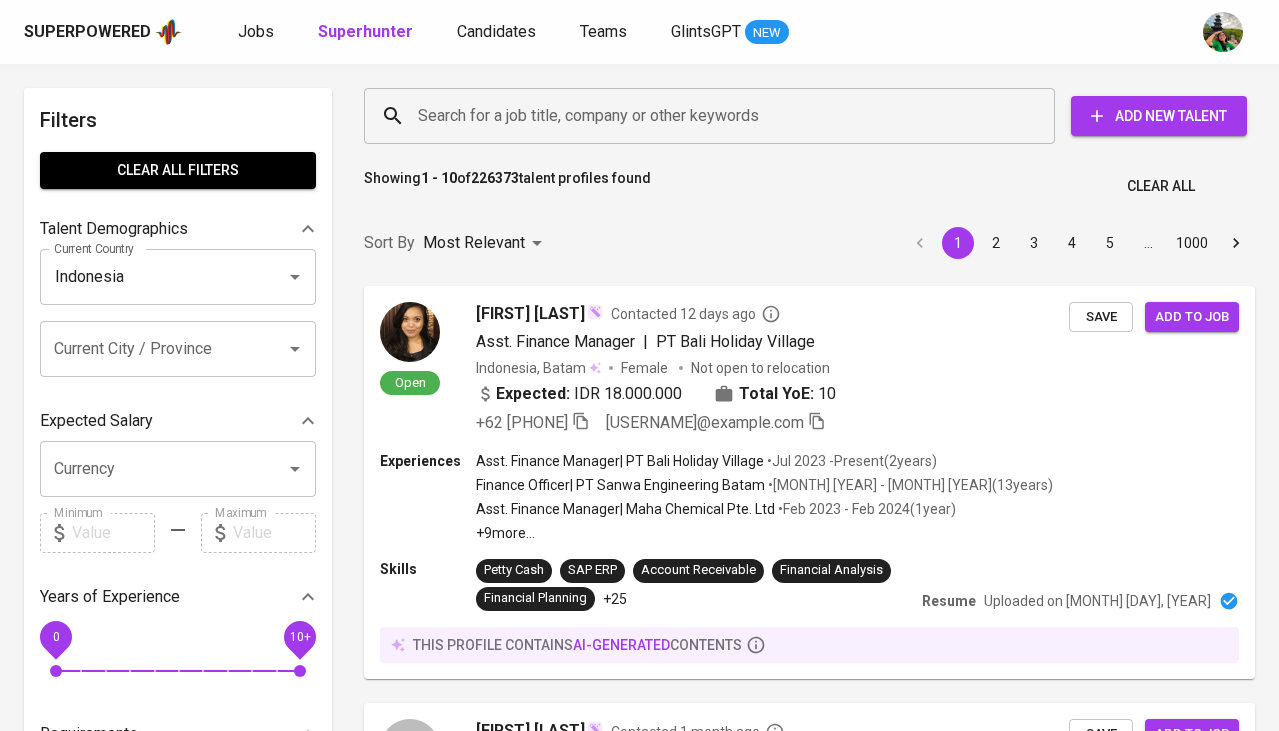 scroll, scrollTop: 0, scrollLeft: 0, axis: both 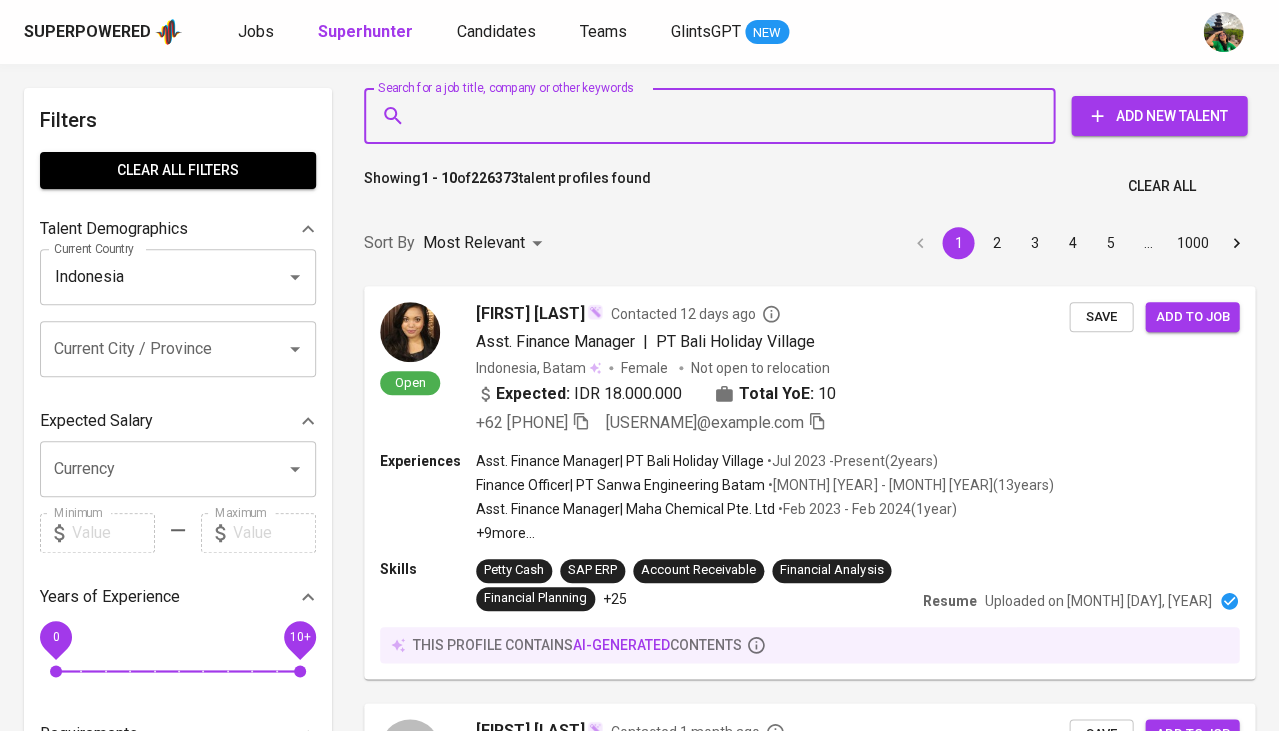 click on "Search for a job title, company or other keywords" at bounding box center (714, 116) 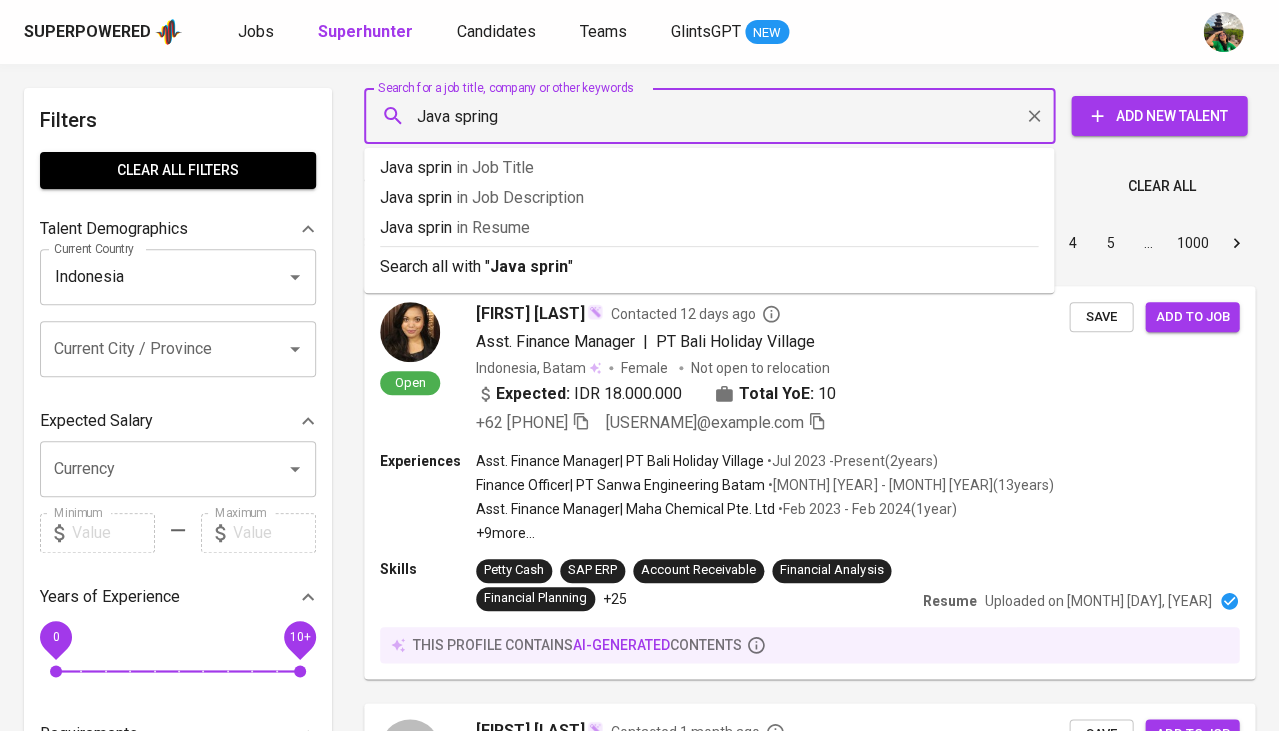 type on "Java spring" 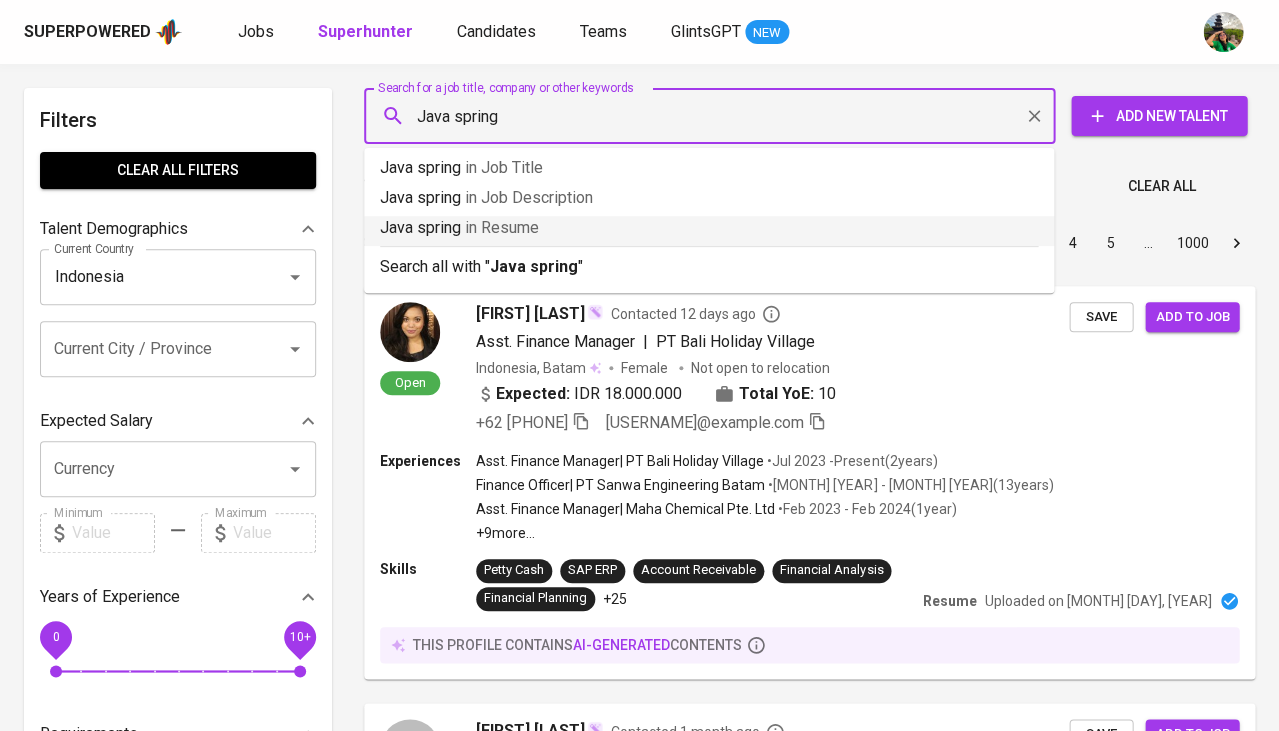 click on "in   Resume" at bounding box center [502, 227] 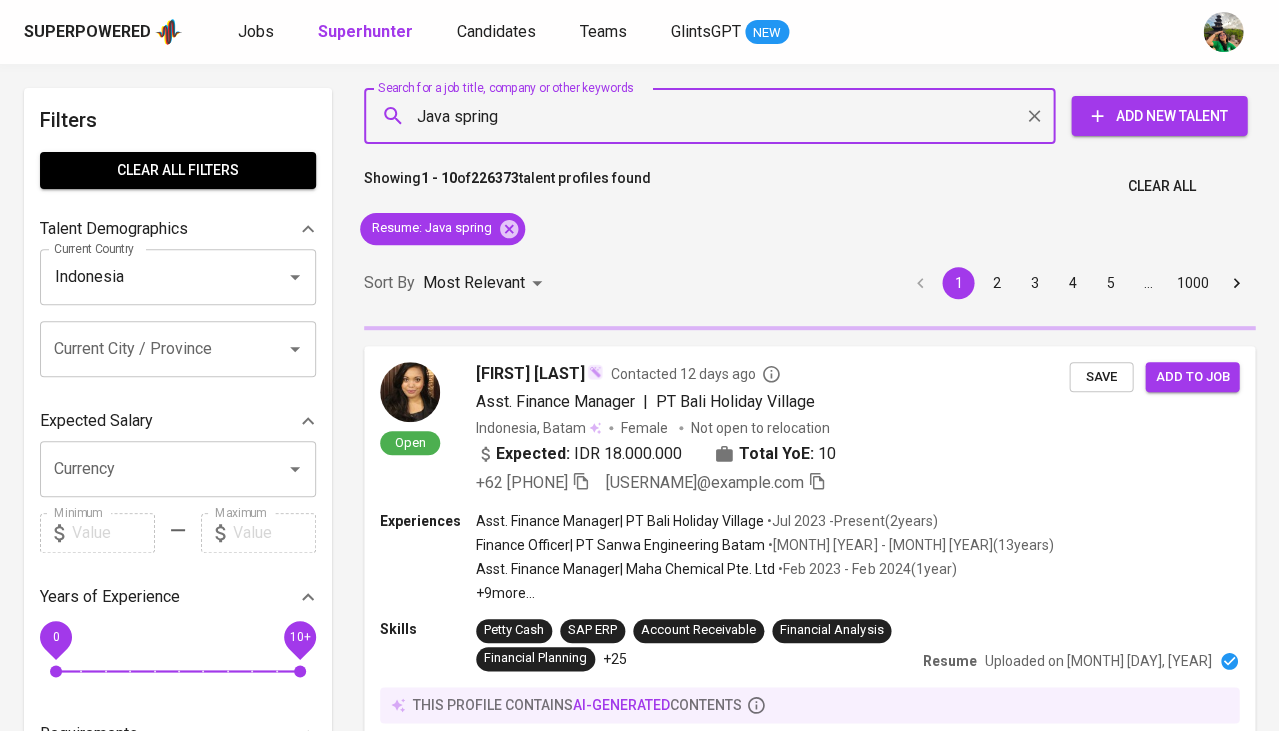 type 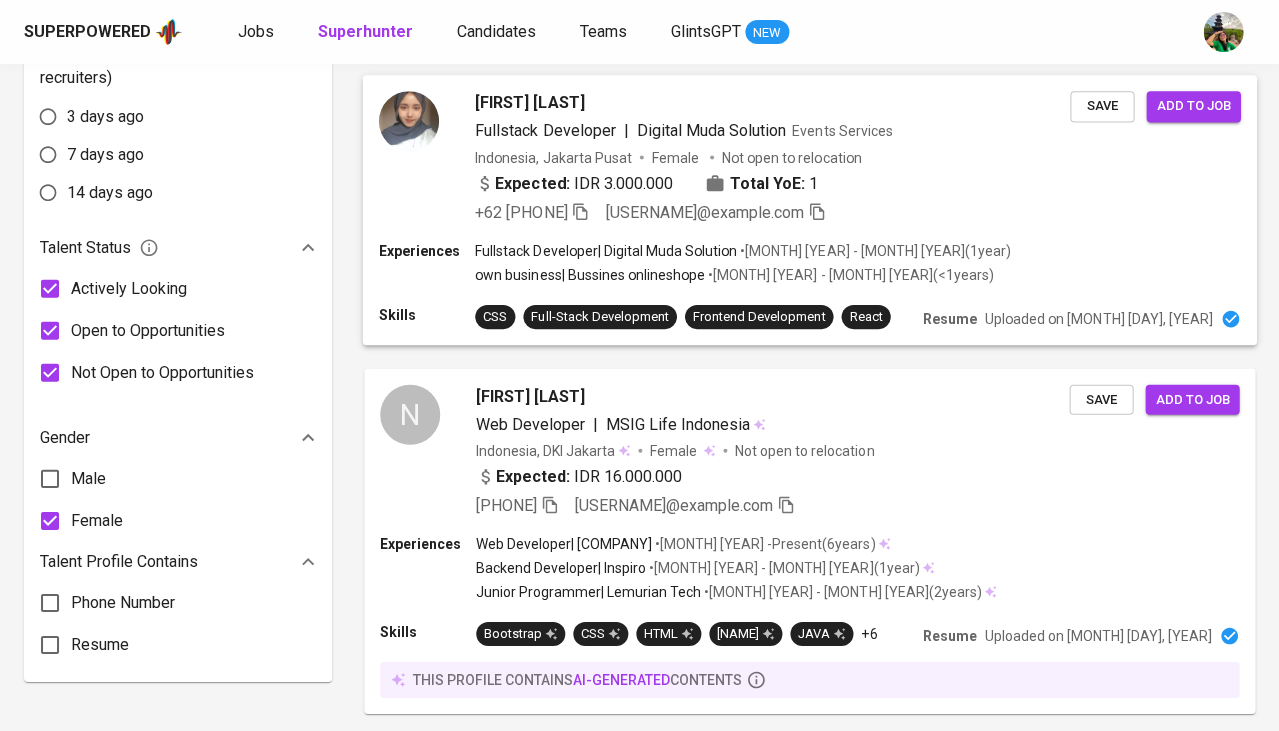 scroll, scrollTop: 1030, scrollLeft: 0, axis: vertical 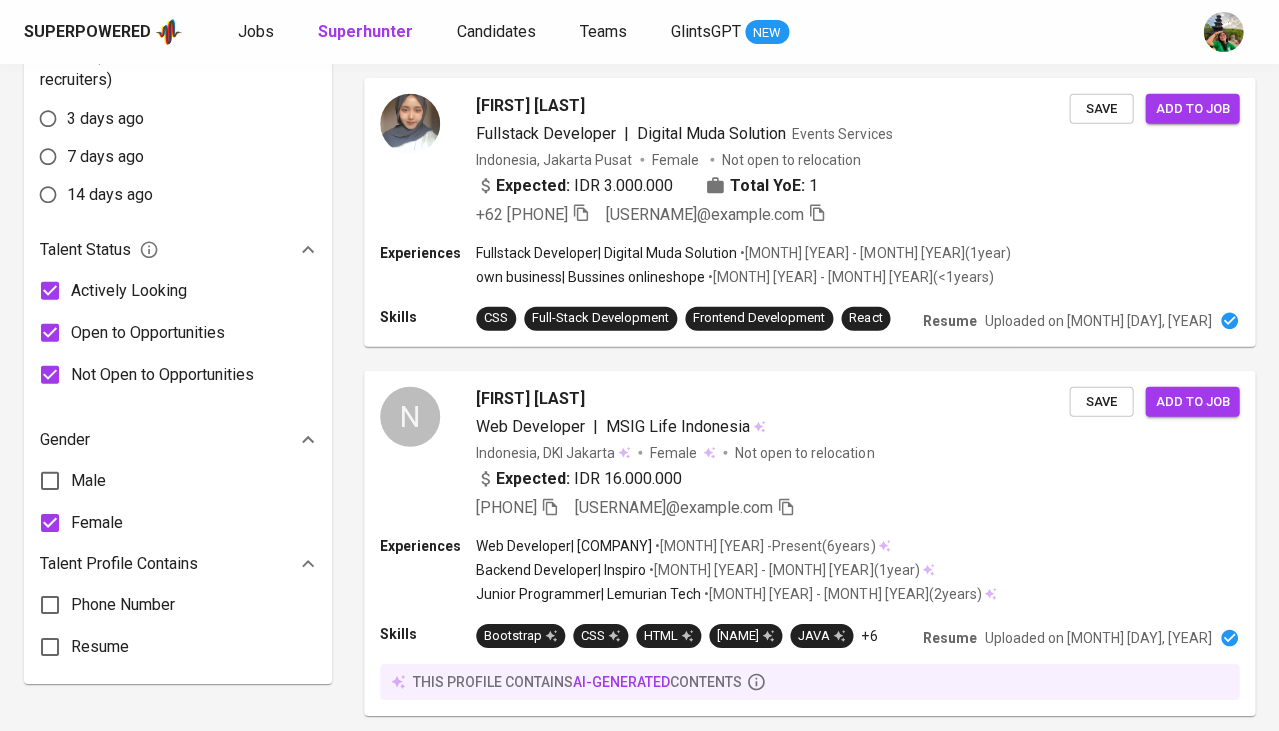 click on "Male" at bounding box center [88, 481] 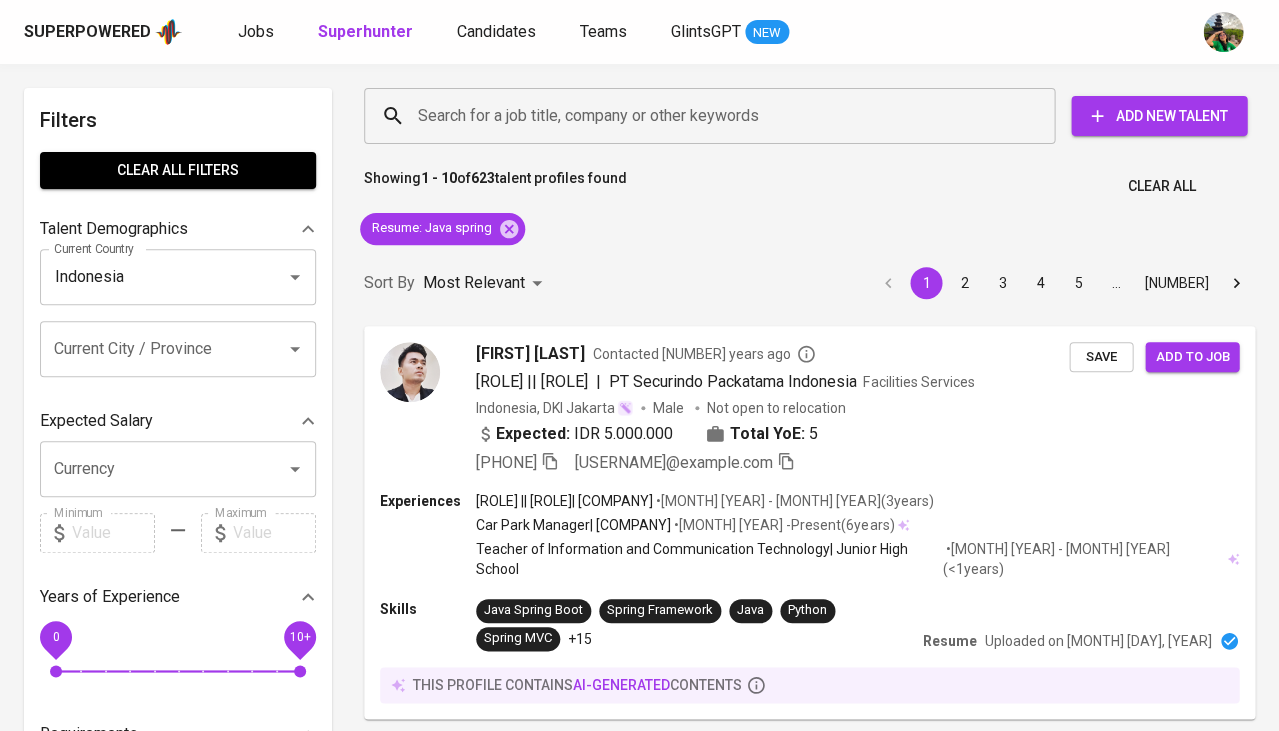 scroll, scrollTop: 0, scrollLeft: 0, axis: both 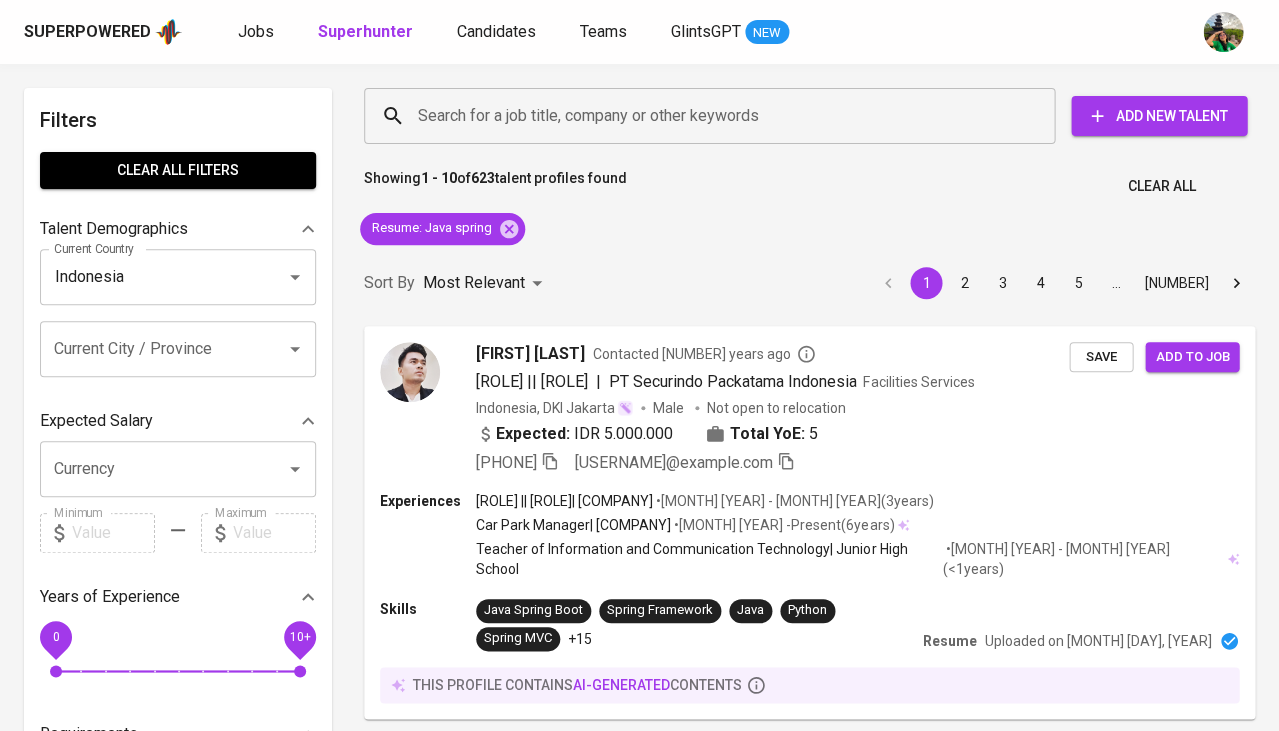 click on "Current City / Province" at bounding box center [178, 349] 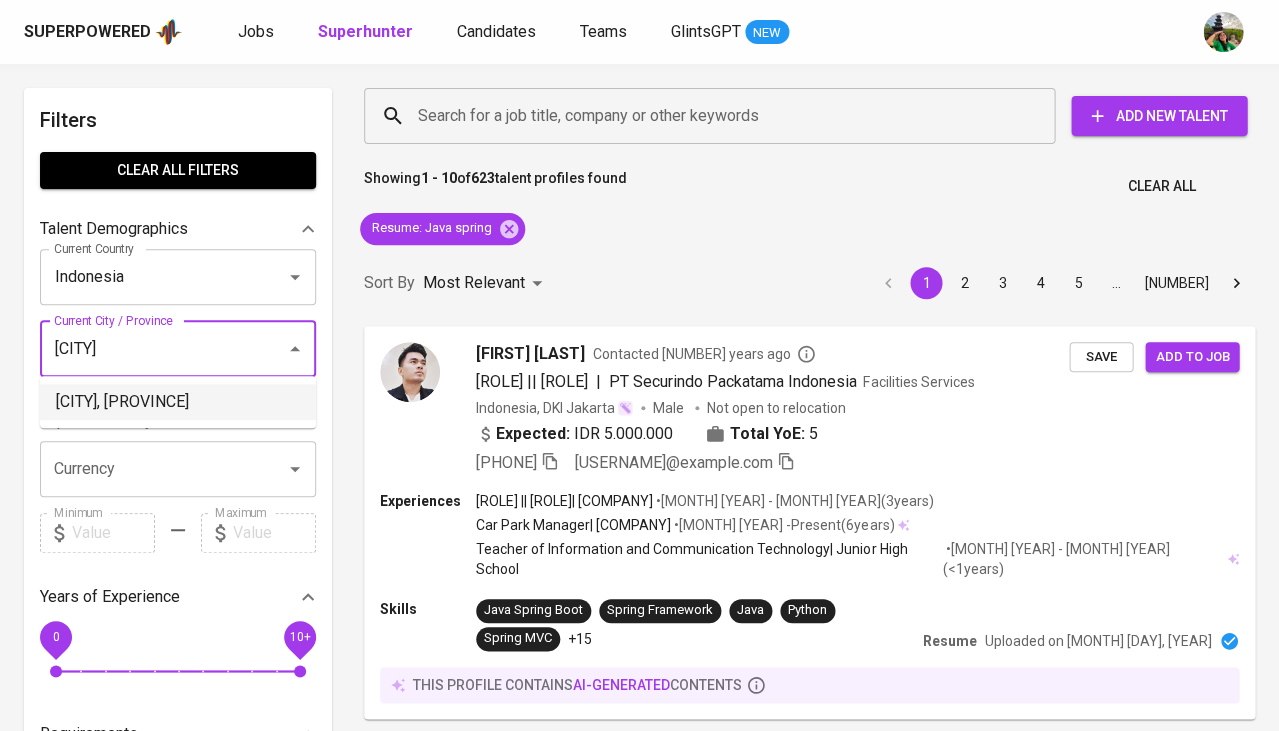 click on "Batam, Kepulauan Riau" at bounding box center (178, 402) 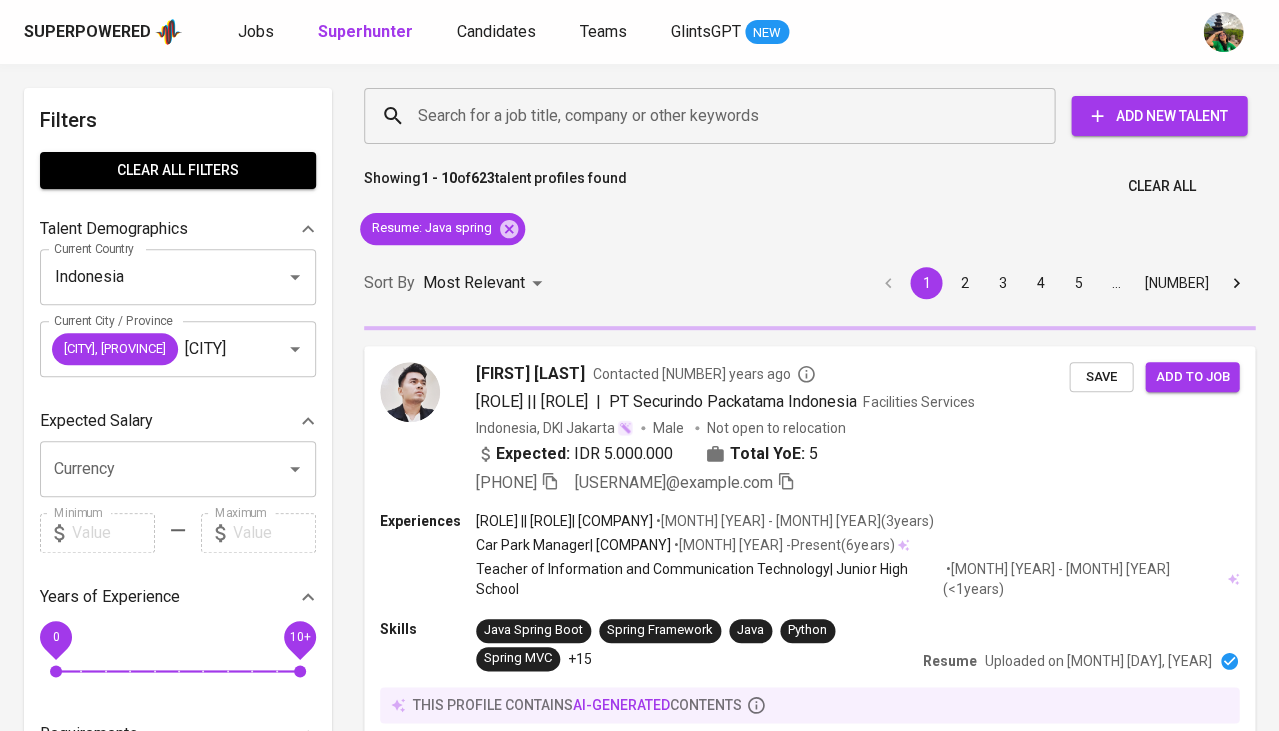 type 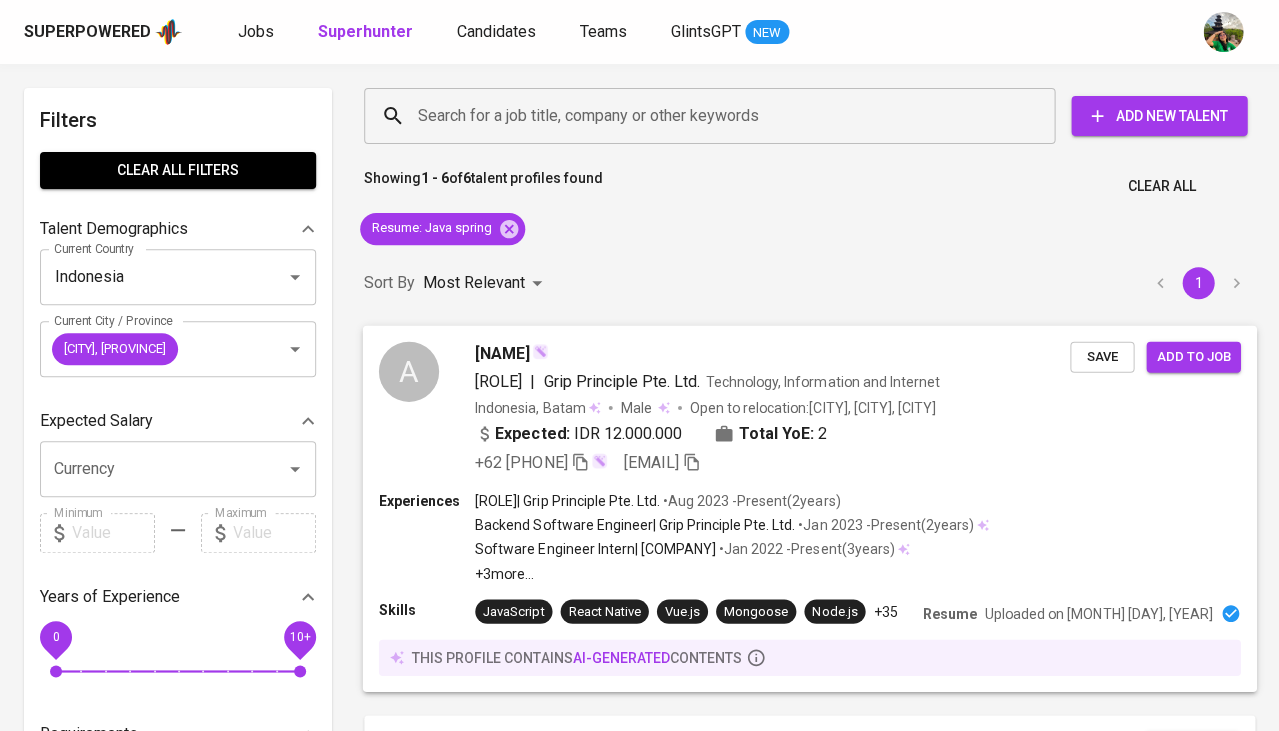 click on "agung" at bounding box center [502, 353] 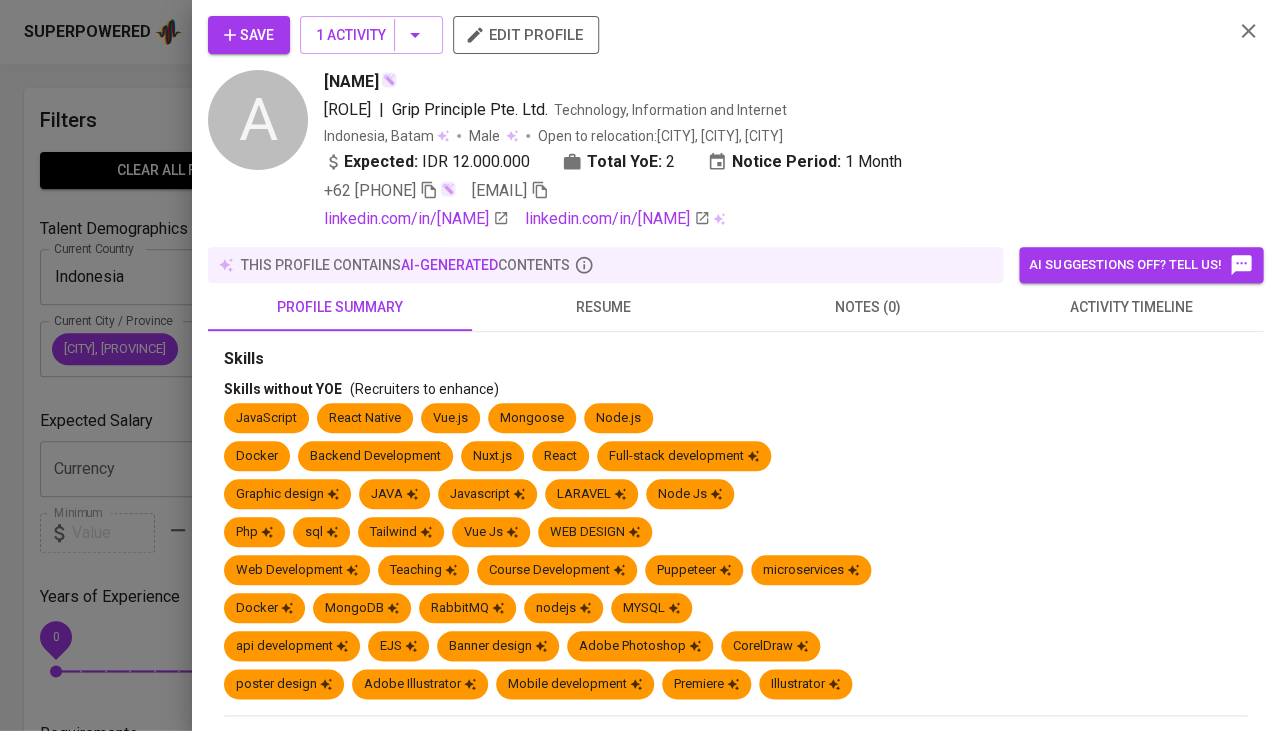 click on "activity timeline" at bounding box center [1131, 307] 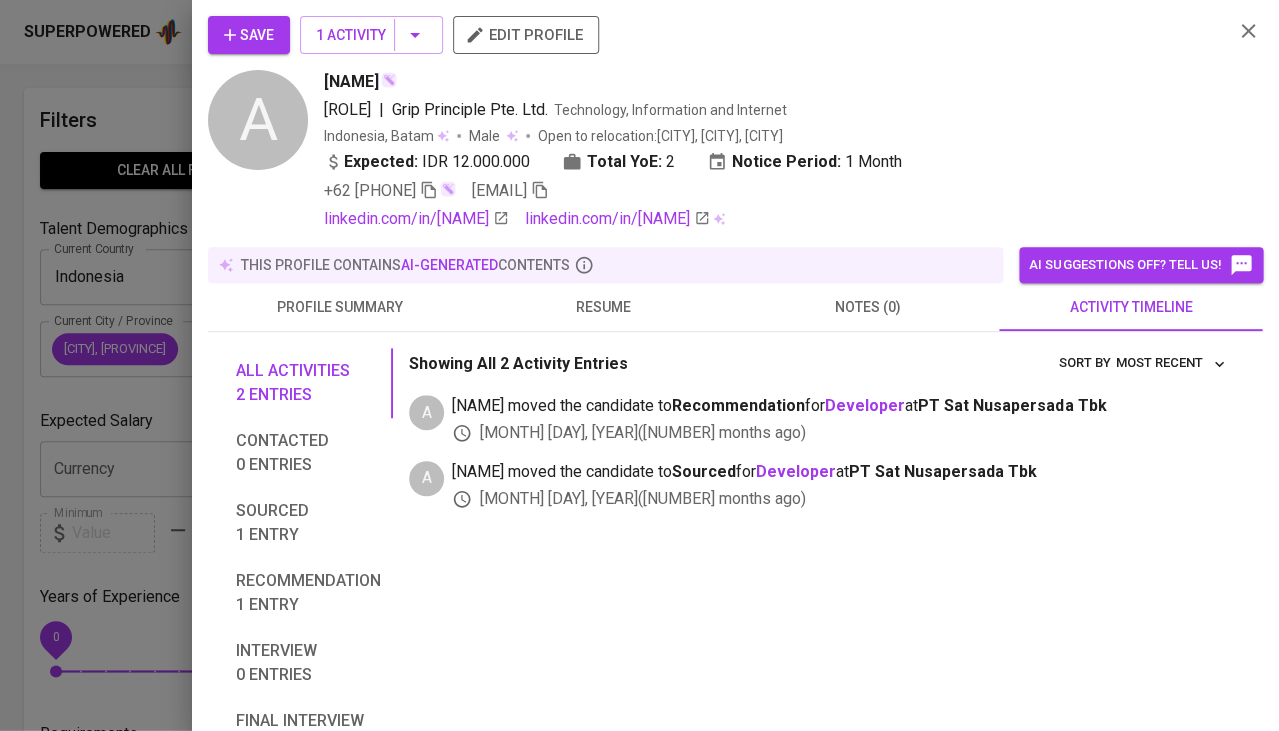 click on "resume" at bounding box center [604, 307] 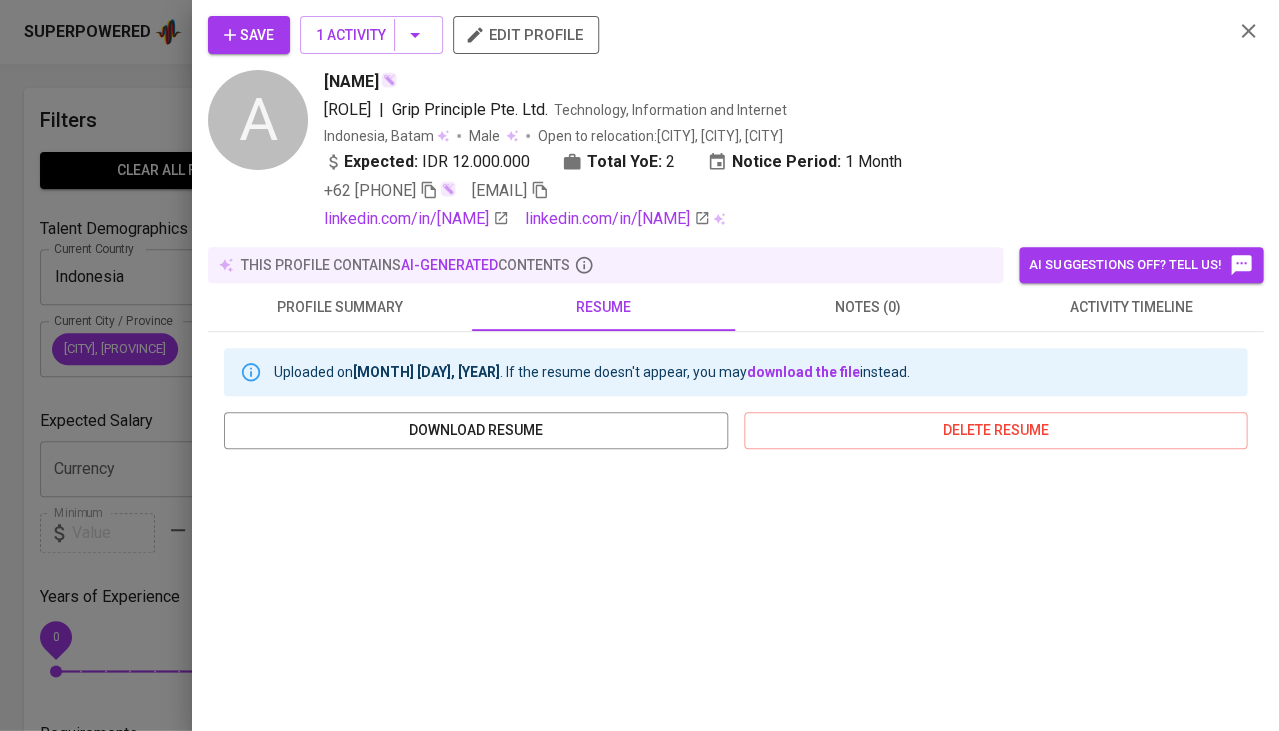 scroll, scrollTop: 220, scrollLeft: 0, axis: vertical 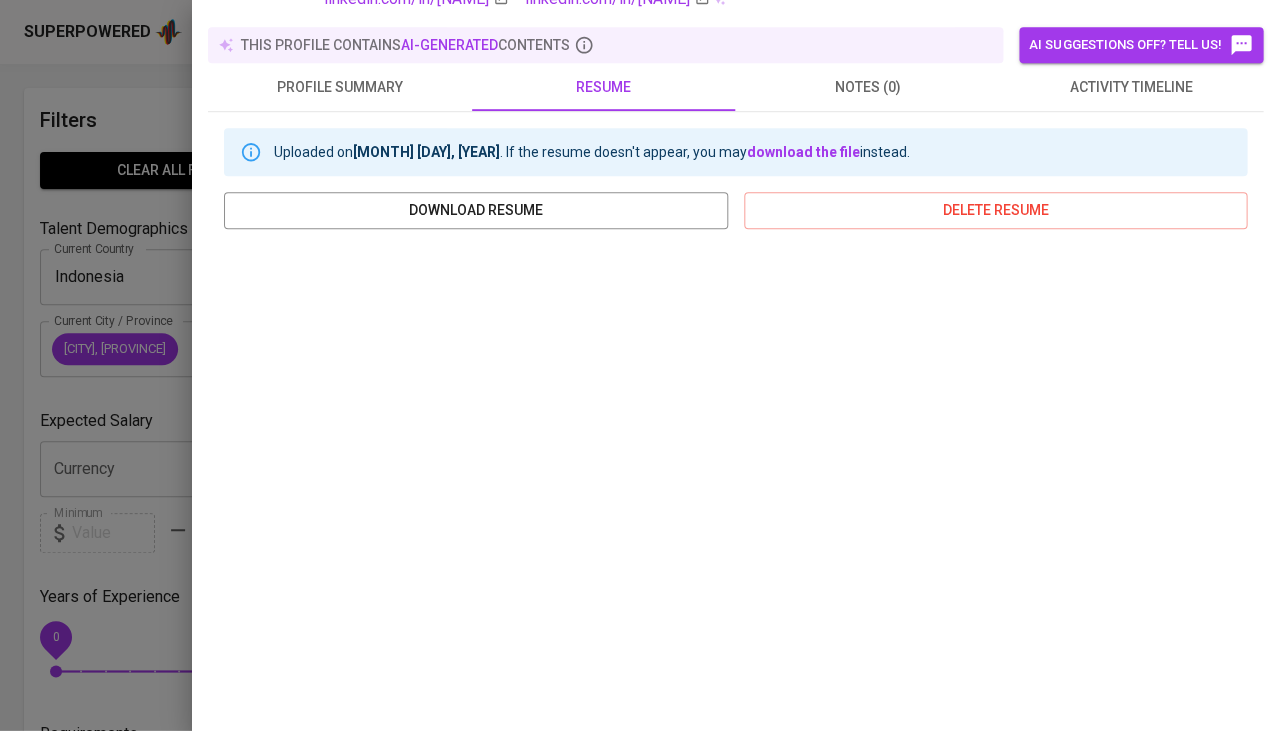 click at bounding box center (639, 365) 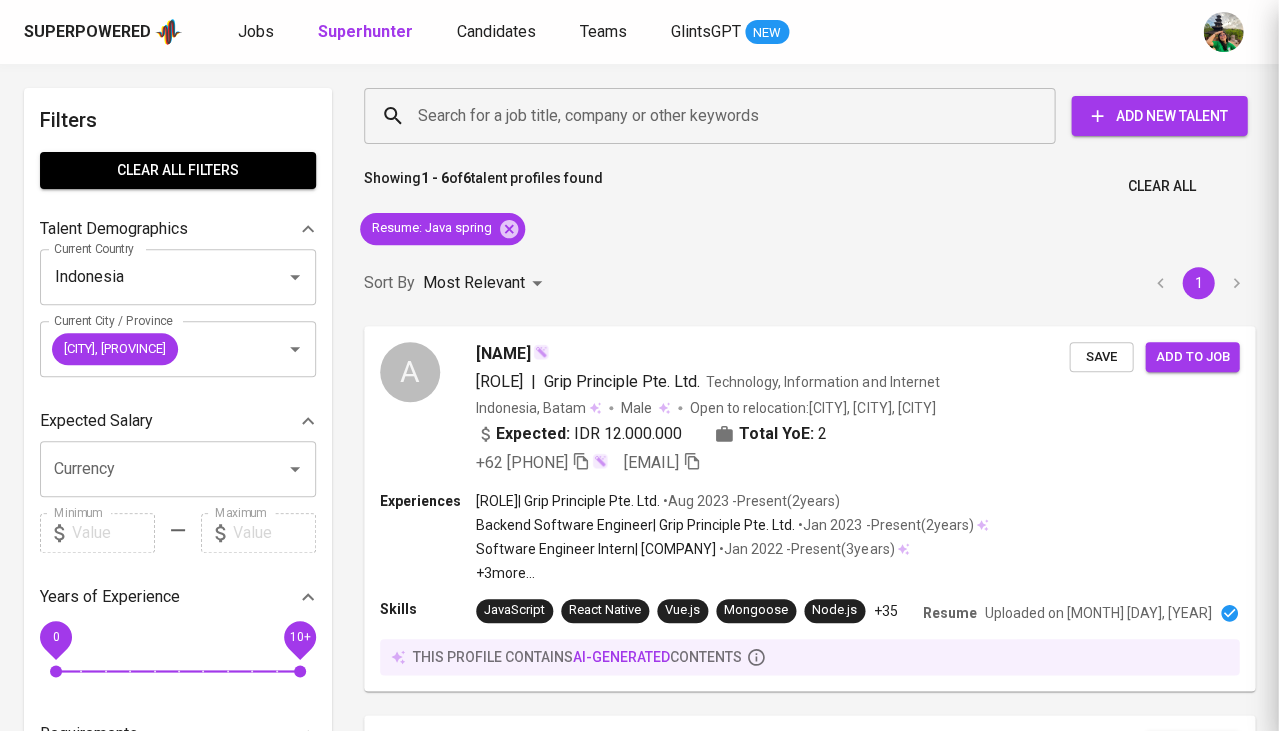 scroll, scrollTop: 0, scrollLeft: 0, axis: both 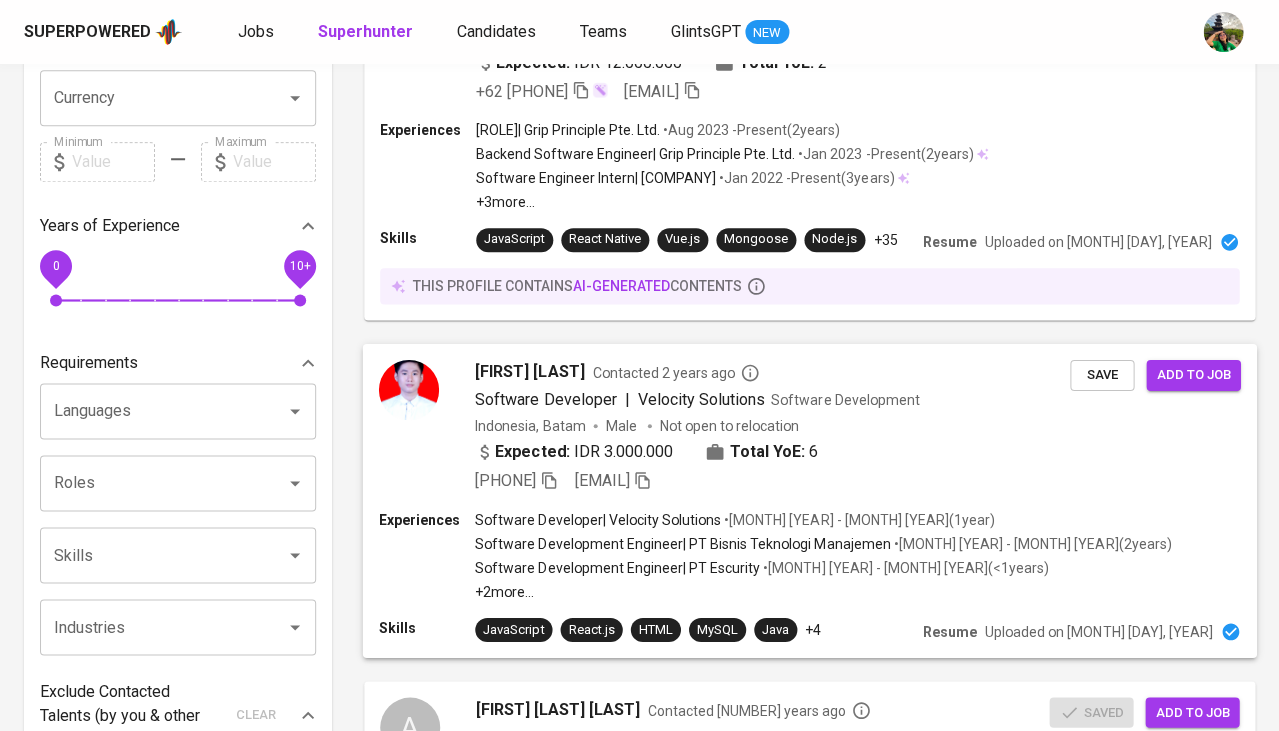 click on "steven YEO" at bounding box center (529, 371) 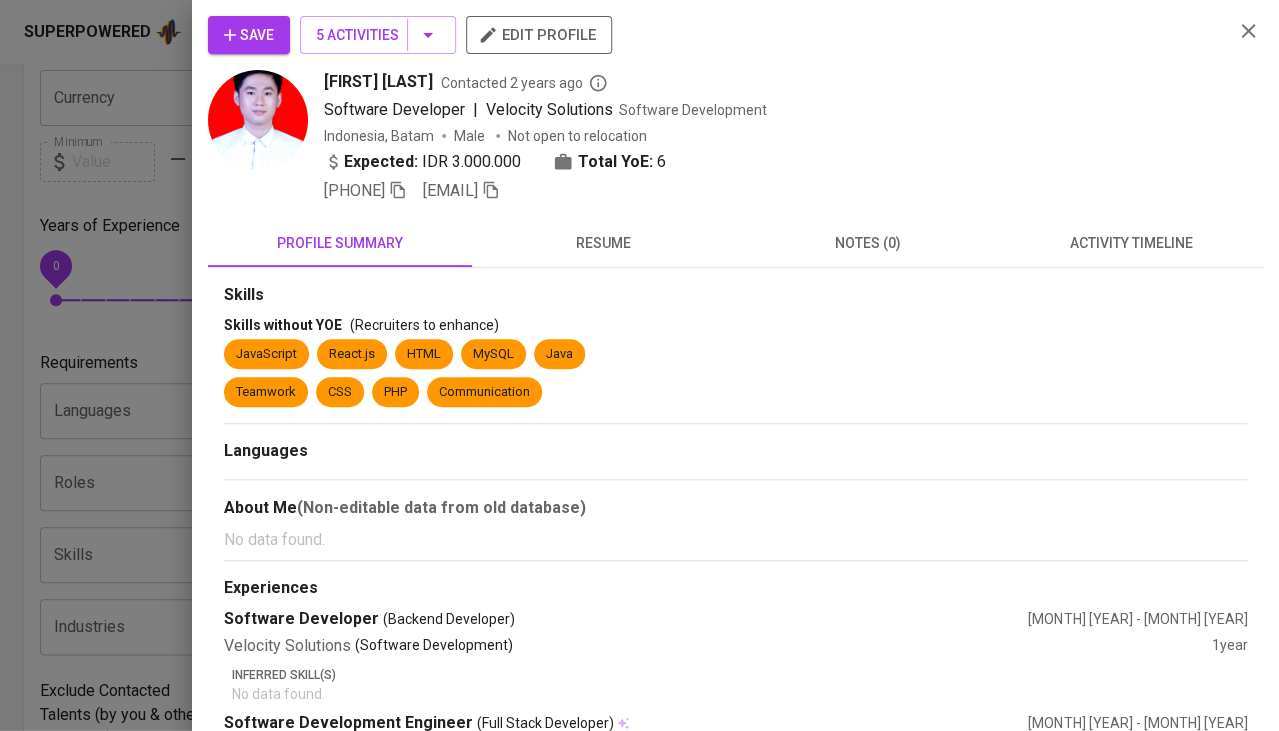 click on "Skills Skills without YOE (Recruiters to enhance) JavaScript React.js HTML MySQL Java Teamwork CSS PHP Communication Languages About Me  (Non-editable data from old database) No data found. Experiences Software Developer (Backend Developer) Feb 2020 - May 2021 Velocity Solutions   (Software Development) 1  year Inferred Skill(s) No data found. Software Development Engineer (Full Stack Developer) Jan 2018 - Feb 2020 PT Bisnis Teknologi Manajemen   (Business Consulting and Services) 2  years Inferred Skill(s) No data found. Software Development Engineer (Full Stack Developer) Oct 2017 - Nov 2017 PT Escurity   <1  years WorkShop As Software Enginer Using Programming Language C#, ASP.NET , SQL SERVER 2017
Developing A System For A Customer Using  ASP.NET  Basiclly The Logic Is Using C# And Stored Data Using SQL SERVER(SSMS).
Also Using Html For The Web Page Template, Css For Styling The Web Page, And Some JavaScript To Making A Web Have A Good User Experienced Inferred Skill(s) No data found. Technician   <1" at bounding box center (735, 883) 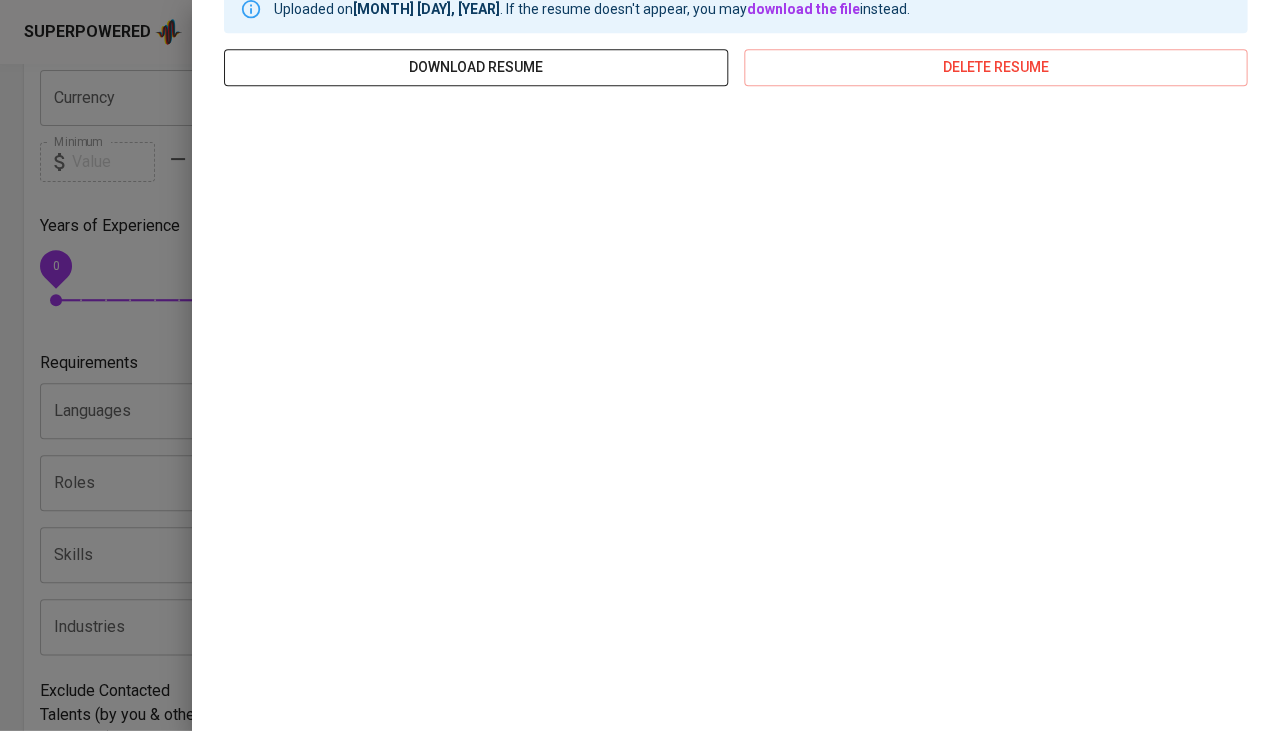 scroll, scrollTop: 298, scrollLeft: 0, axis: vertical 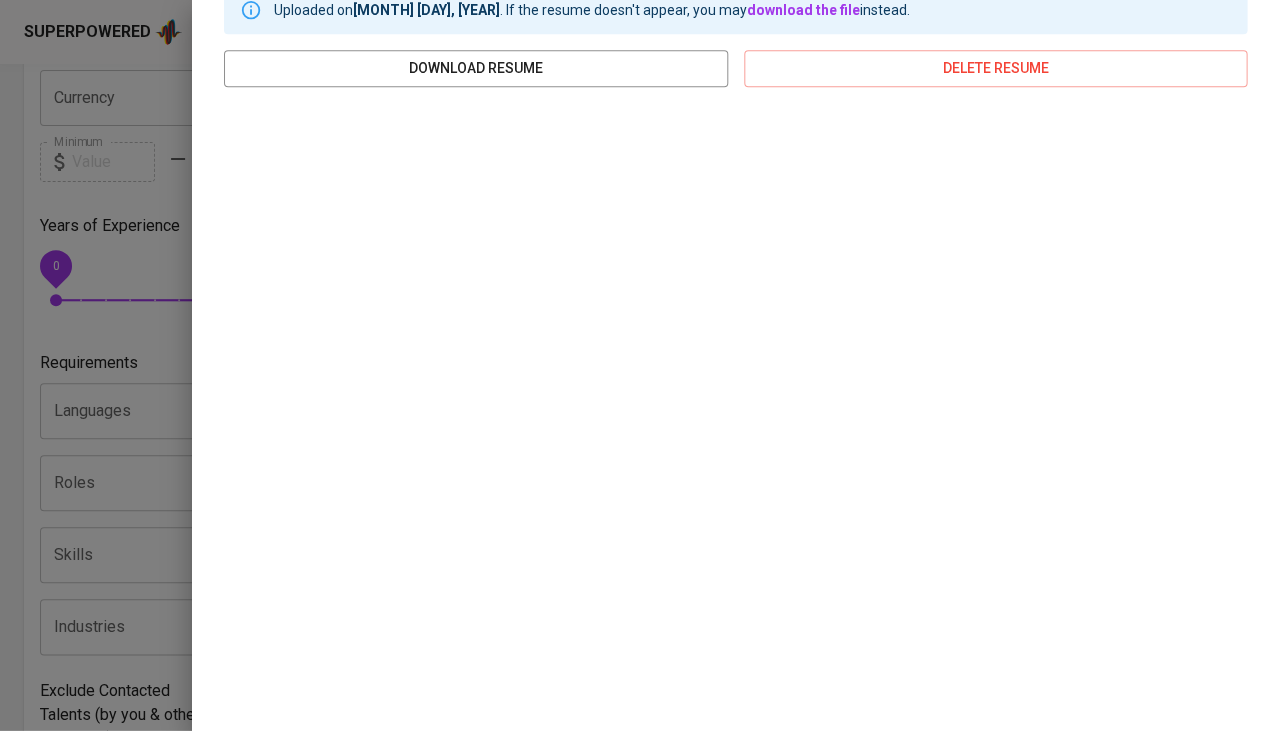 click at bounding box center [639, 365] 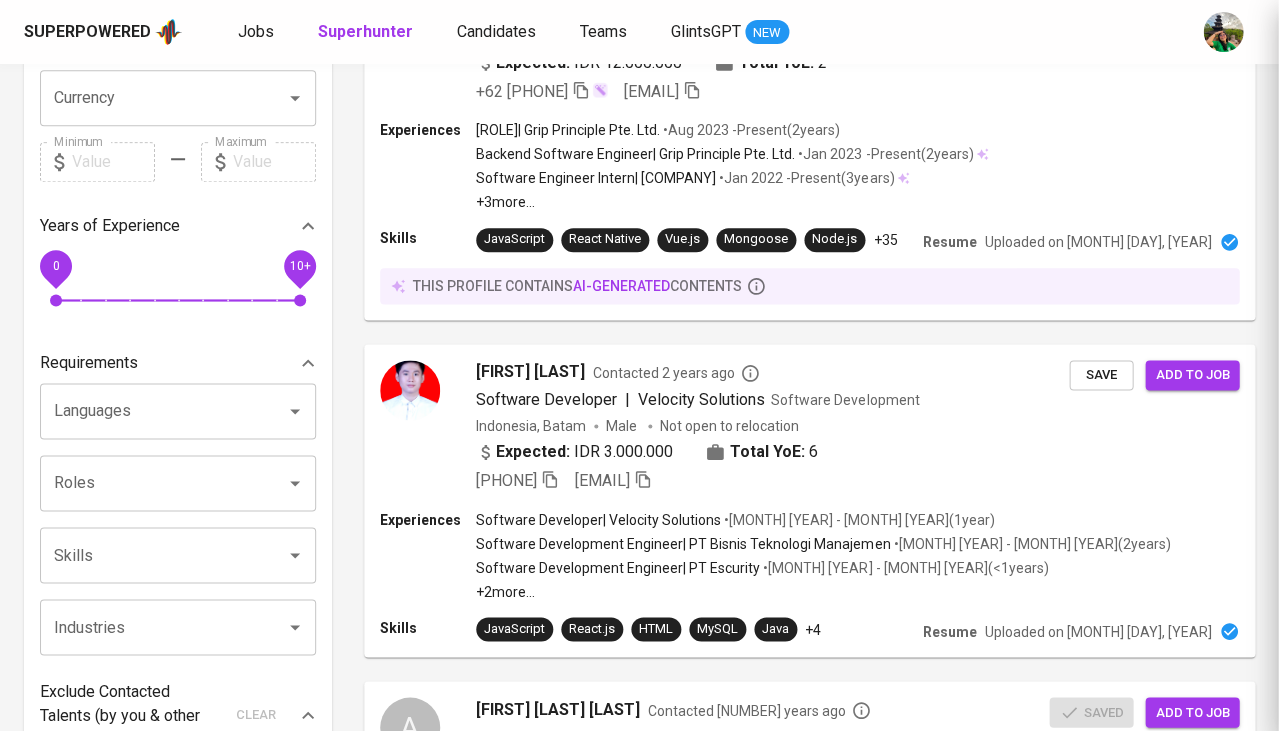 scroll, scrollTop: 0, scrollLeft: 0, axis: both 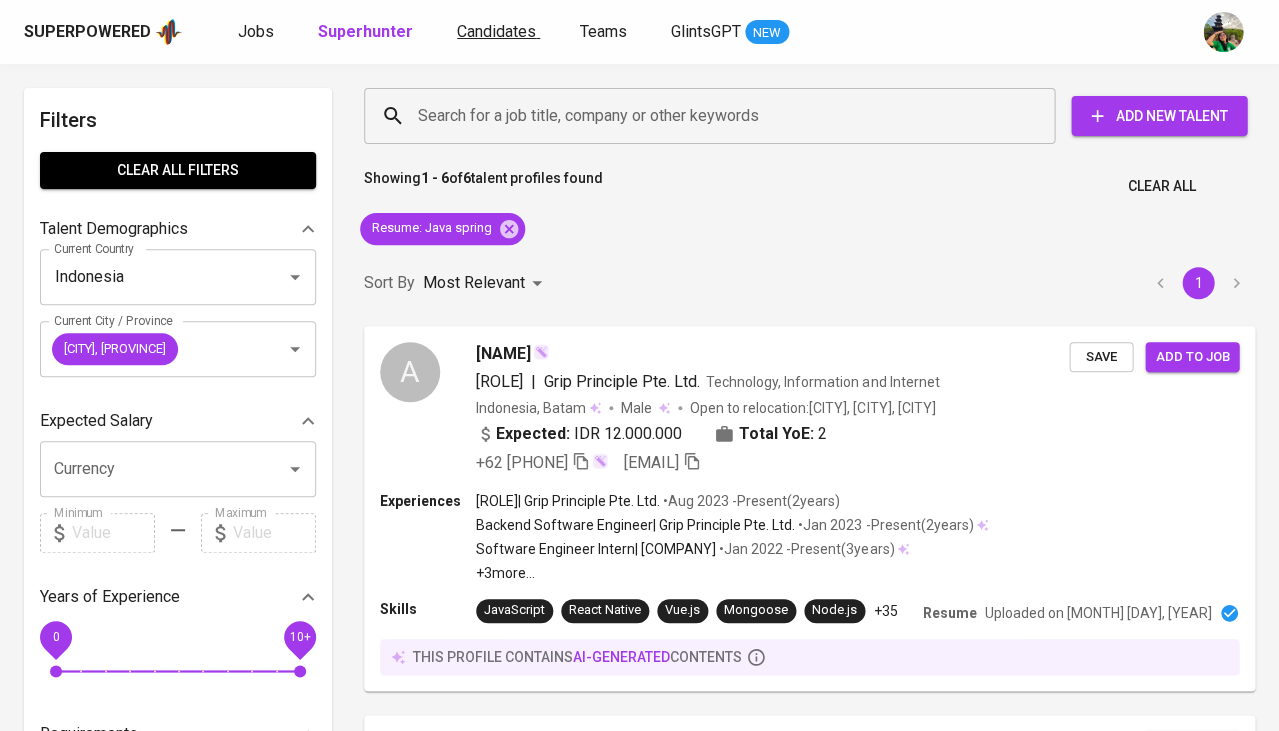 click on "Candidates" at bounding box center [496, 31] 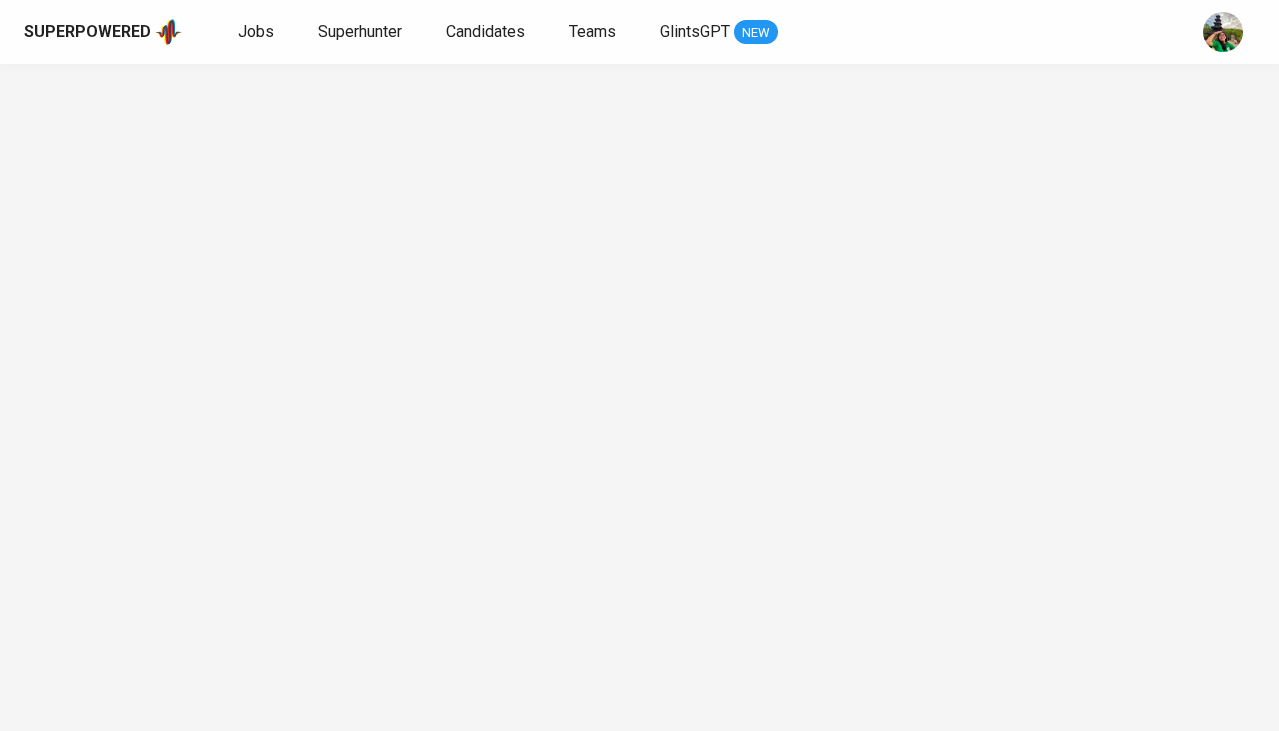 scroll, scrollTop: 0, scrollLeft: 0, axis: both 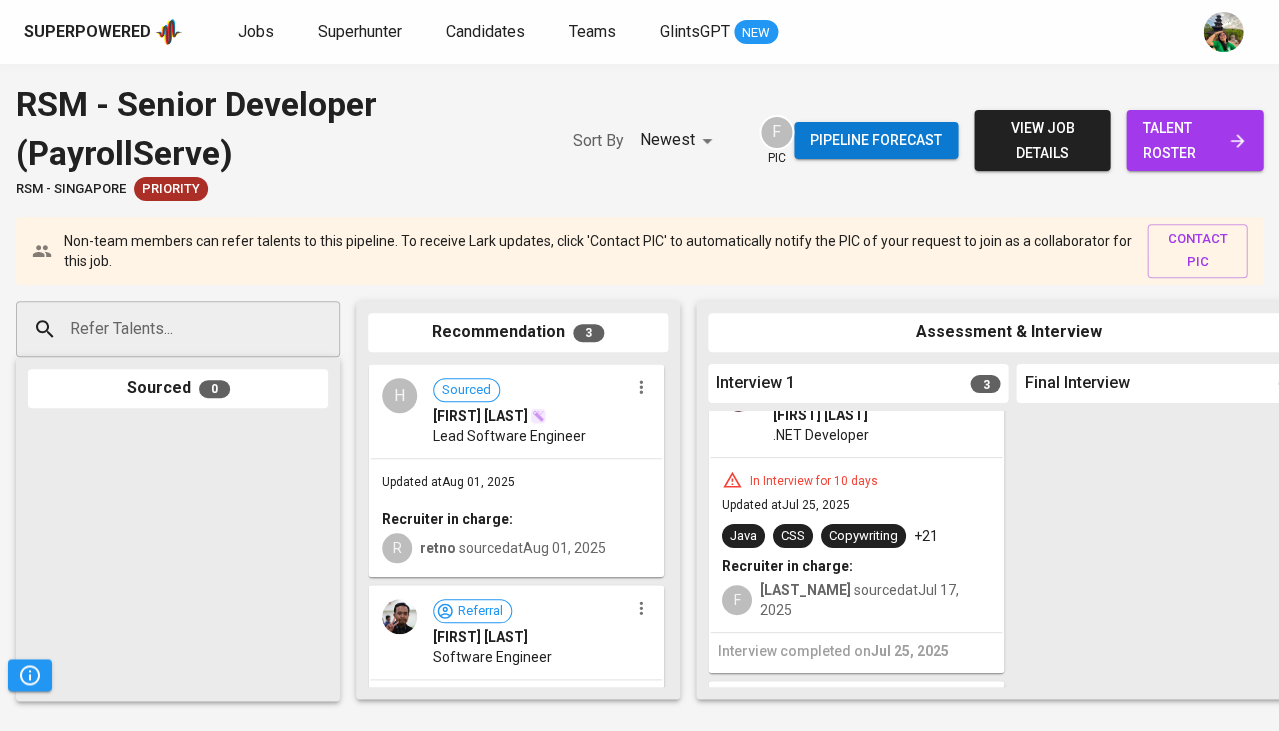 click on "Pipeline forecast view job details talent roster" at bounding box center [1028, 140] 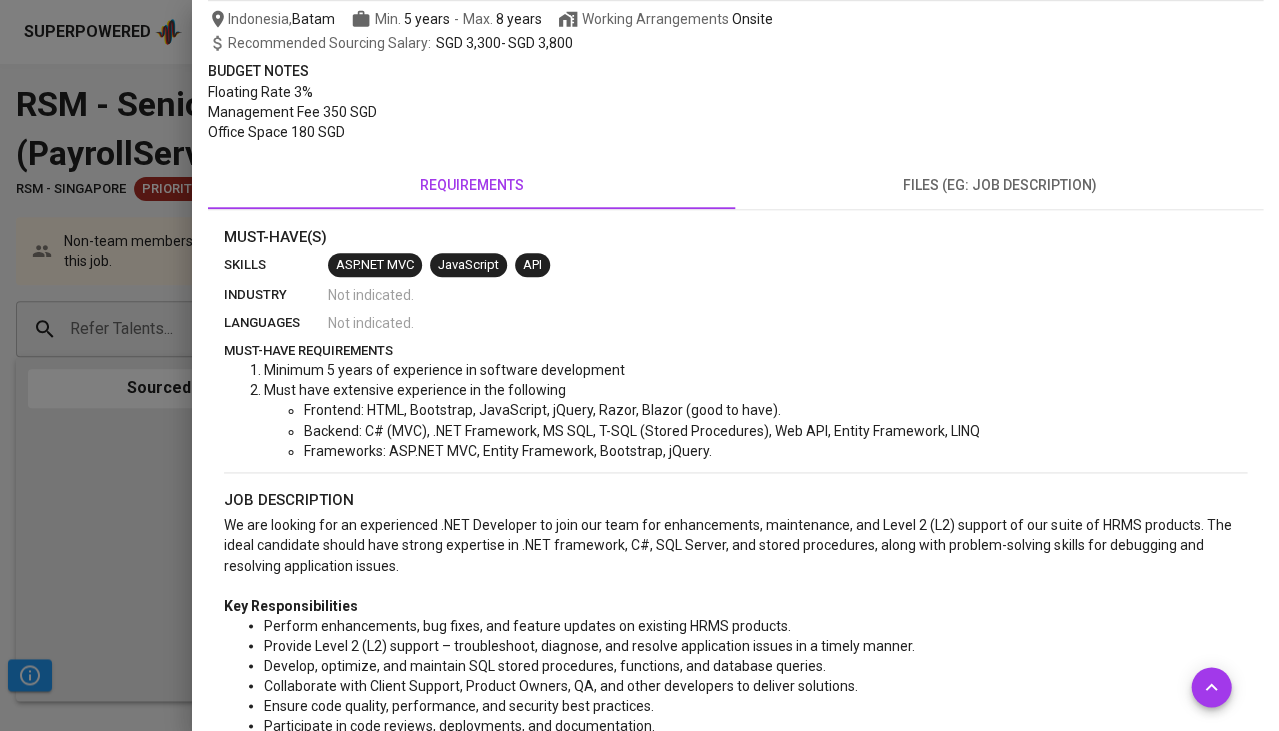 scroll, scrollTop: 416, scrollLeft: 0, axis: vertical 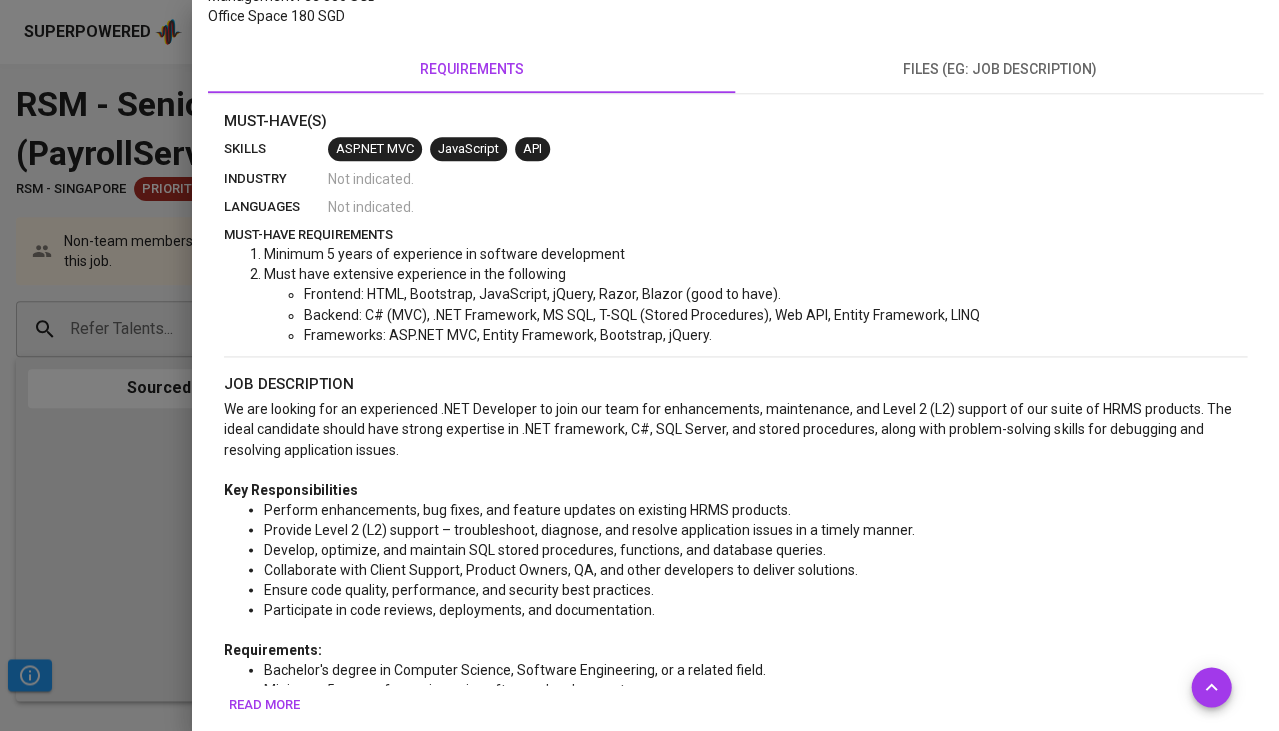 click at bounding box center [639, 365] 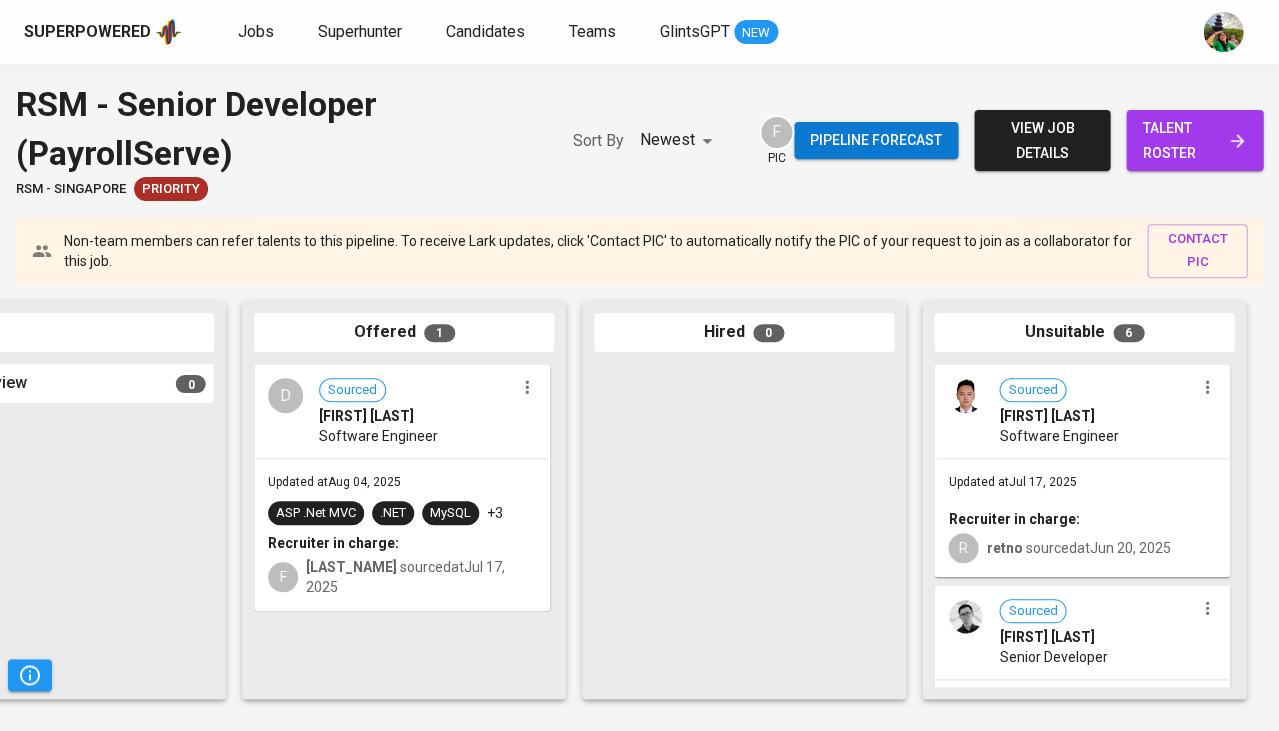 scroll, scrollTop: 0, scrollLeft: 1103, axis: horizontal 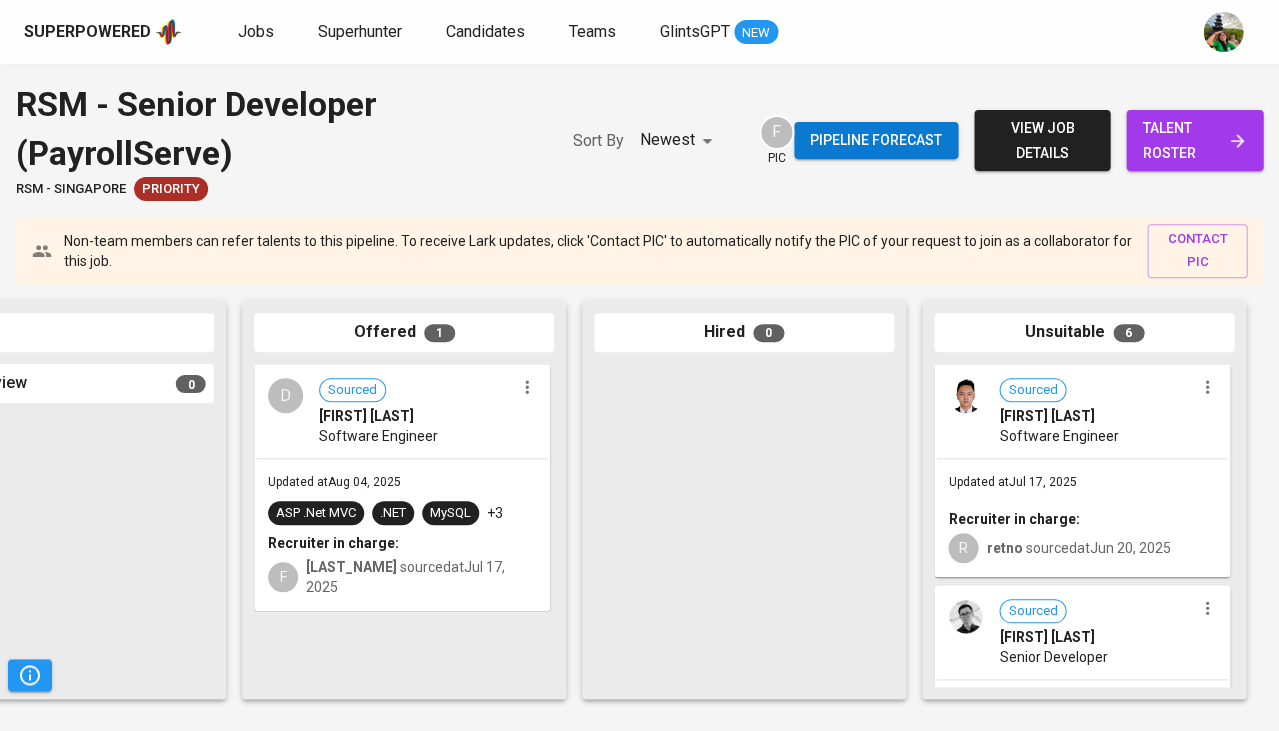 click on "Updated at  Aug 04, 2025" at bounding box center (334, 482) 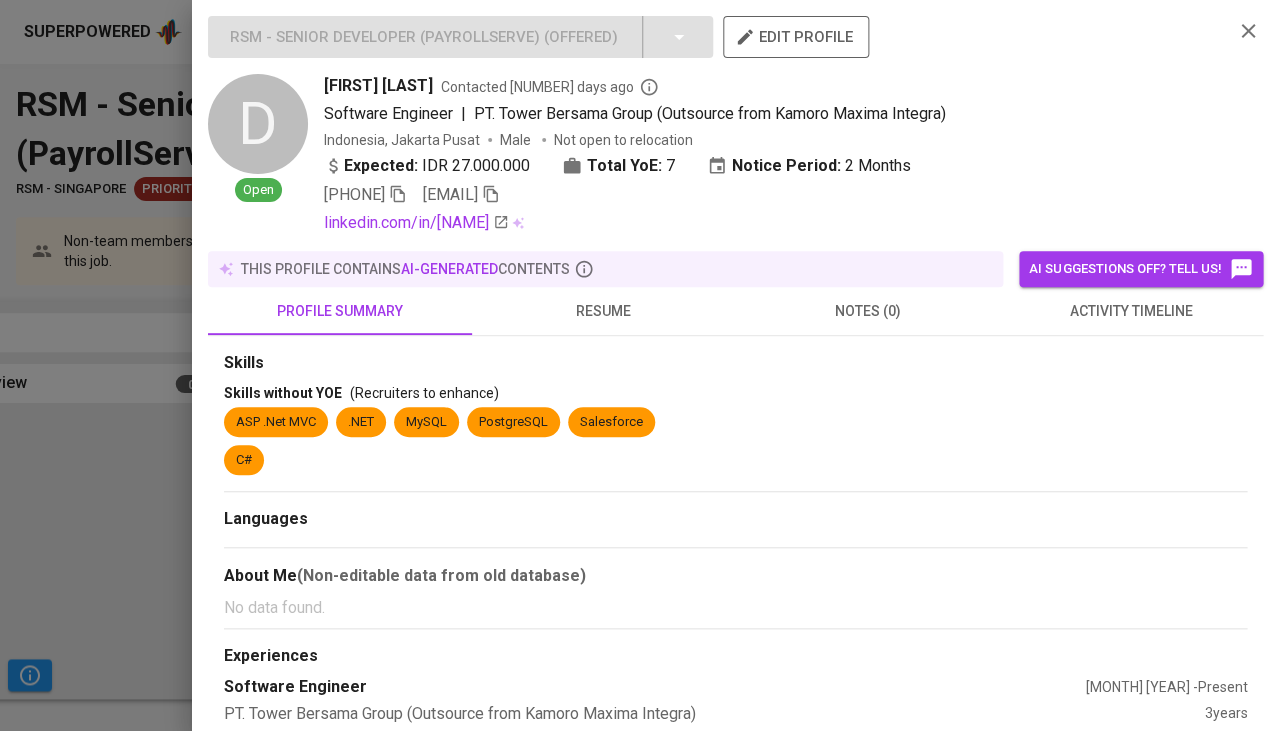 click on "resume" at bounding box center (604, 311) 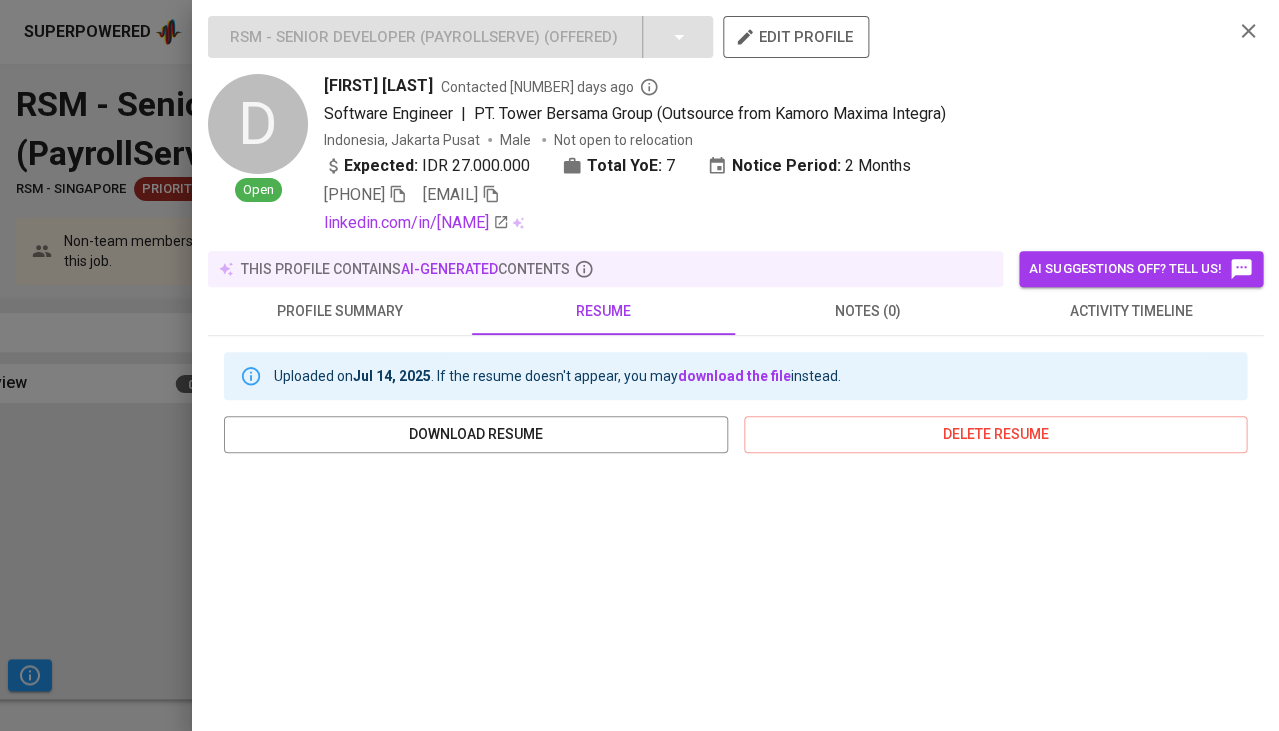 scroll, scrollTop: 166, scrollLeft: 0, axis: vertical 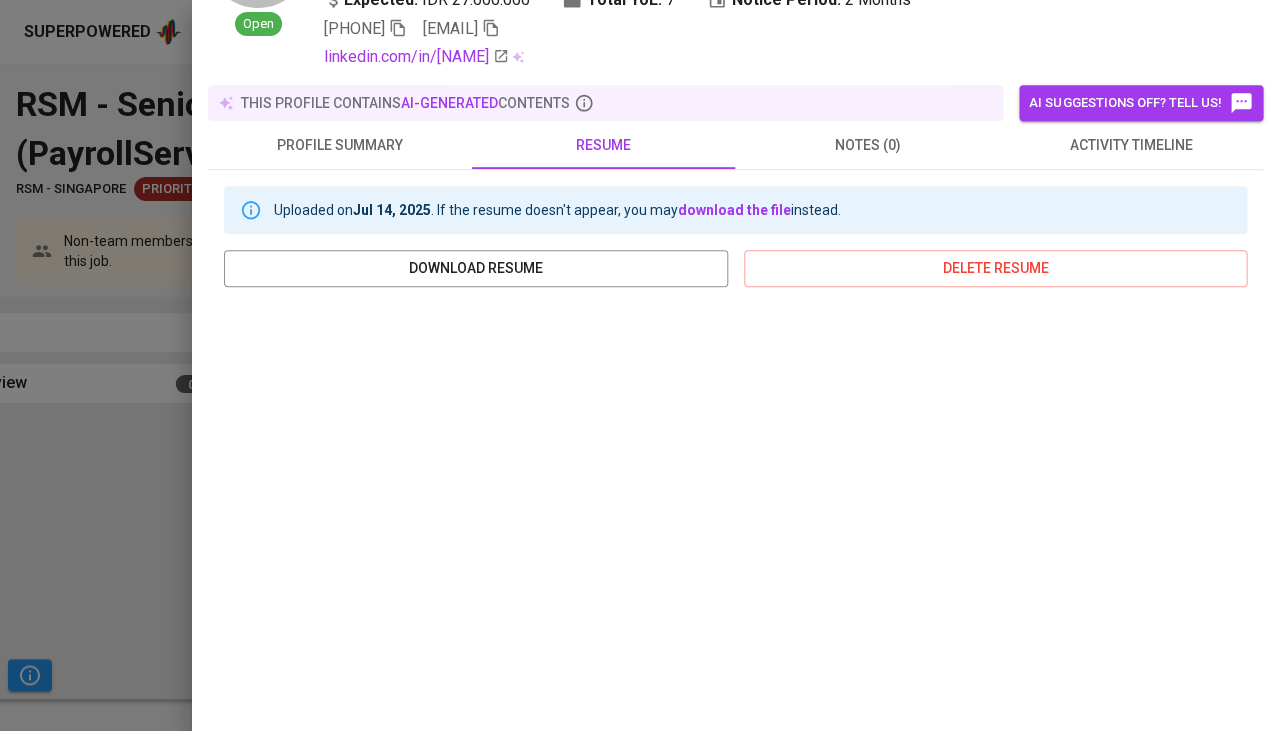click at bounding box center (639, 365) 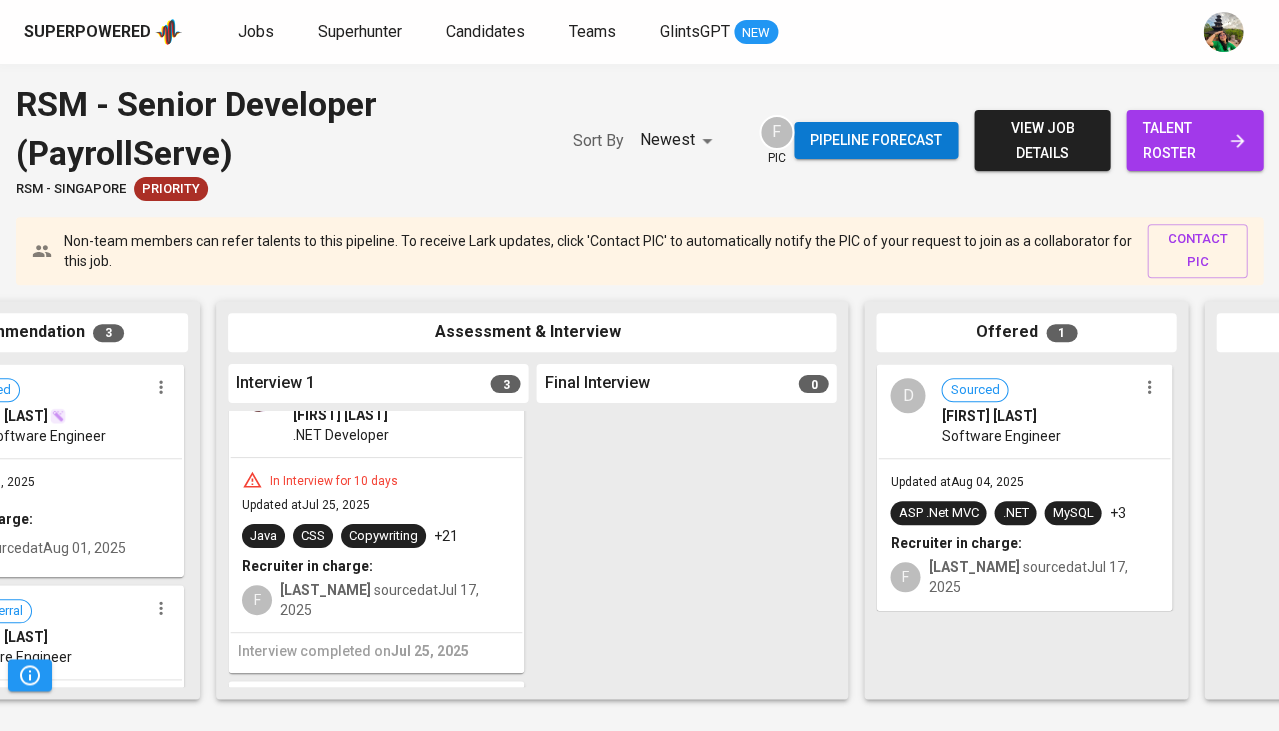 scroll, scrollTop: 0, scrollLeft: 479, axis: horizontal 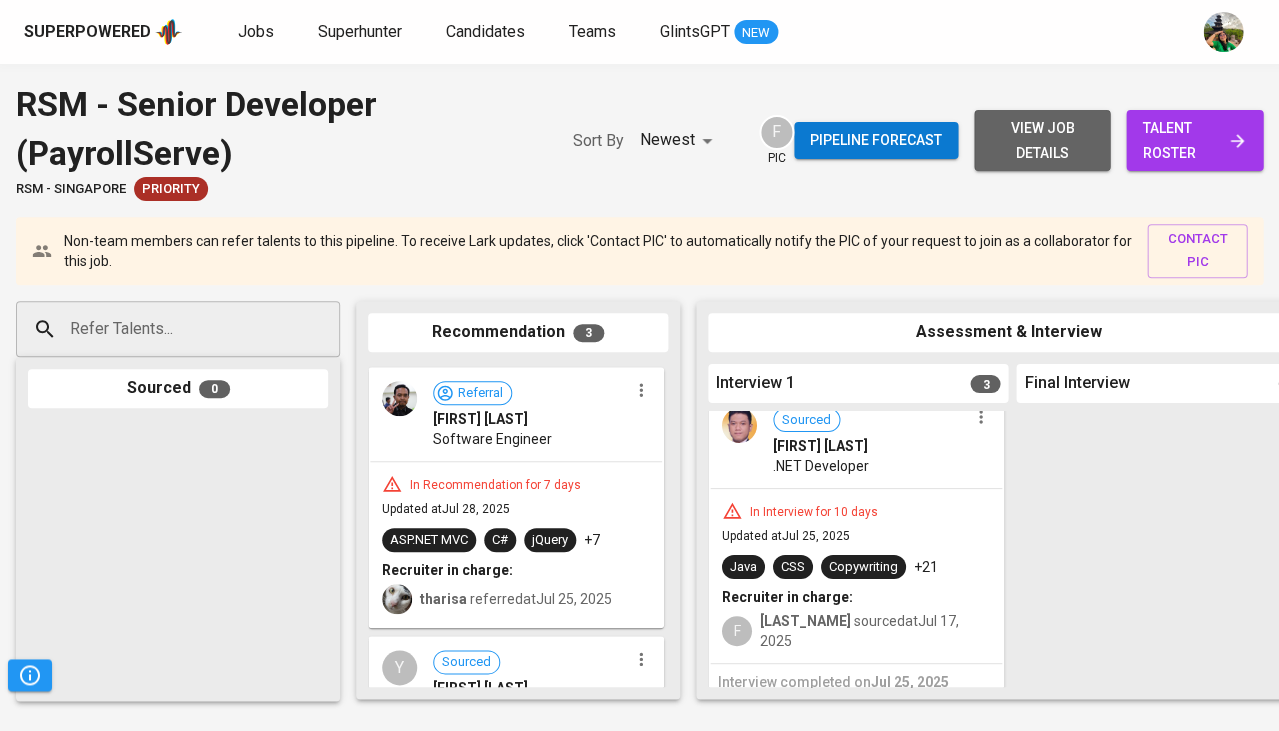 click on "view job details" at bounding box center [1042, 140] 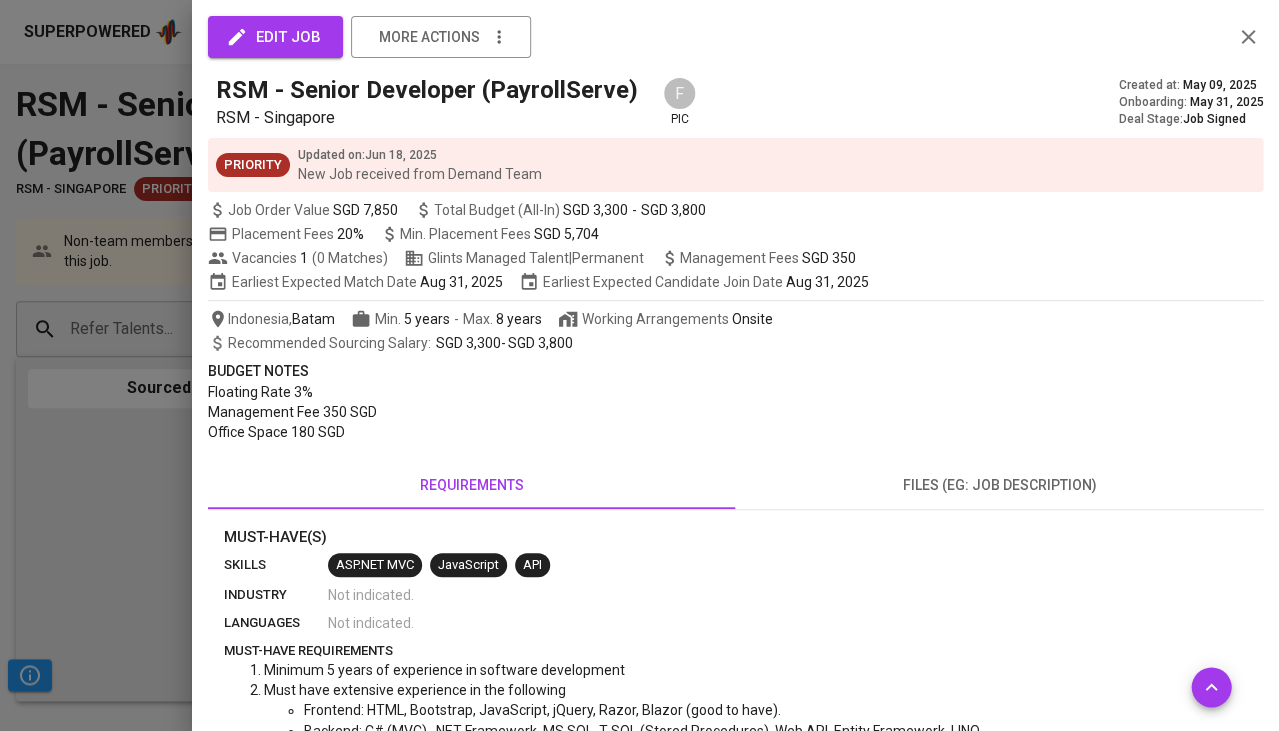 click on "Priority Updated on :  Jun 18, 2025 New Job received from Demand Team" at bounding box center (735, 165) 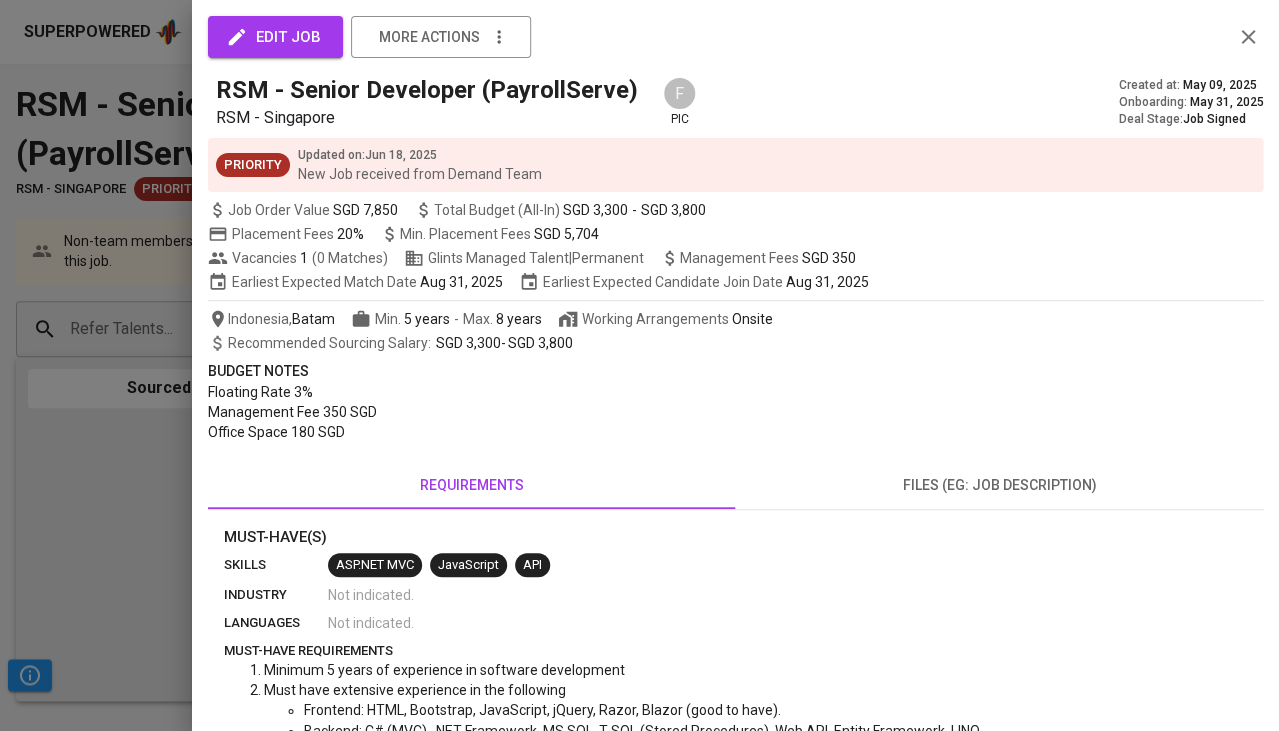 scroll, scrollTop: 0, scrollLeft: 0, axis: both 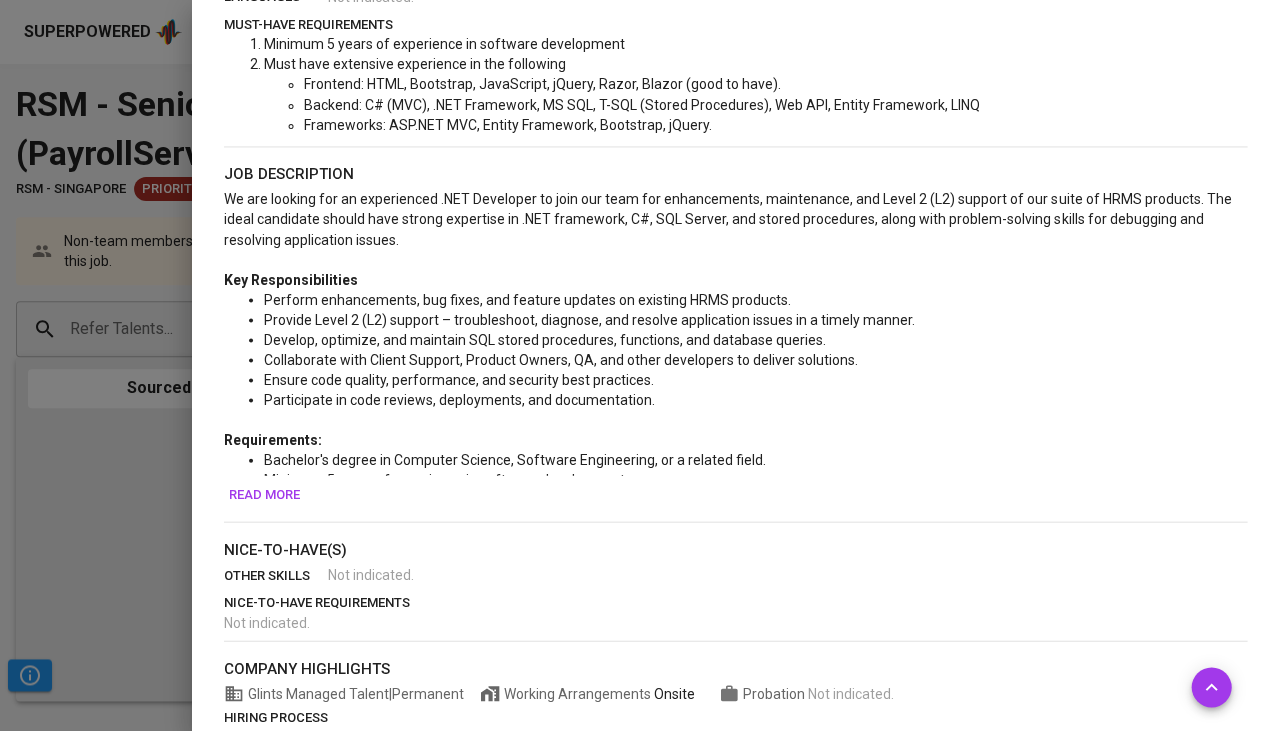 click on "Read more" at bounding box center [264, 494] 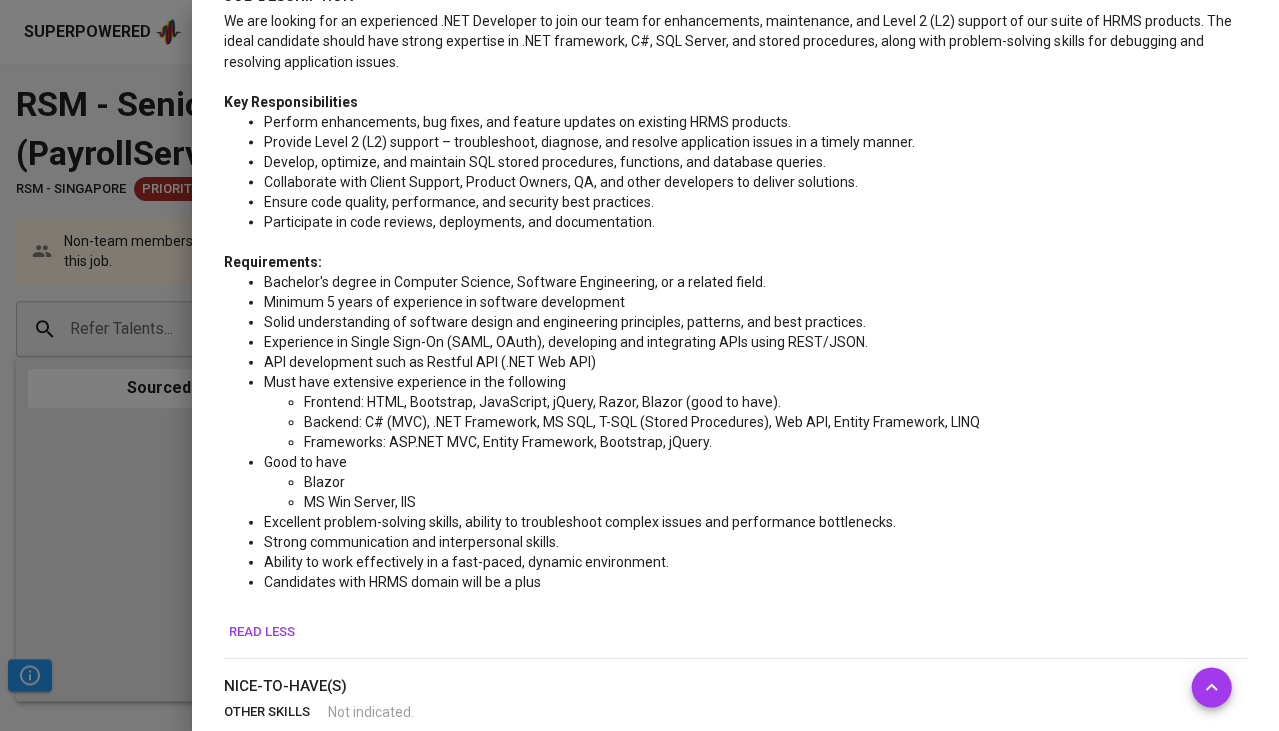 scroll, scrollTop: 800, scrollLeft: 0, axis: vertical 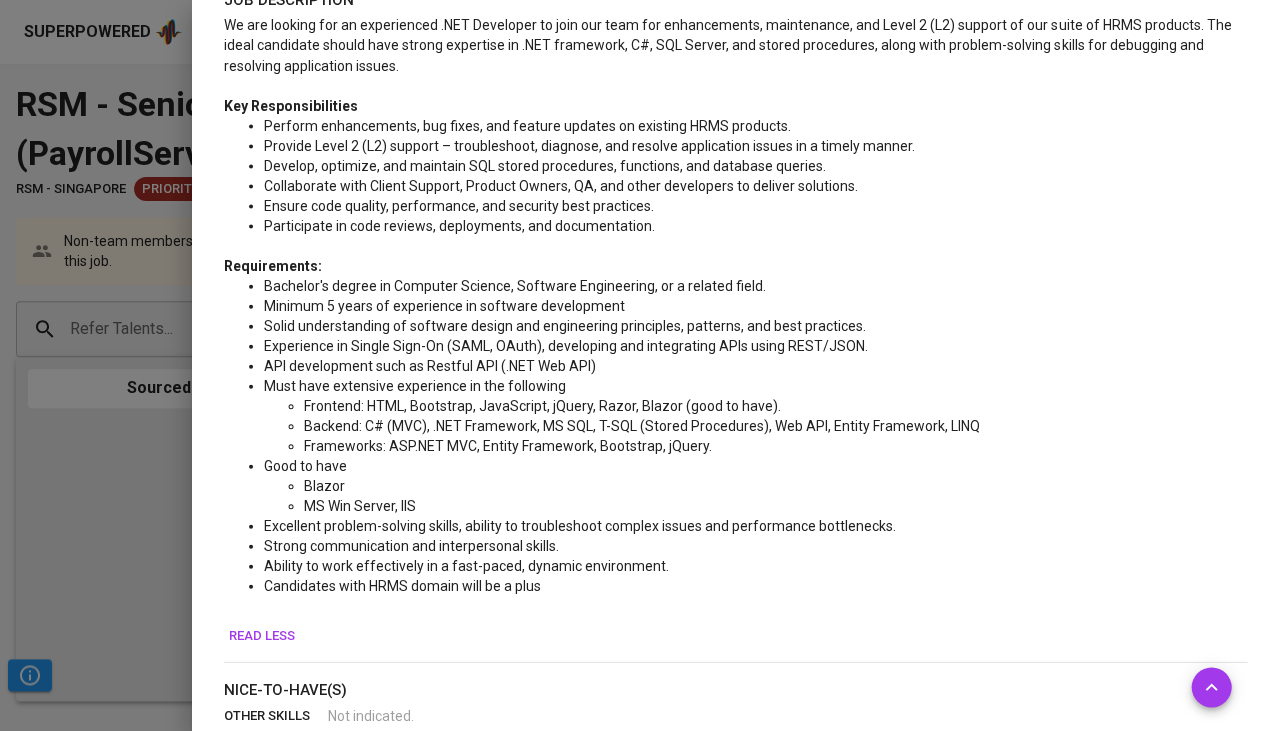 type 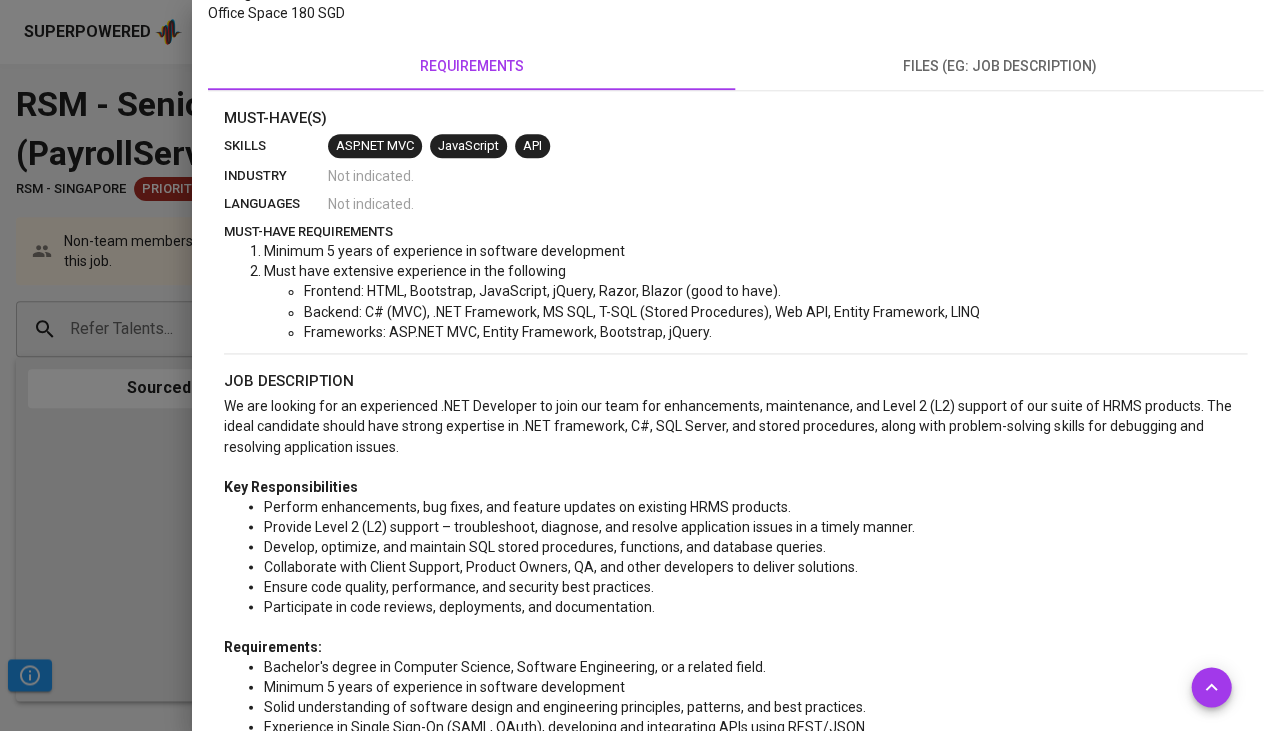 scroll, scrollTop: 528, scrollLeft: 0, axis: vertical 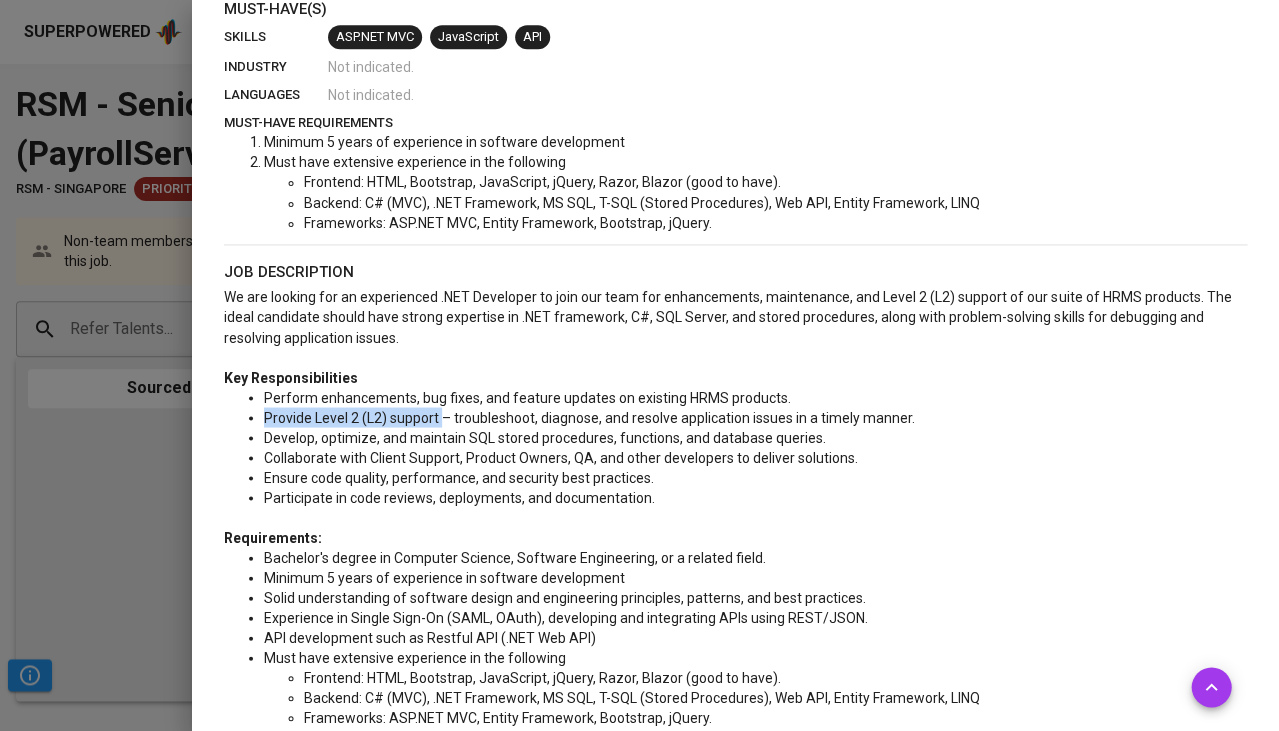 drag, startPoint x: 264, startPoint y: 413, endPoint x: 441, endPoint y: 409, distance: 177.0452 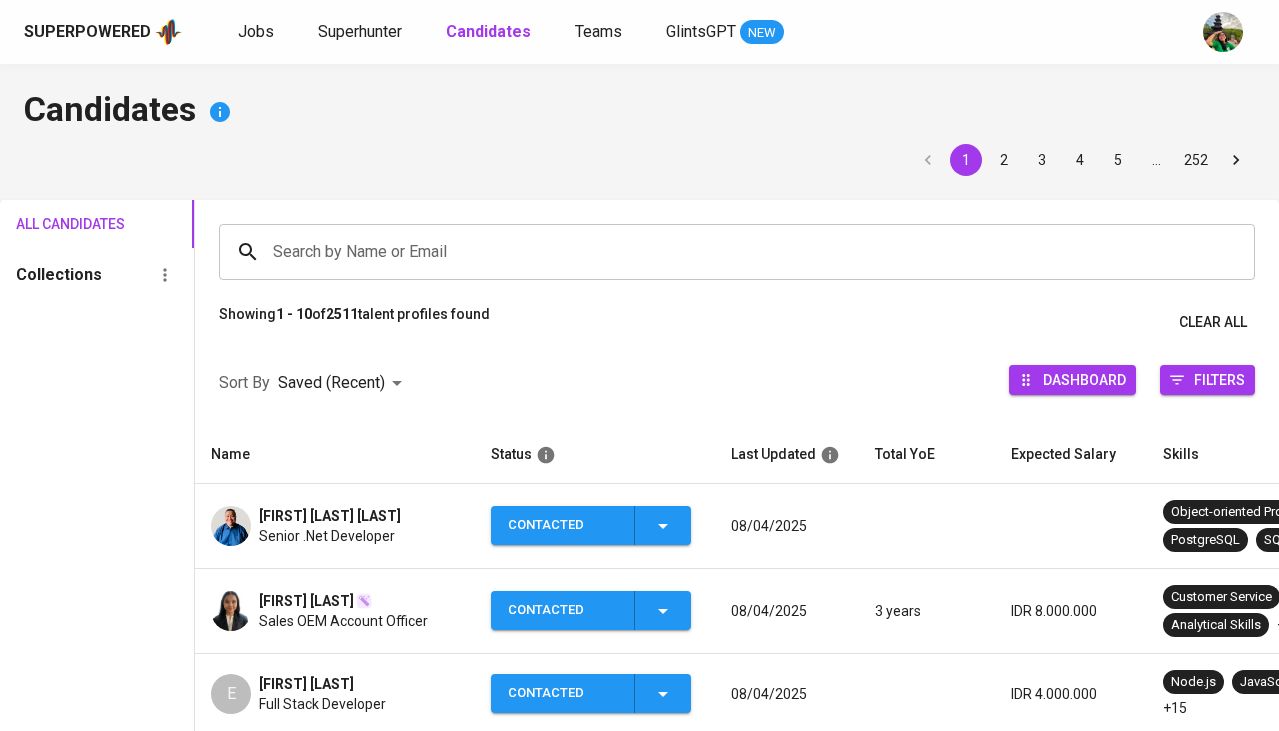 scroll, scrollTop: 0, scrollLeft: 0, axis: both 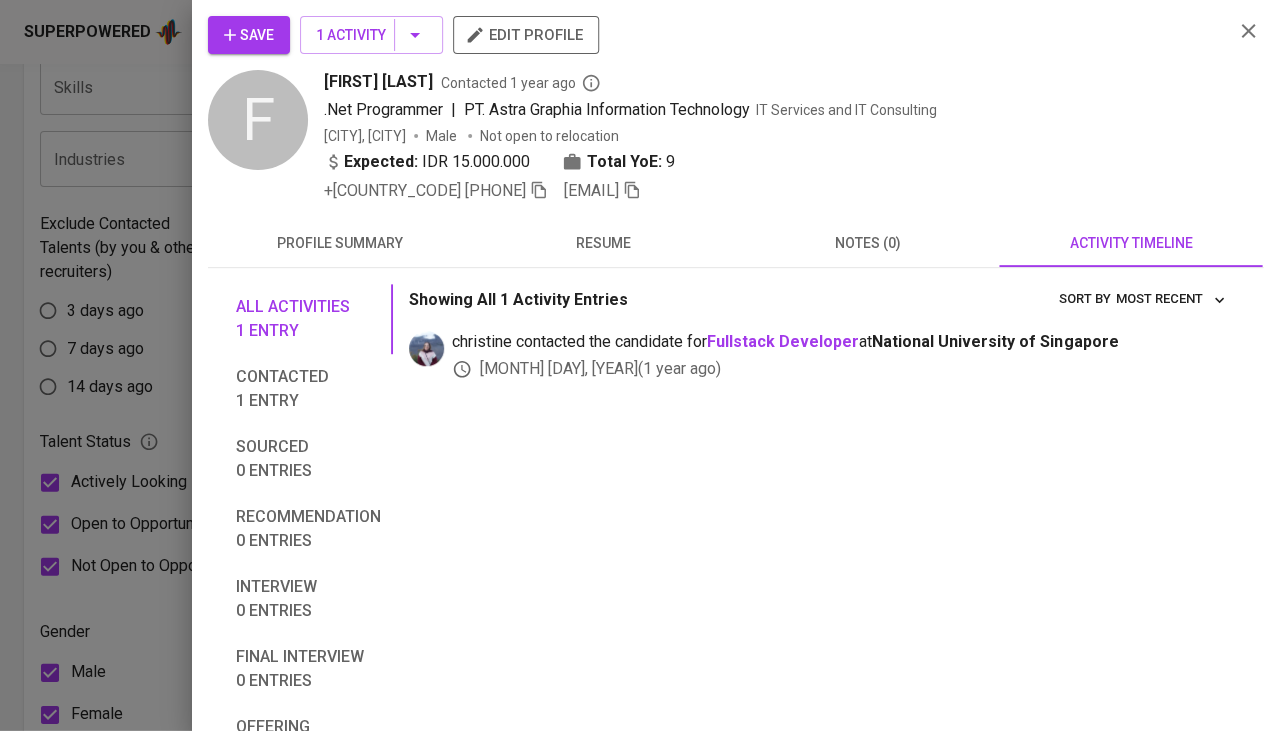 click on "All activities 1 entry Contacted 1 entry Sourced 0 entries Recommendation 0 entries Interview 0 entries Final interview 0 entries Offering 0 entries Hired 0 entries Unsuitable 0 entries Showing All 1 Activity Entries Most Recent sort by [PERSON_NAME] contacted the candidate for Fullstack Developer at [ORGANIZATION] [MONTH] [DAY], [YEAR] ( [YEAR] year ago )" at bounding box center (735, 591) 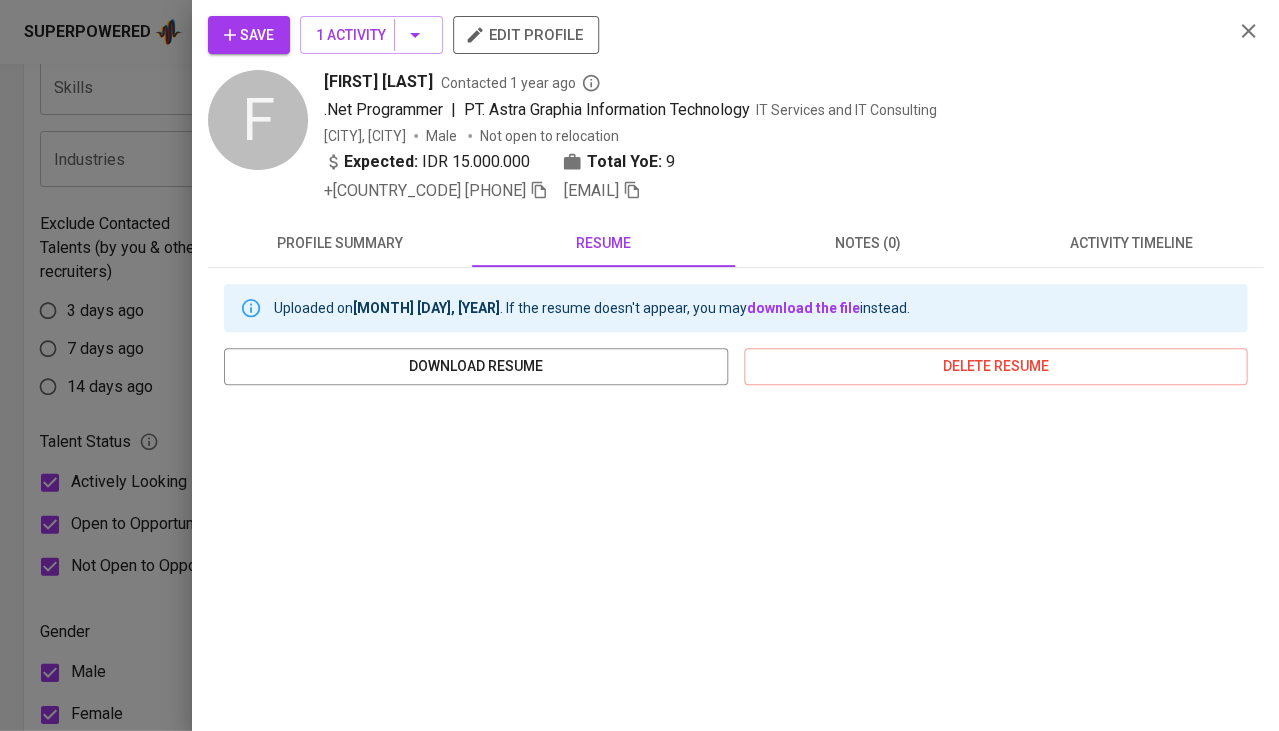 scroll, scrollTop: 0, scrollLeft: 0, axis: both 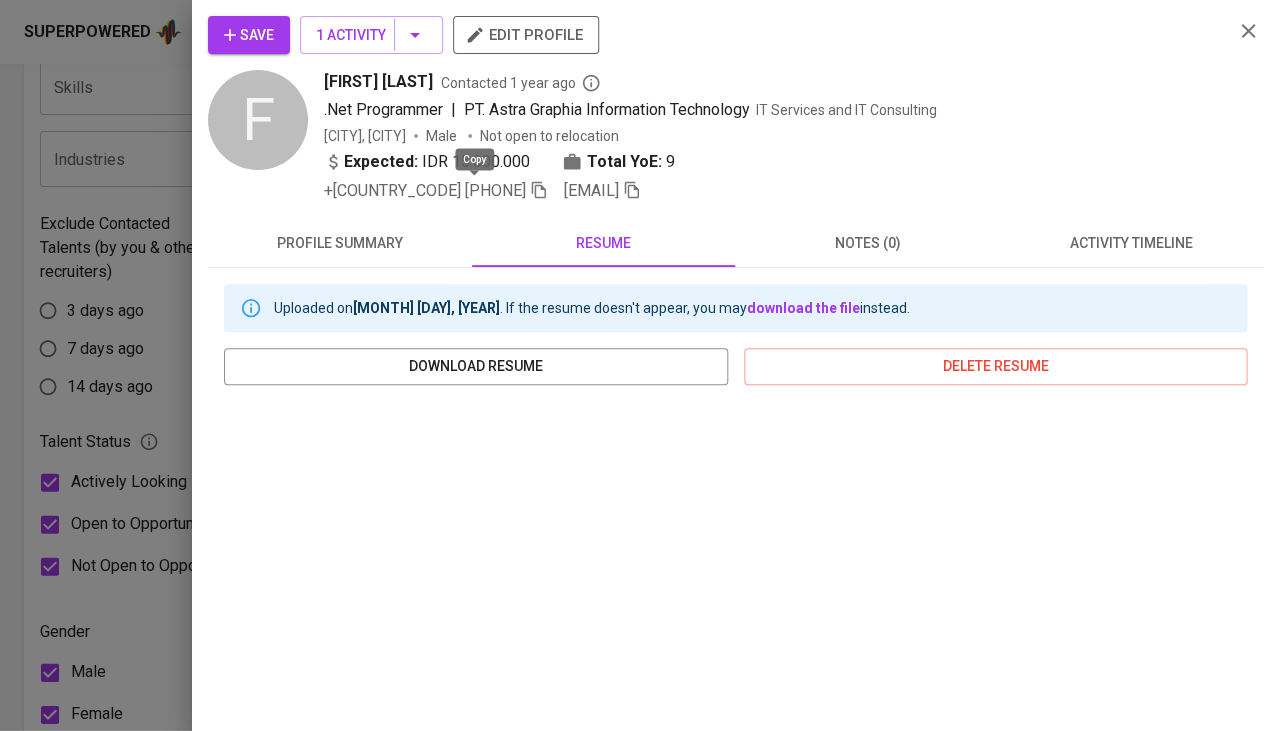 click at bounding box center (539, 190) 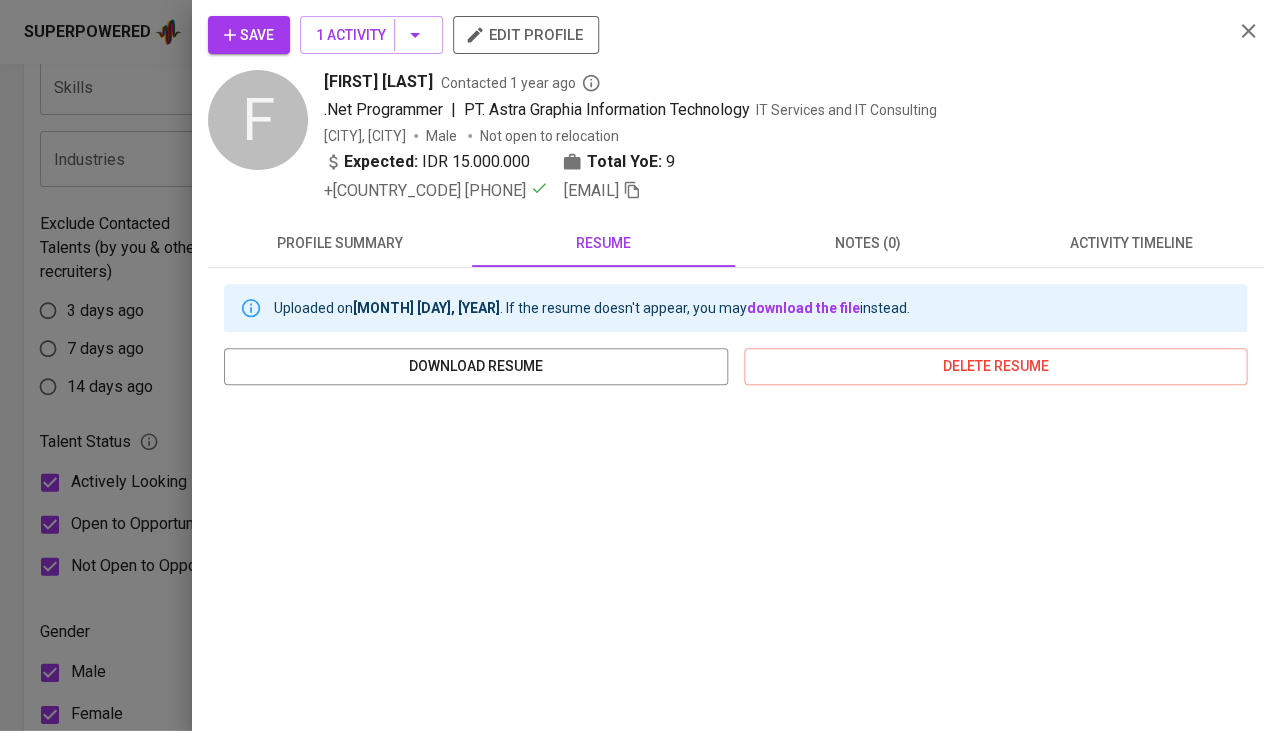 click on "Save 1 Activity   edit profile F Fidy Rachman OSTHAR Contacted 1 year ago .Net Programmer | PT. Astra Graphia Information Technology IT Services and IT Consulting Indonesia, Depok Male   Not open to relocation Expected:   IDR 15.000.000 Total YoE:   9 +62 877-7551-2431   fidy_osthar@yahoo.com   profile summary resume notes (0) activity timeline Uploaded on  Apr 30, 2018 . If the resume doesn't appear, you may  download the file  instead. download resume delete resume" at bounding box center (735, 365) 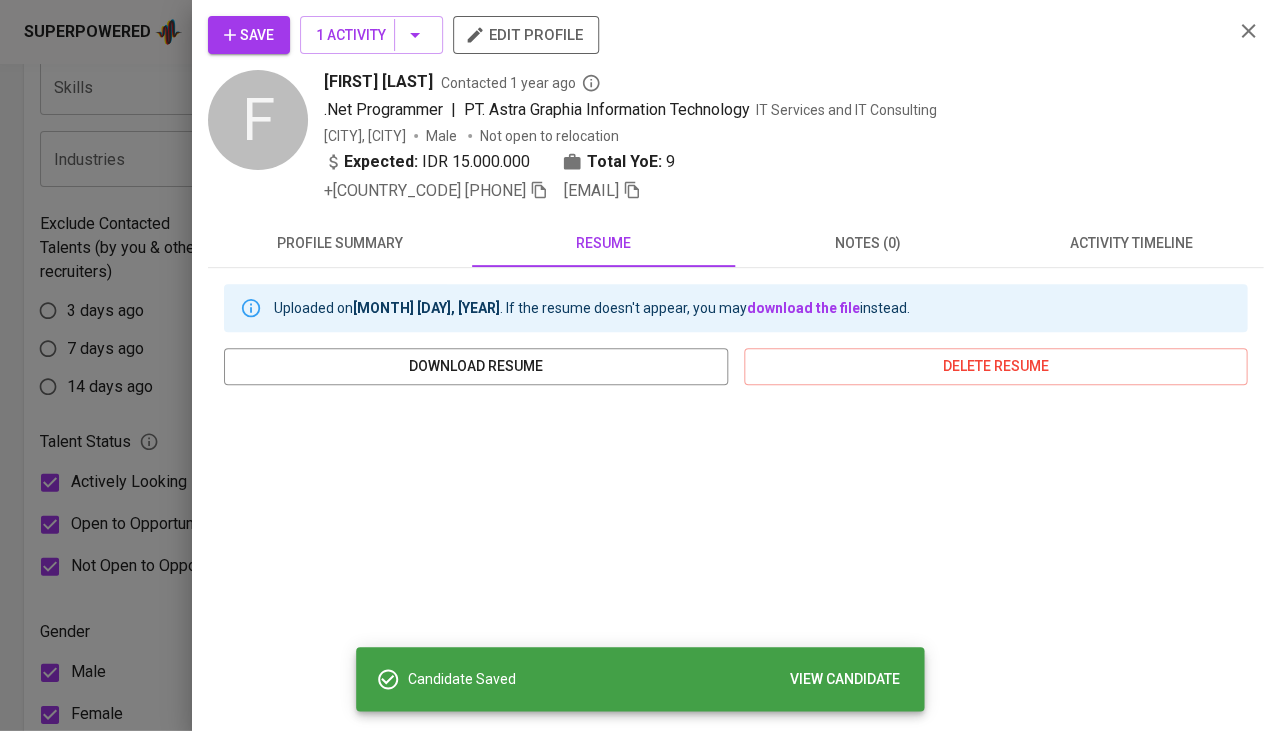 click on "Save" at bounding box center [249, 35] 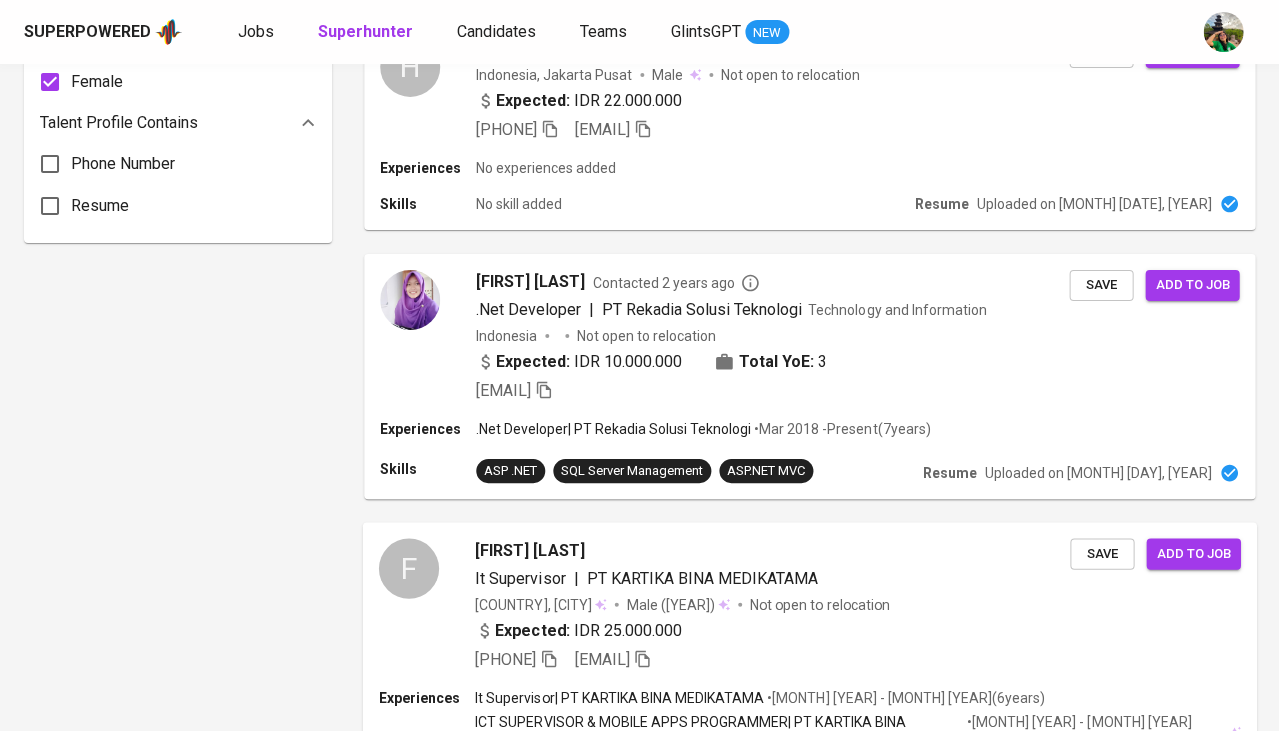 scroll, scrollTop: 1379, scrollLeft: 0, axis: vertical 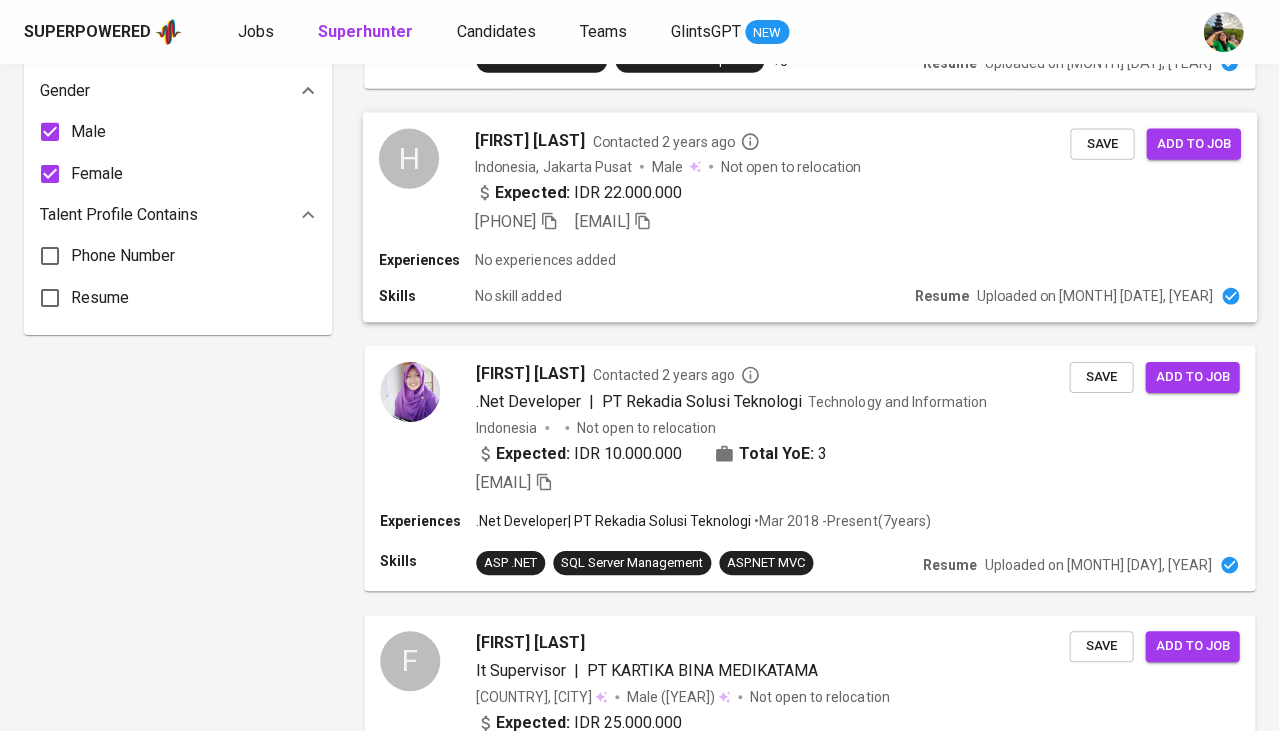 click on "Harris nan" at bounding box center [529, 141] 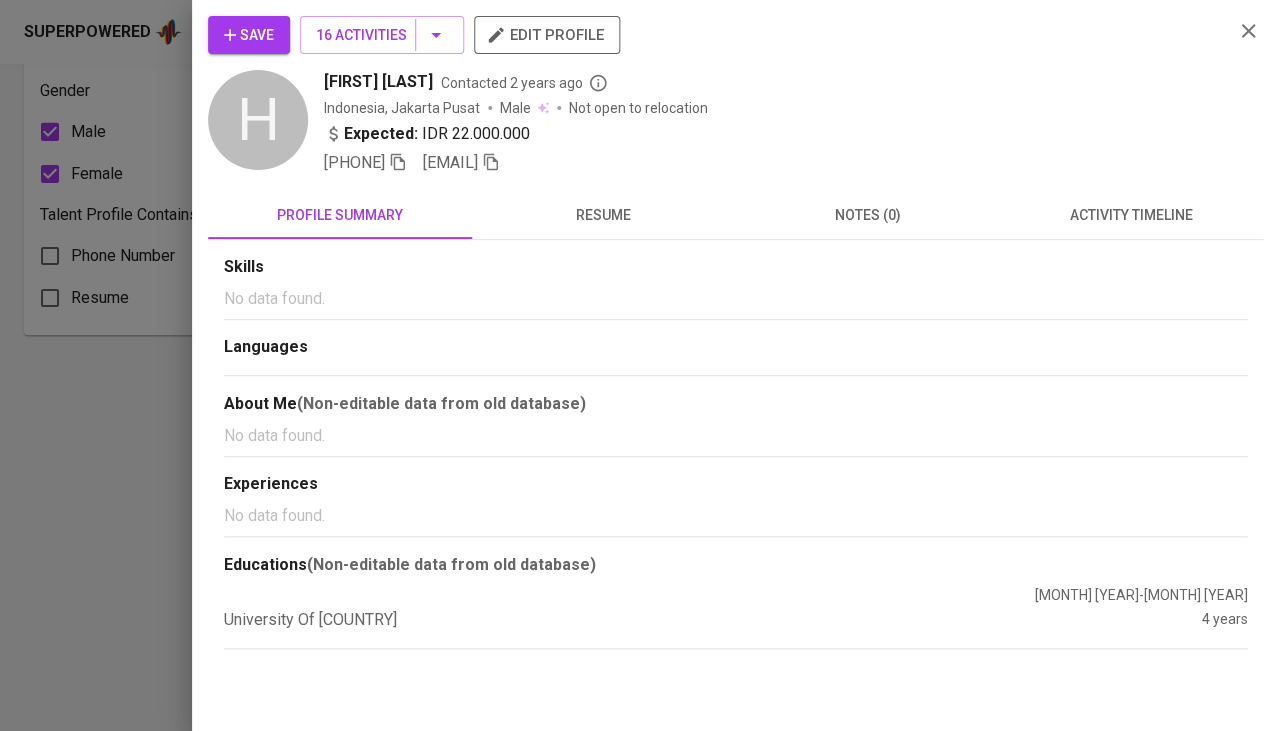 click on "resume" at bounding box center (604, 215) 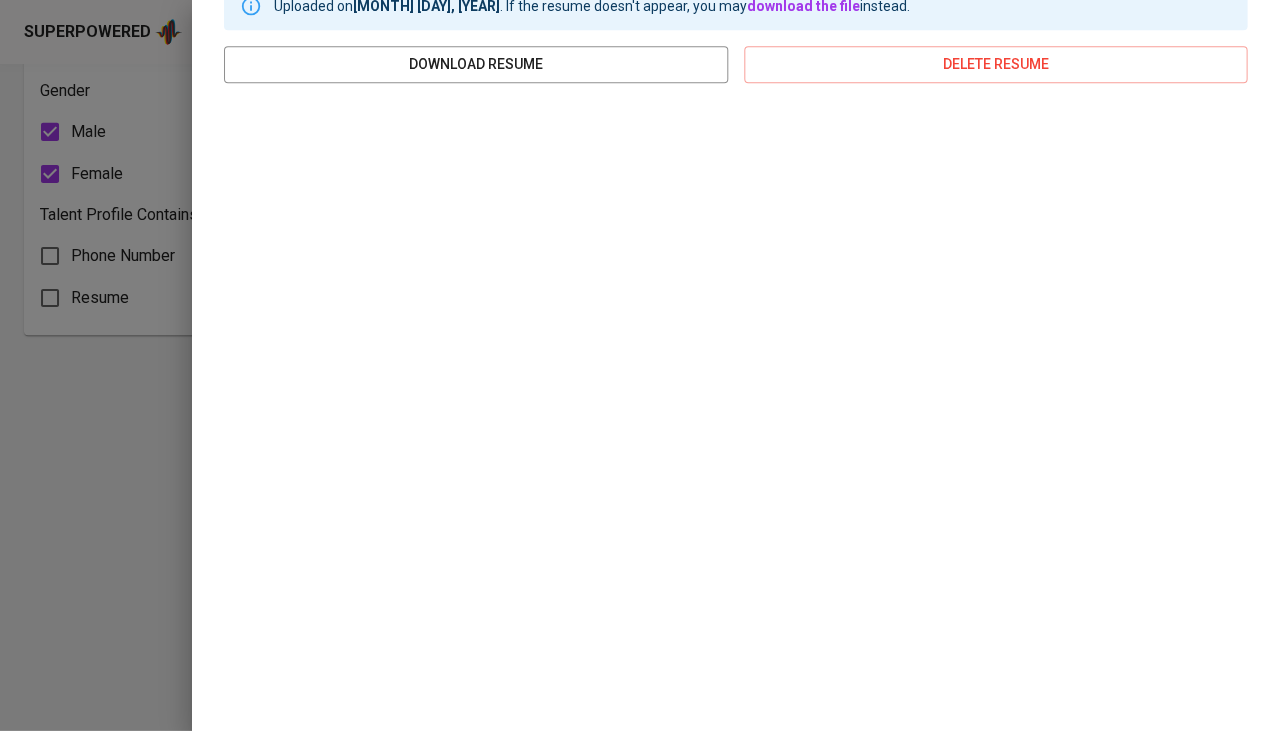 scroll, scrollTop: 273, scrollLeft: 0, axis: vertical 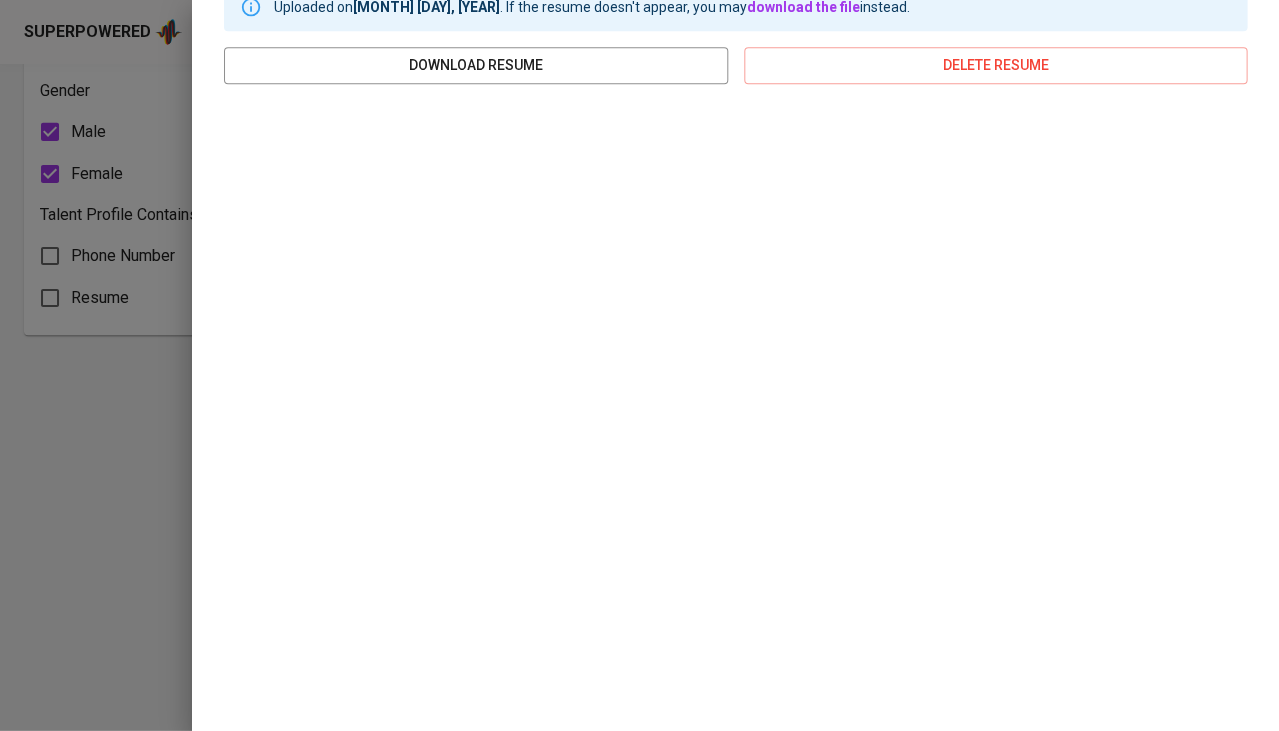 click at bounding box center [639, 365] 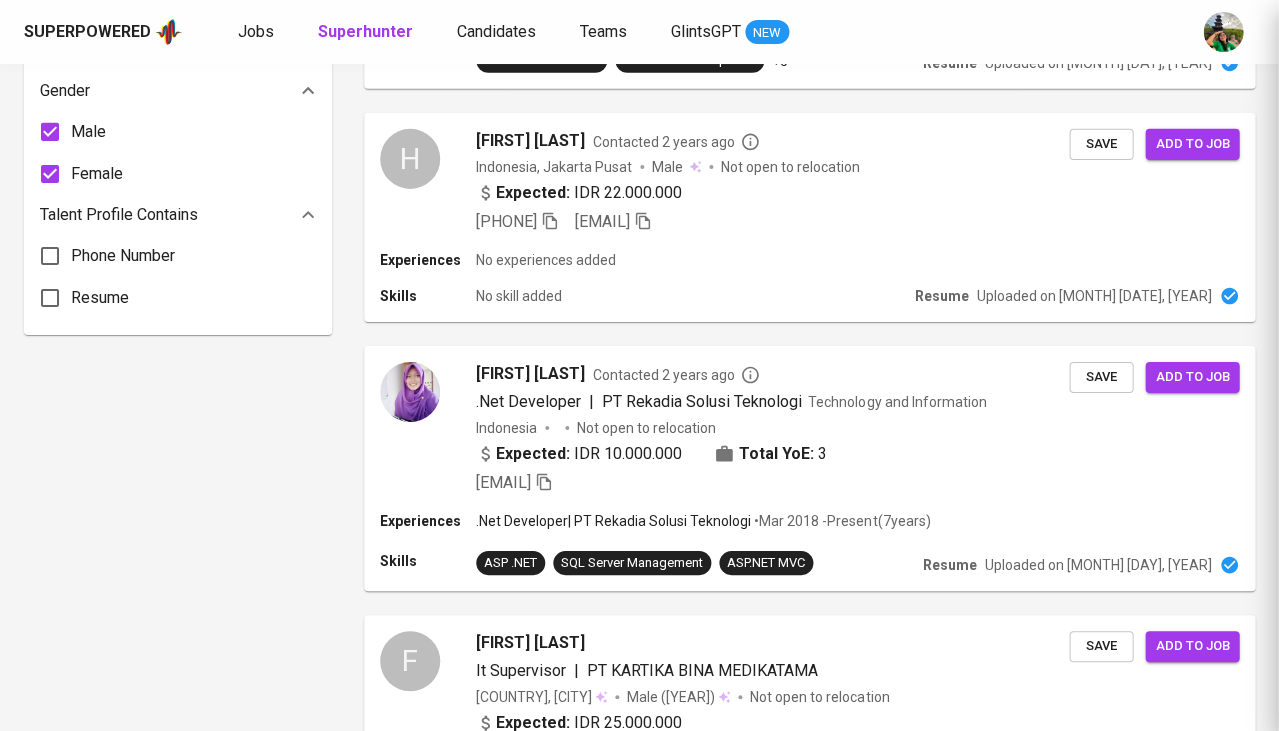 scroll, scrollTop: 0, scrollLeft: 0, axis: both 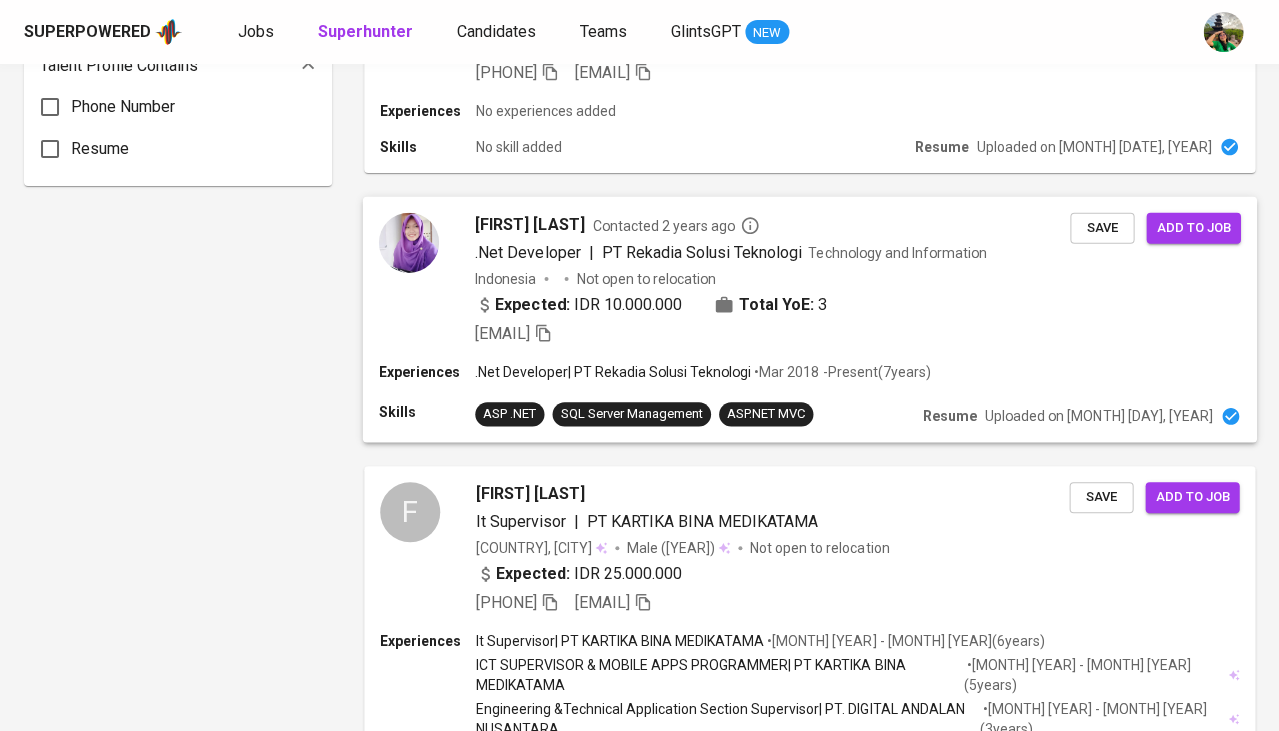 click on "Santi Rahayu" at bounding box center (529, 225) 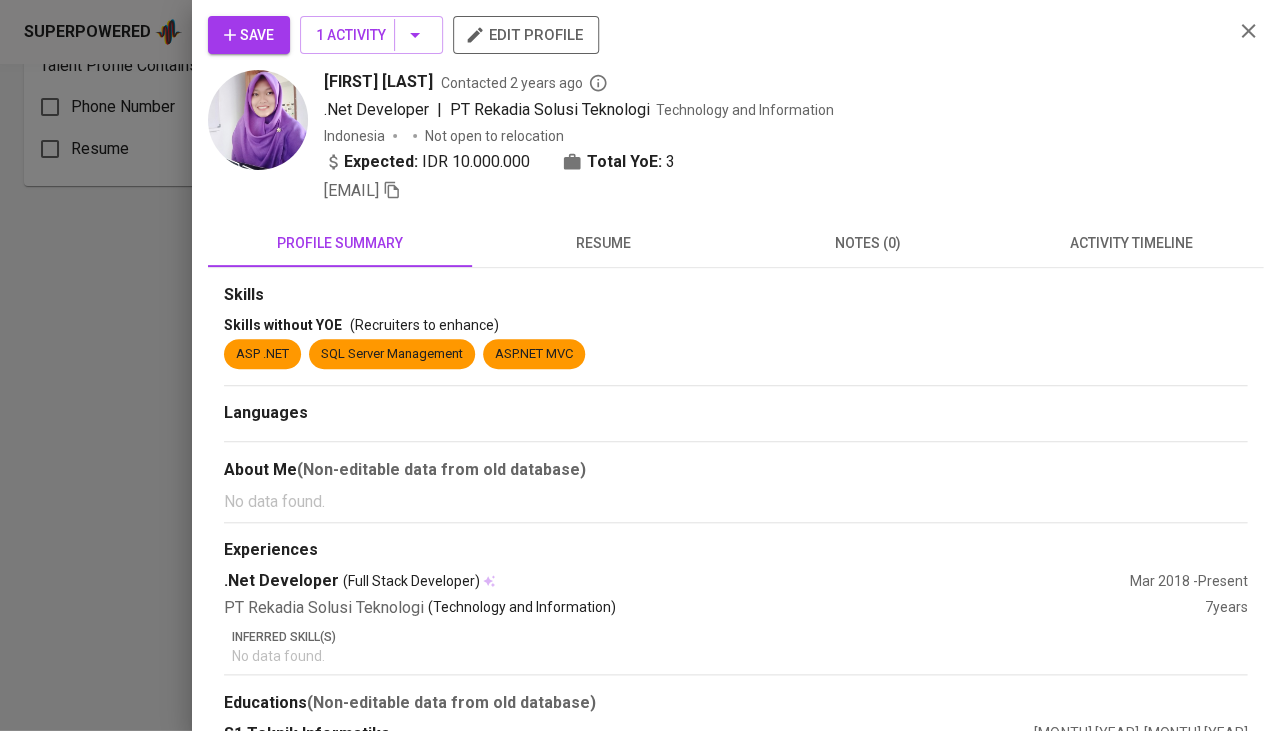 click on "resume" at bounding box center (604, 243) 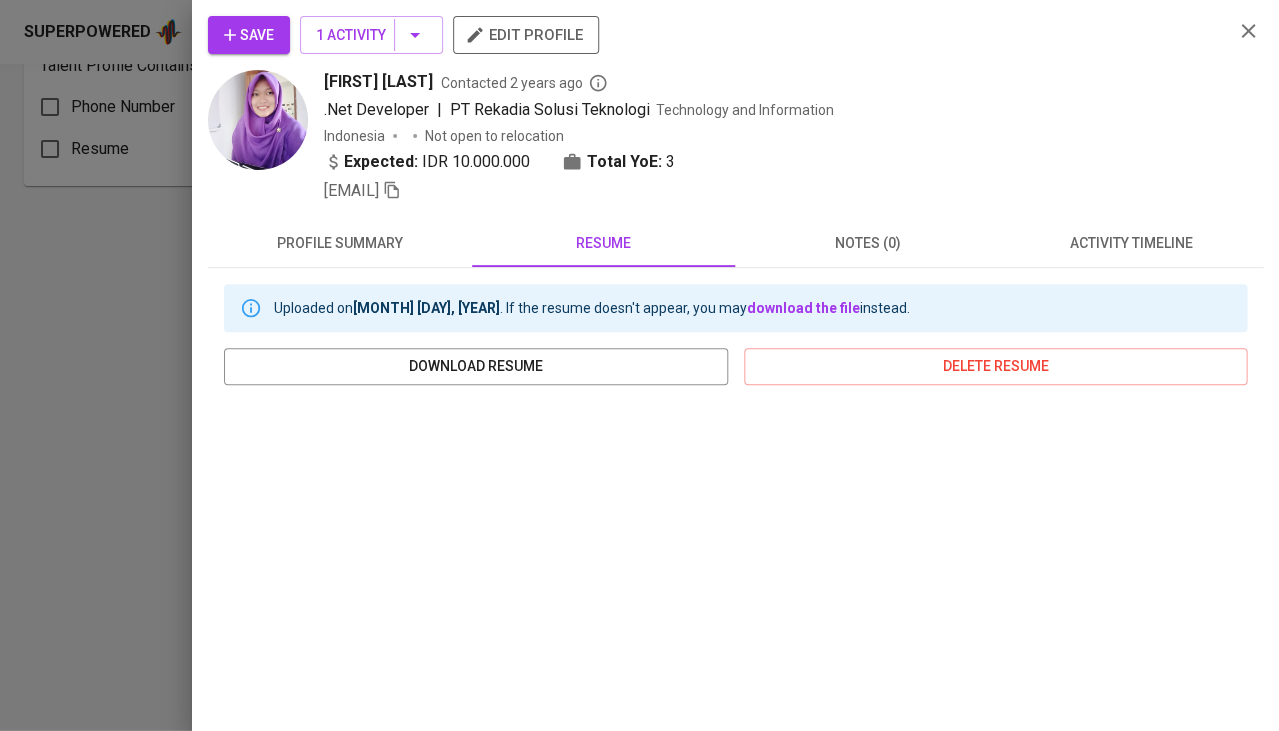 click at bounding box center [639, 365] 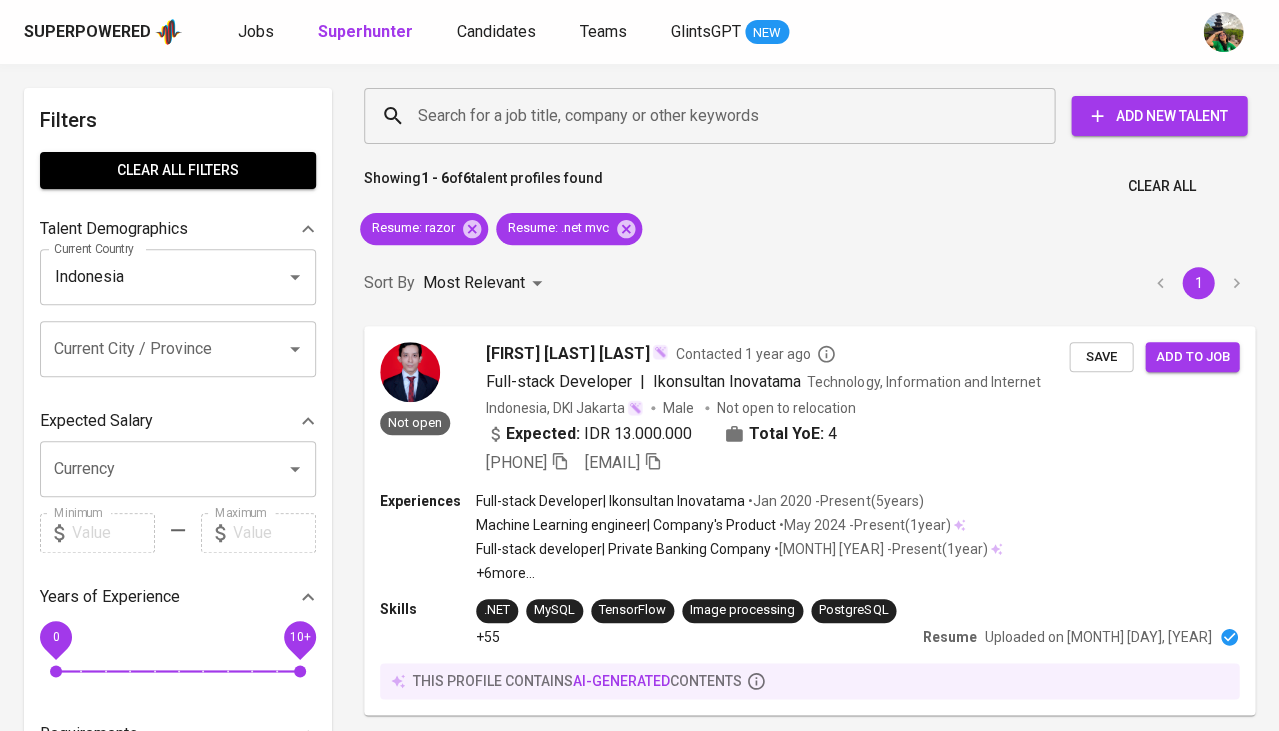 scroll, scrollTop: 0, scrollLeft: 0, axis: both 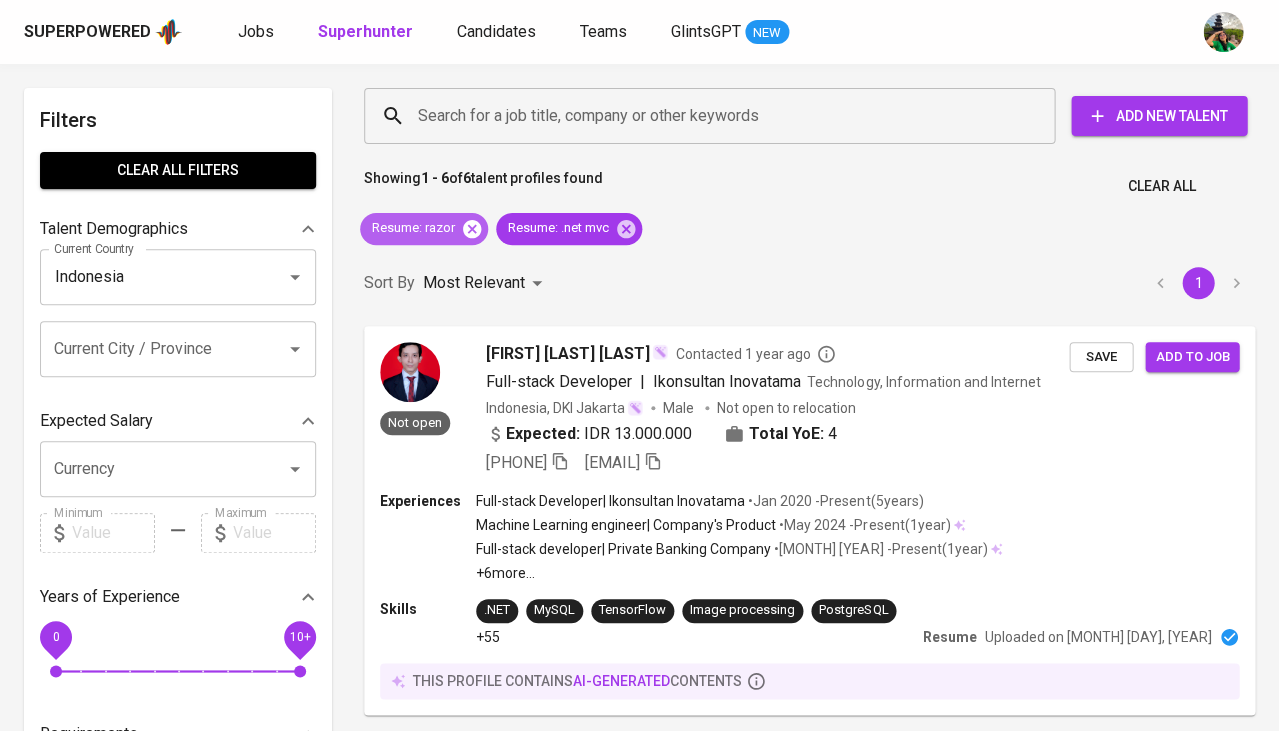click 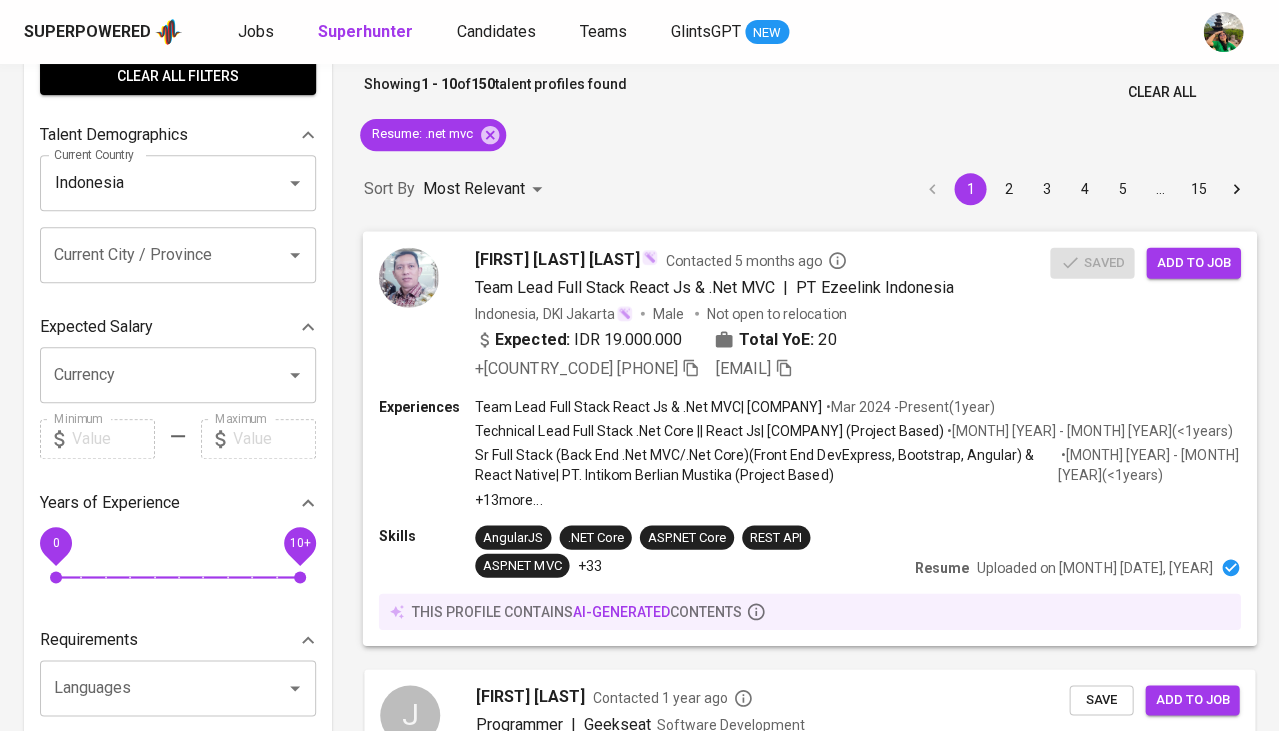 scroll, scrollTop: 96, scrollLeft: 0, axis: vertical 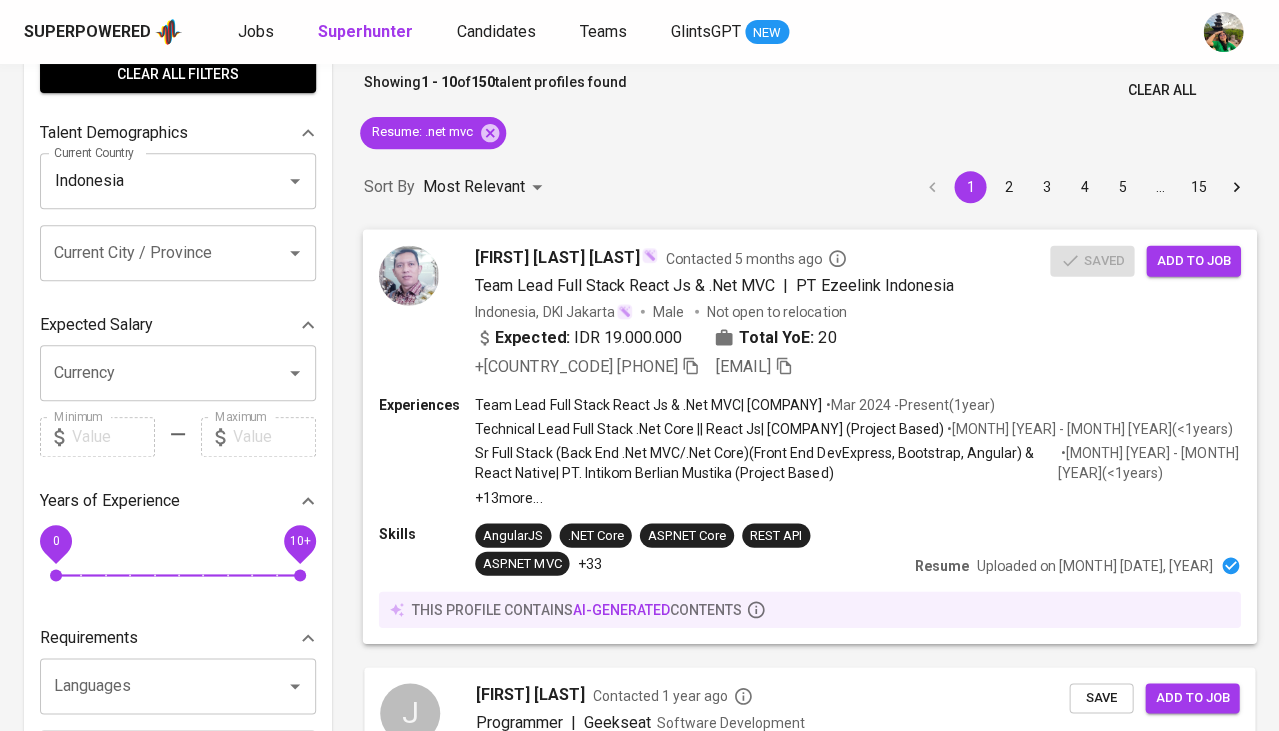 click on "windy sura wijaya purwana" at bounding box center (557, 257) 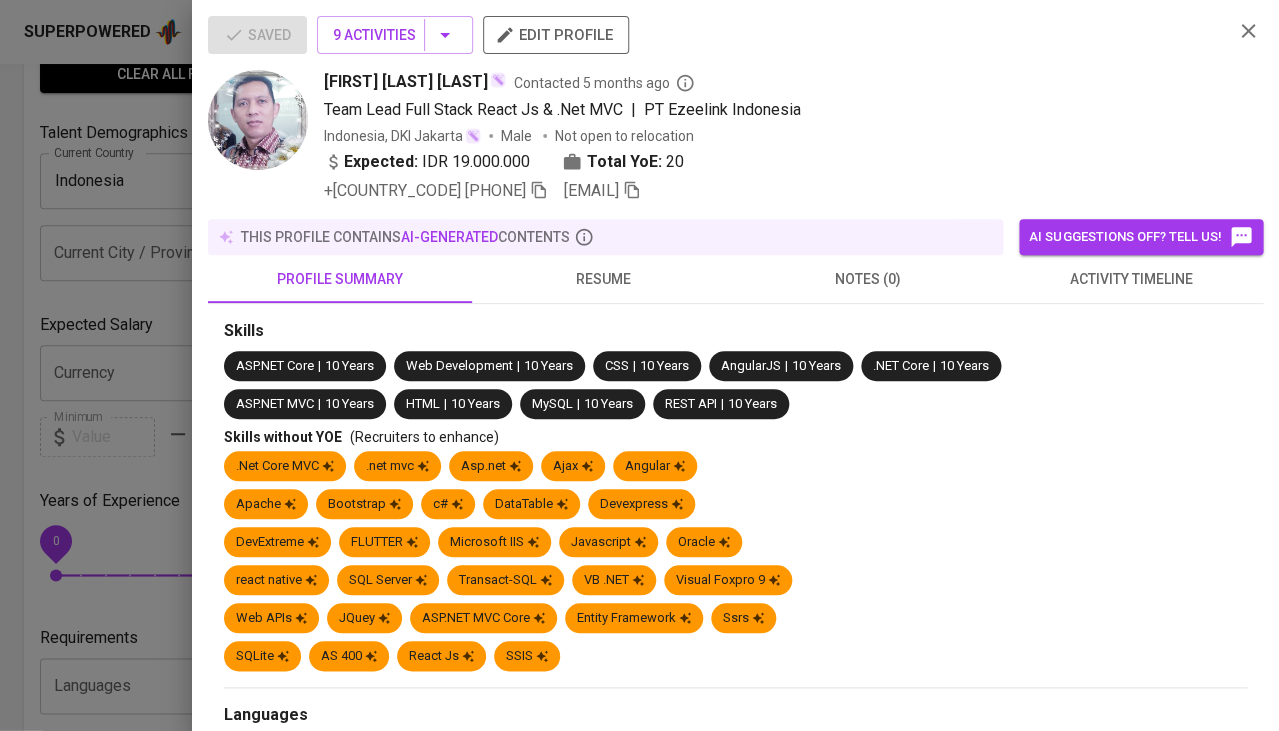 click at bounding box center [639, 365] 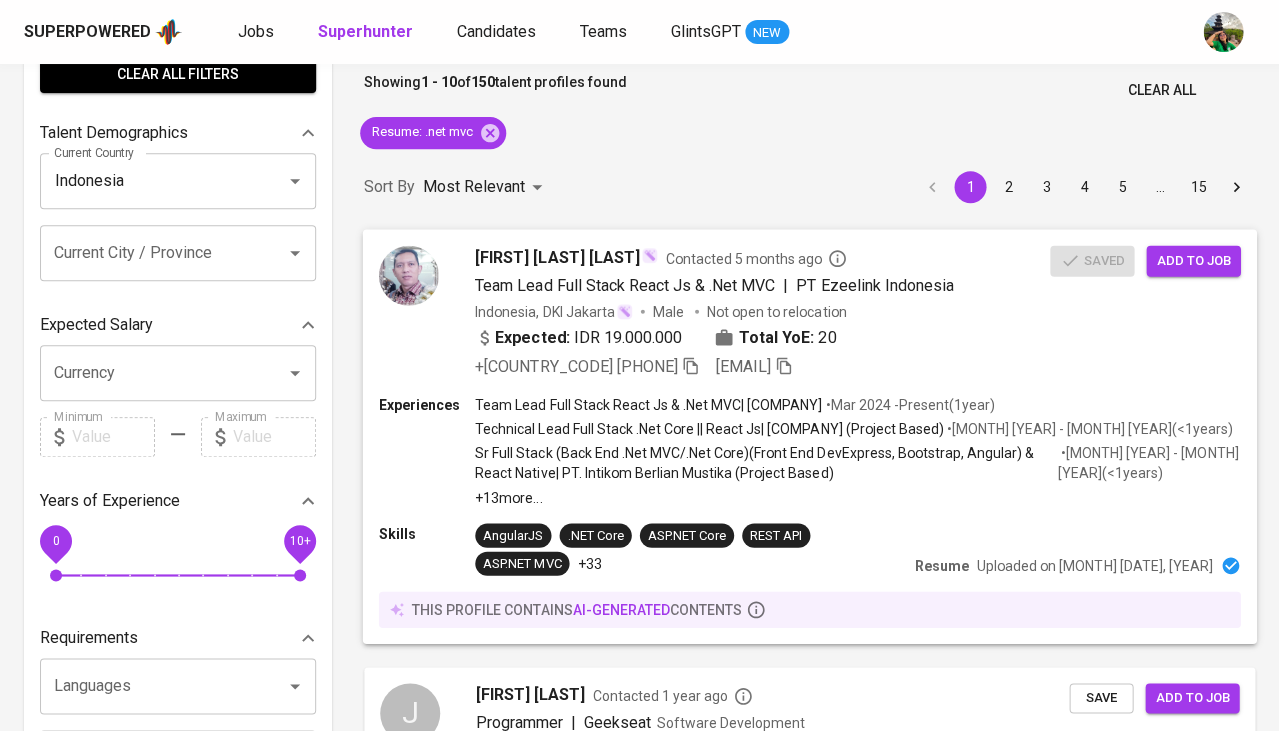 click on "windy sura wijaya purwana" at bounding box center [557, 257] 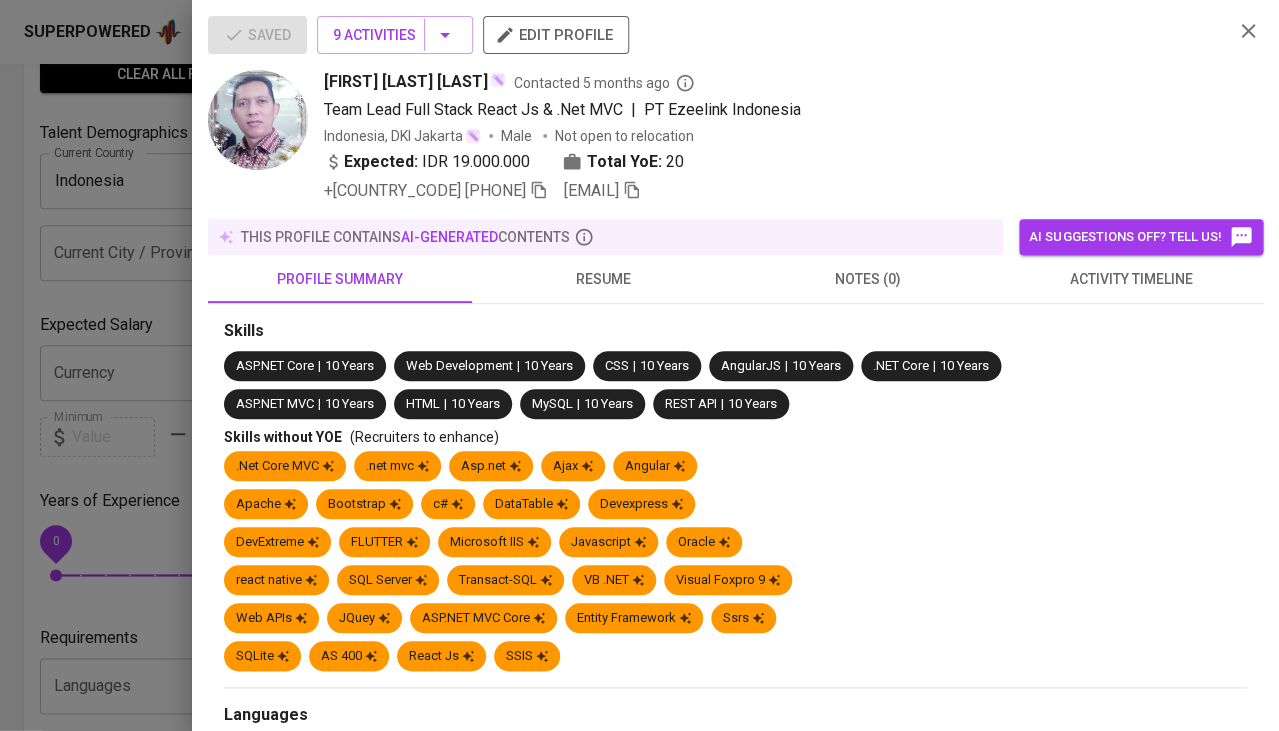 scroll, scrollTop: 97, scrollLeft: 0, axis: vertical 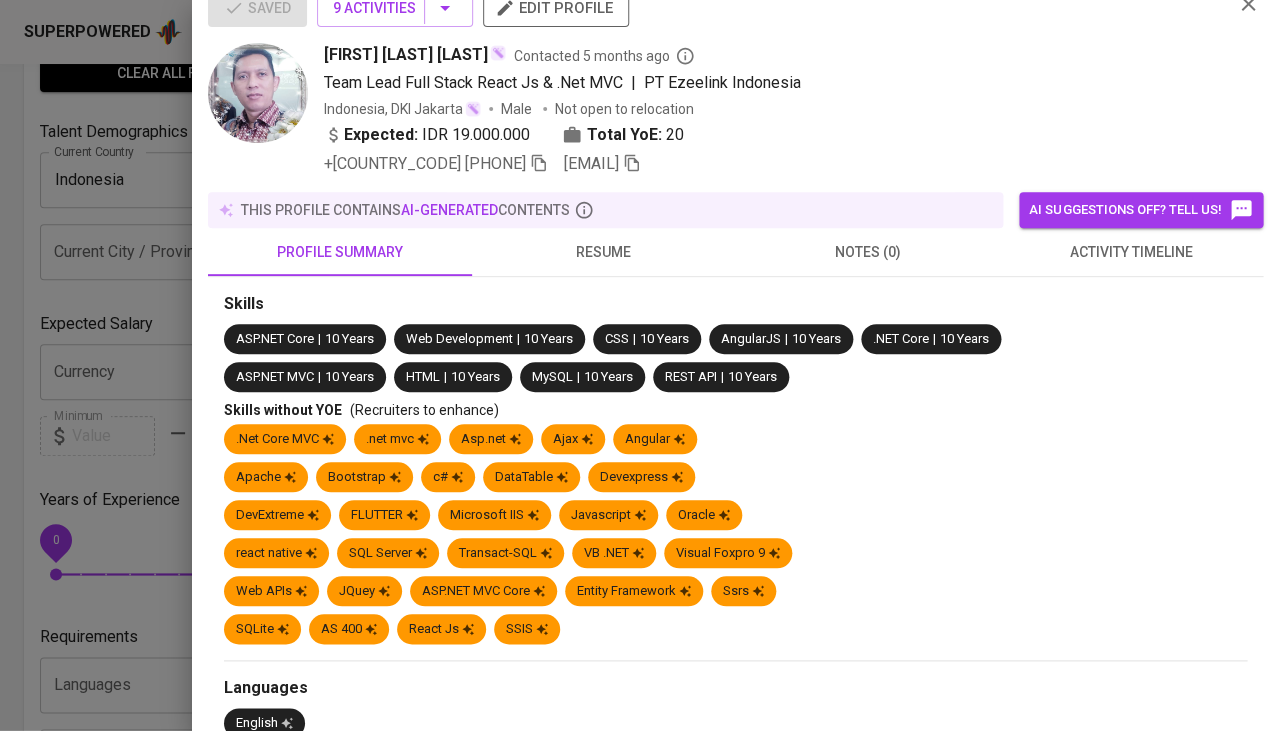 click at bounding box center (639, 365) 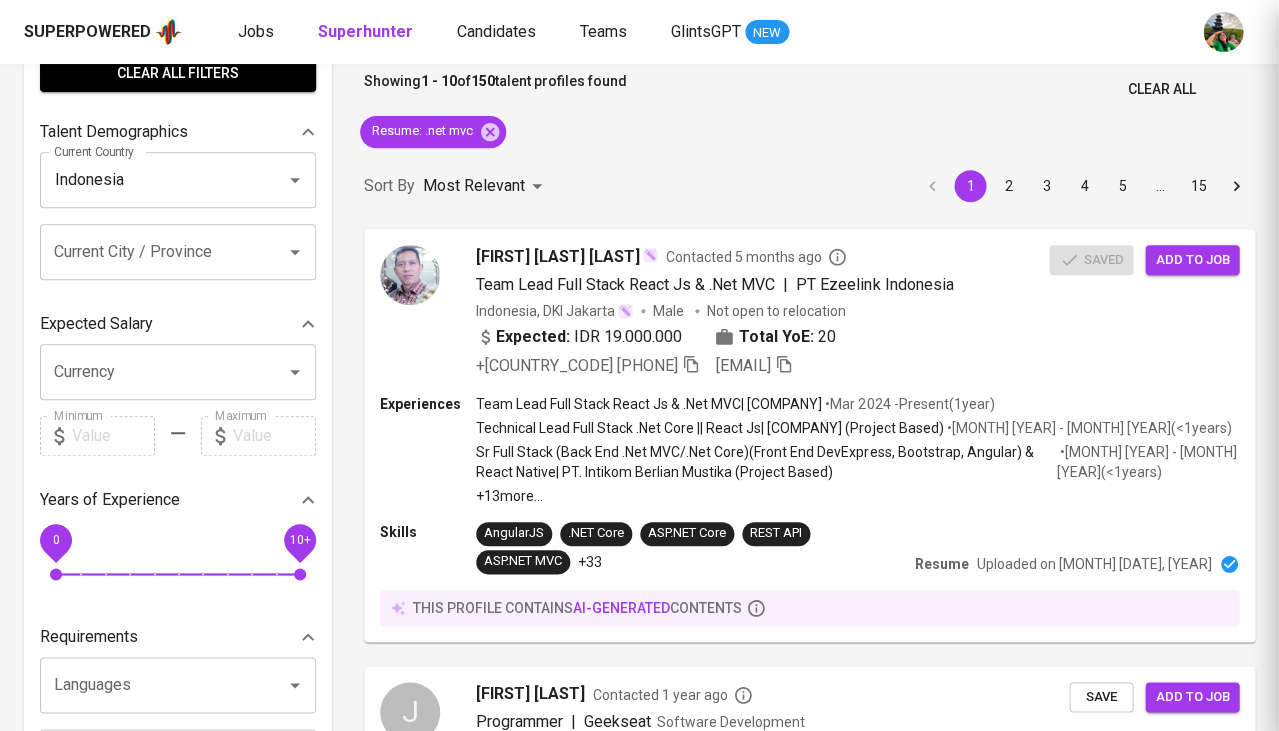scroll, scrollTop: 0, scrollLeft: 0, axis: both 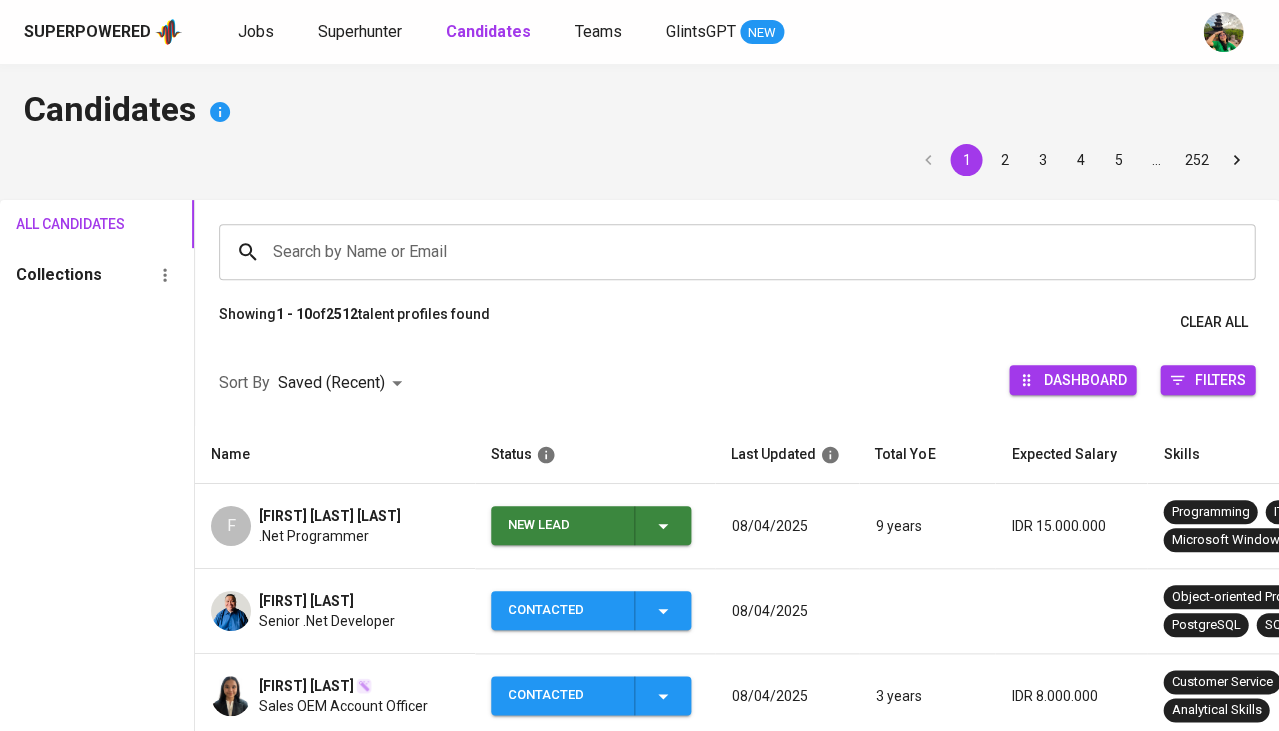 click 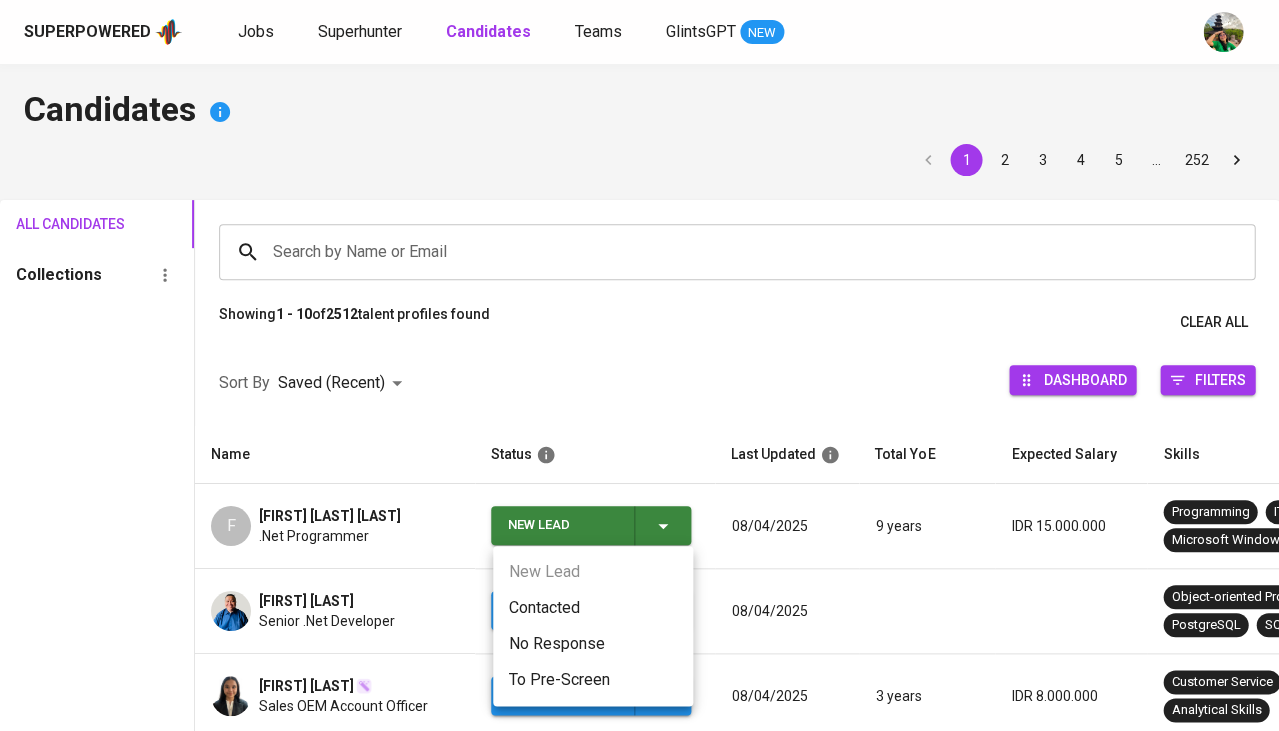 click on "Contacted" at bounding box center (593, 608) 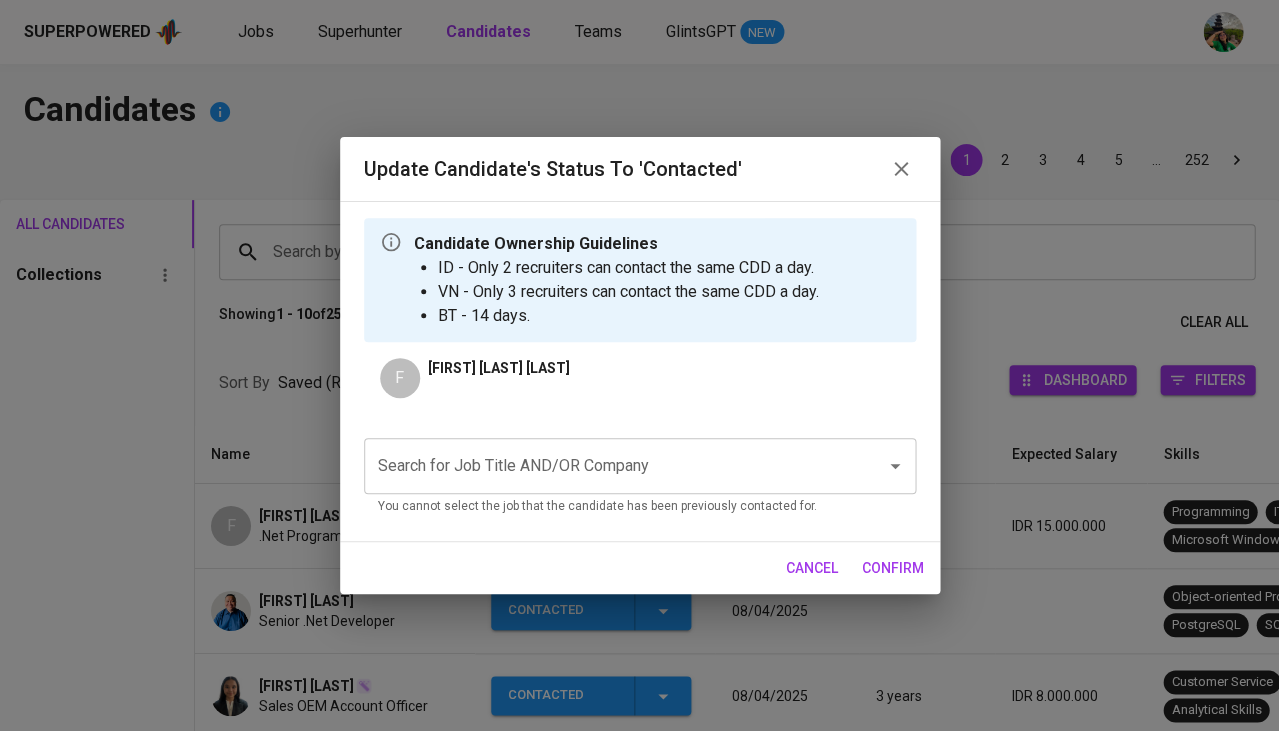 click on "Search for Job Title AND/OR Company" at bounding box center [612, 466] 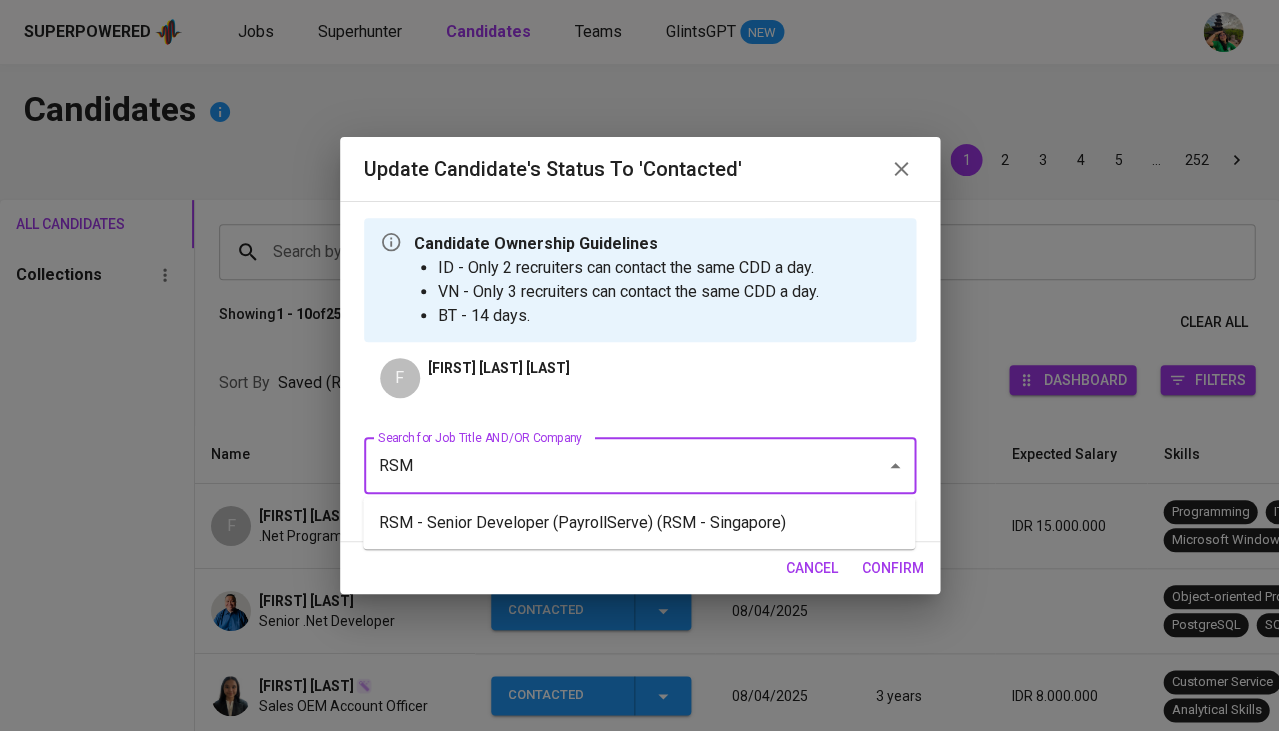 click on "RSM - Senior Developer (PayrollServe) (RSM - Singapore)" at bounding box center [639, 523] 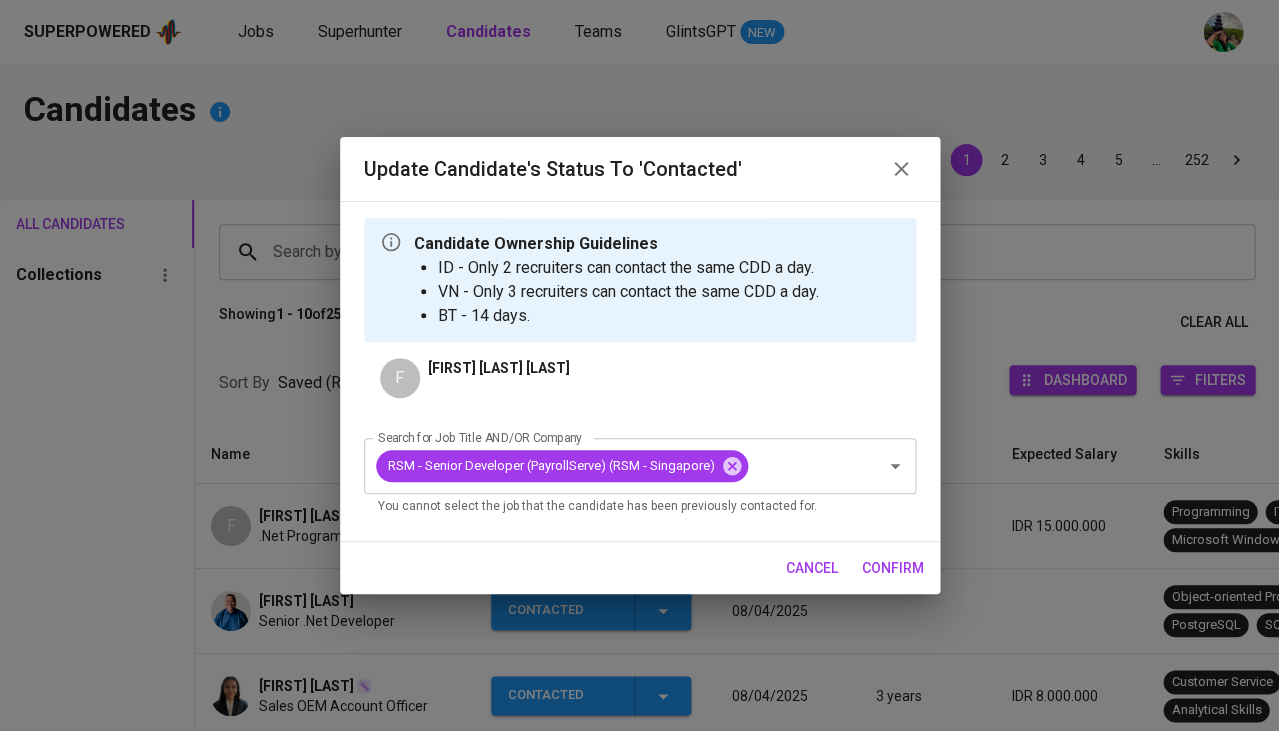 click on "confirm" at bounding box center [893, 568] 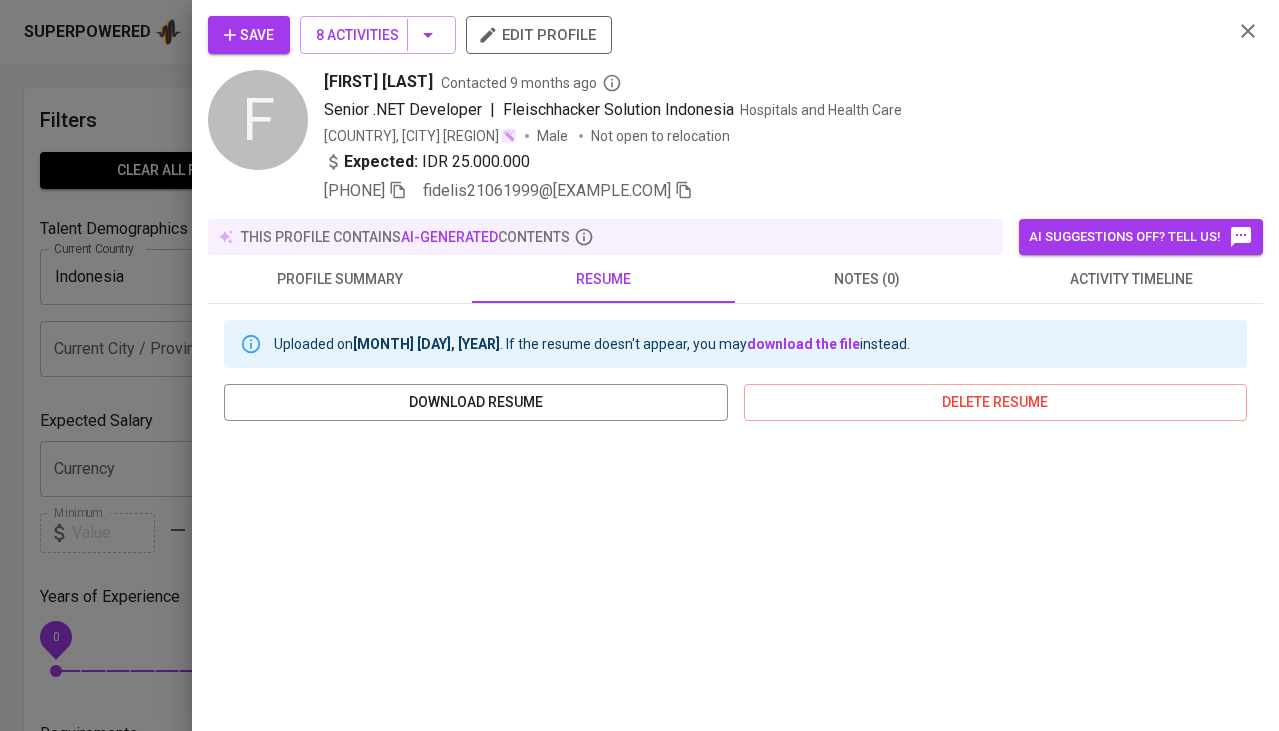 scroll, scrollTop: 2127, scrollLeft: 0, axis: vertical 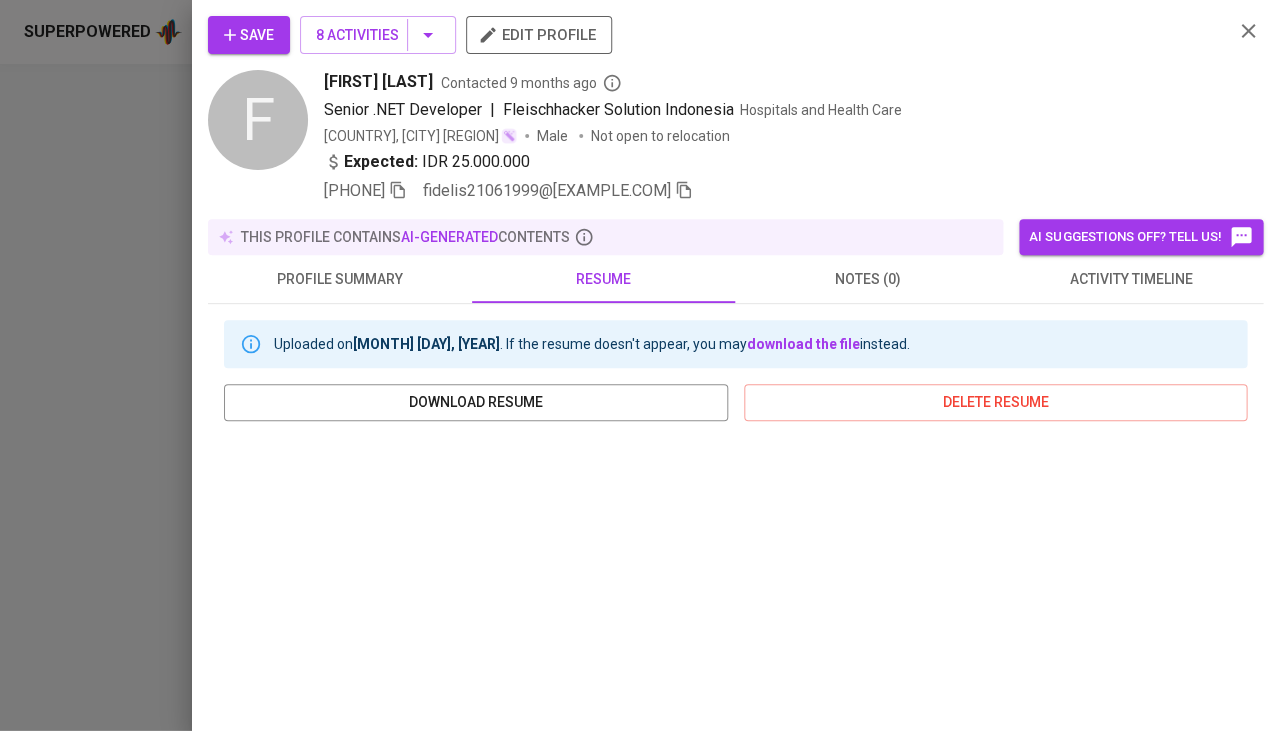 click at bounding box center [639, 365] 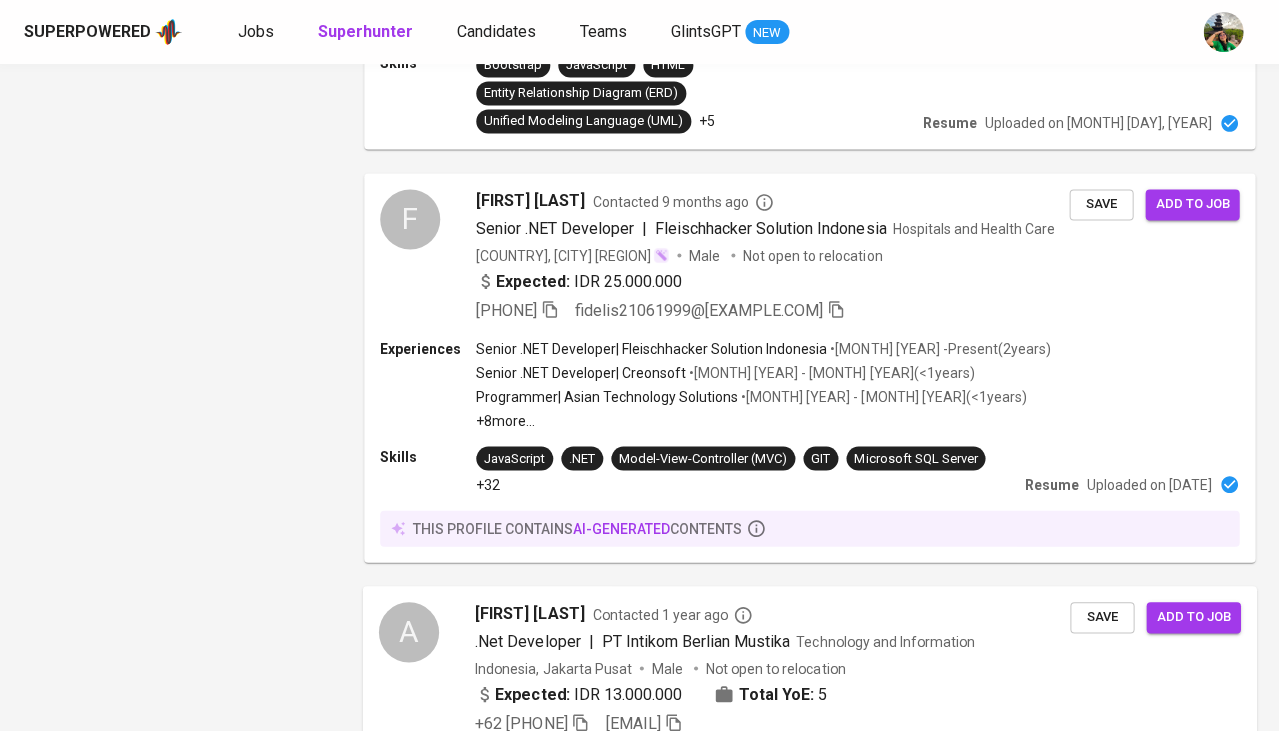 scroll, scrollTop: 2429, scrollLeft: 0, axis: vertical 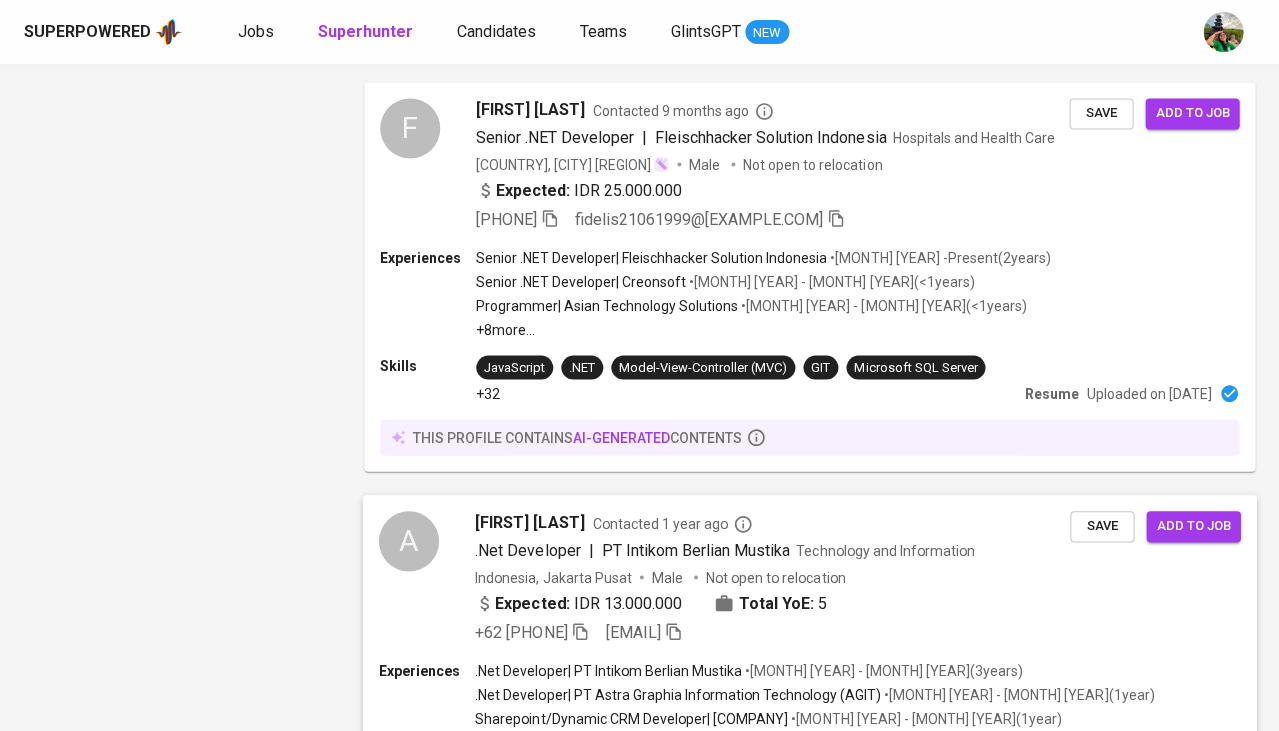 click on ".Net Developer" at bounding box center [527, 550] 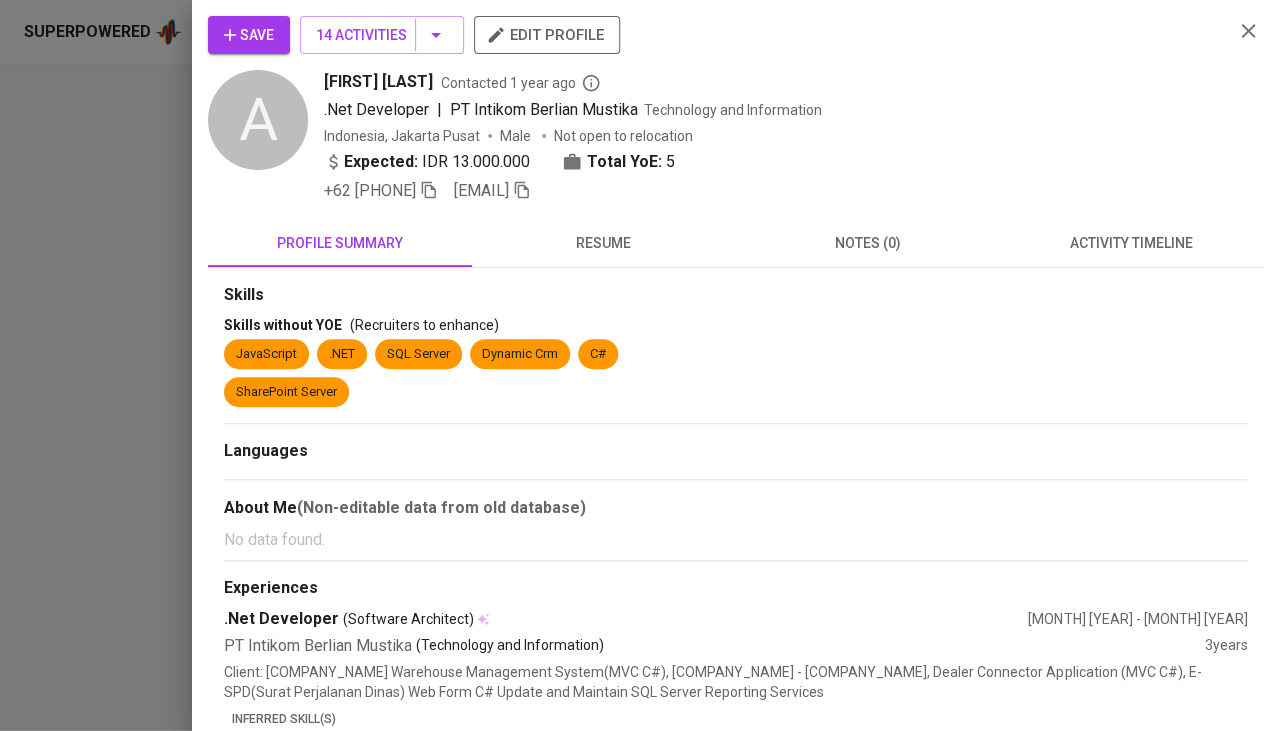 click on "resume" at bounding box center [604, 243] 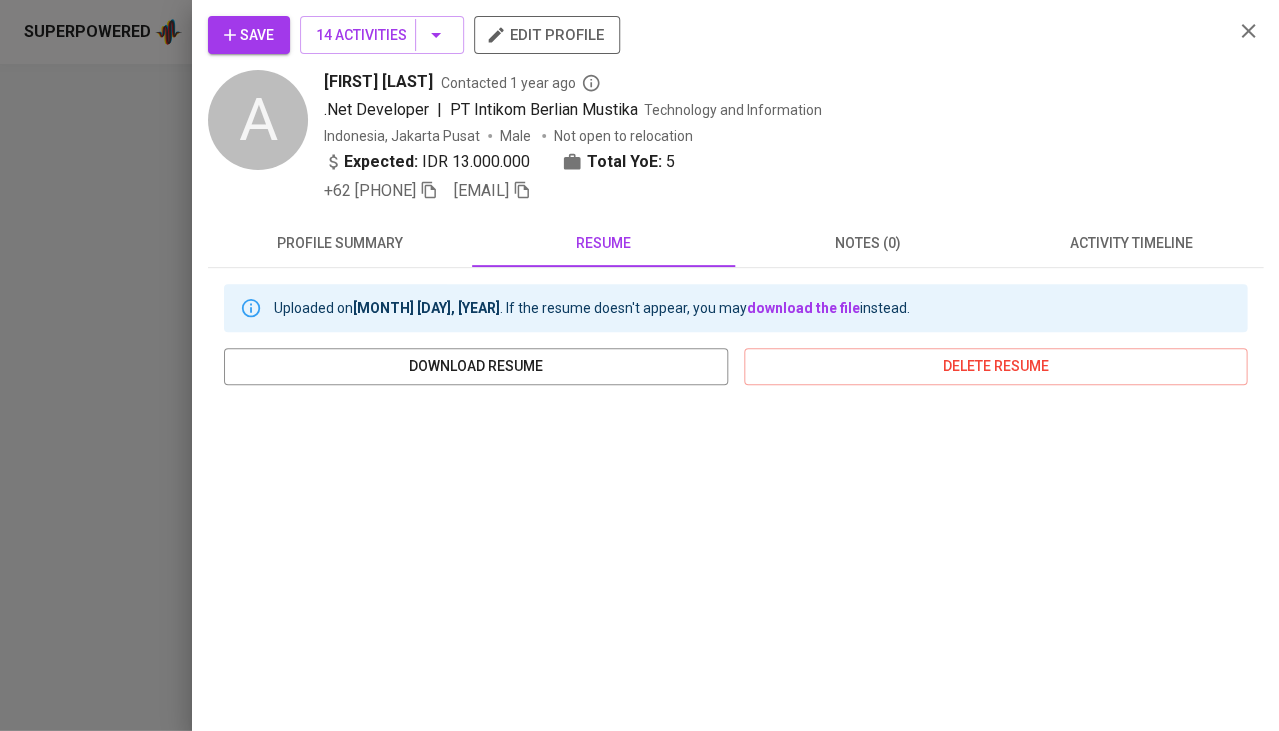 click on "Save" at bounding box center (249, 35) 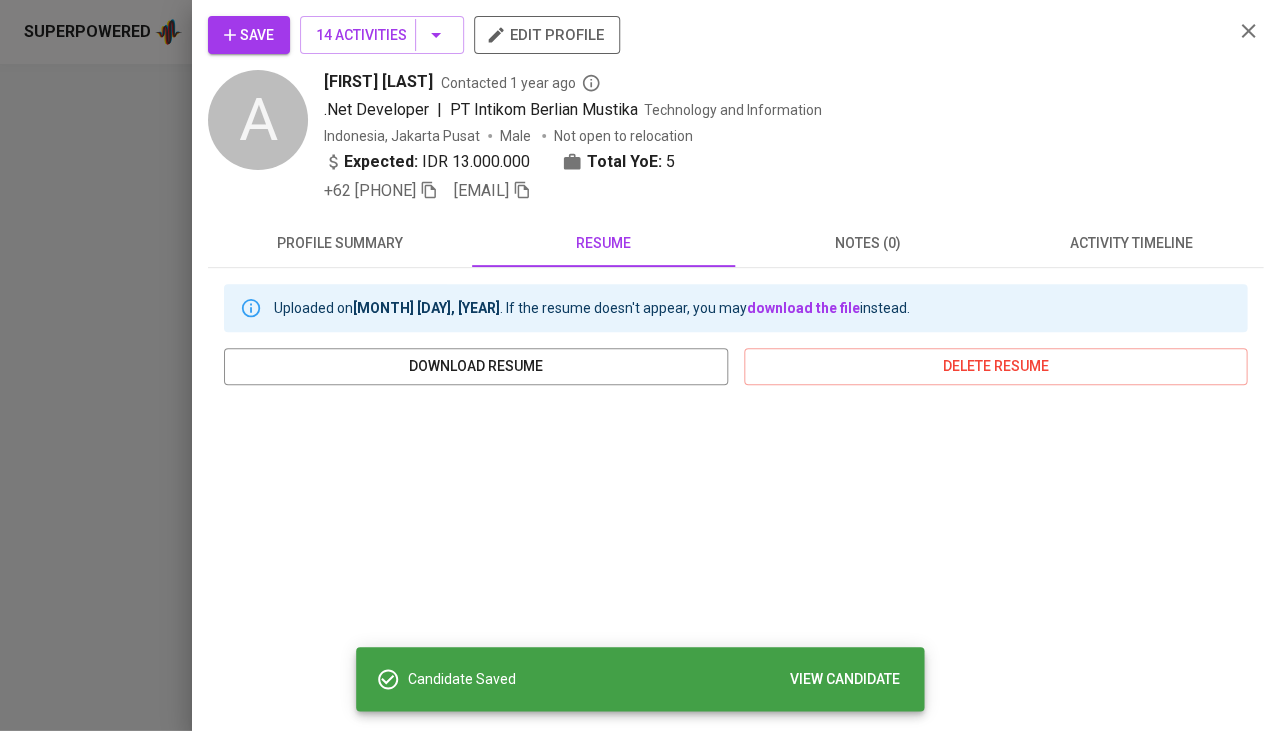 click 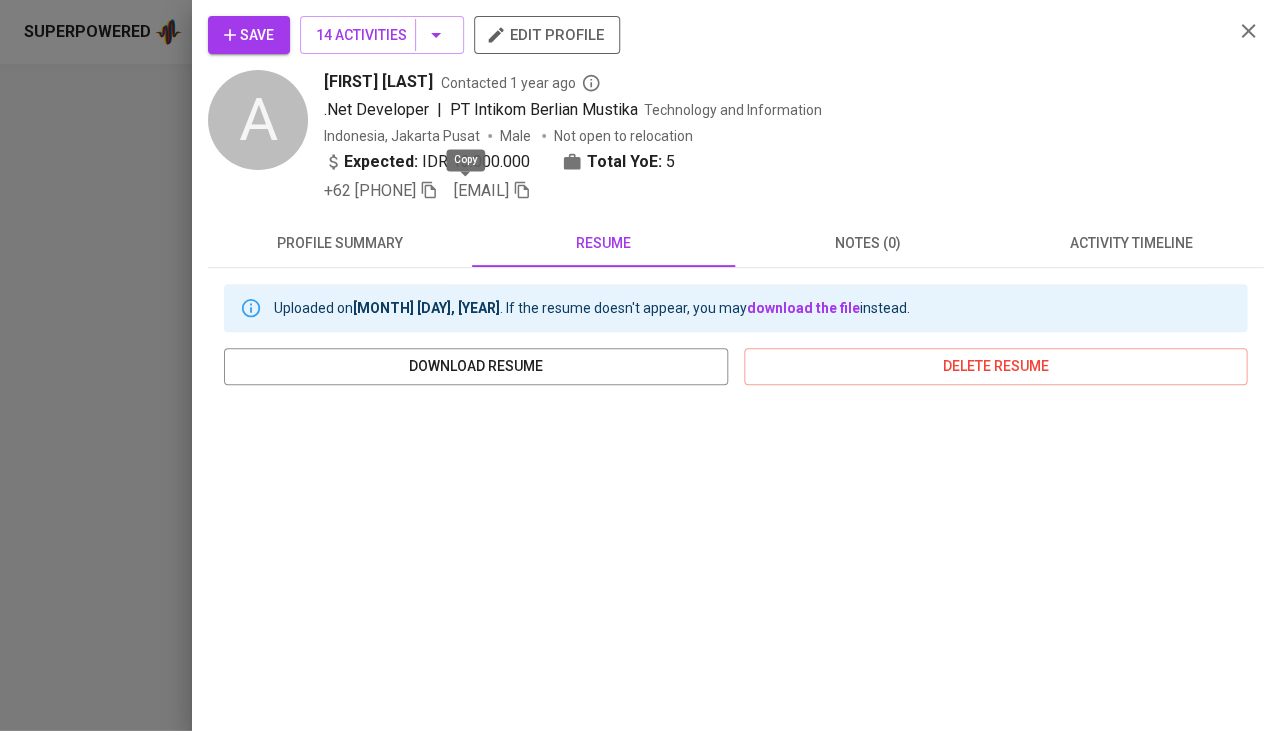 click on "Save" at bounding box center (249, 35) 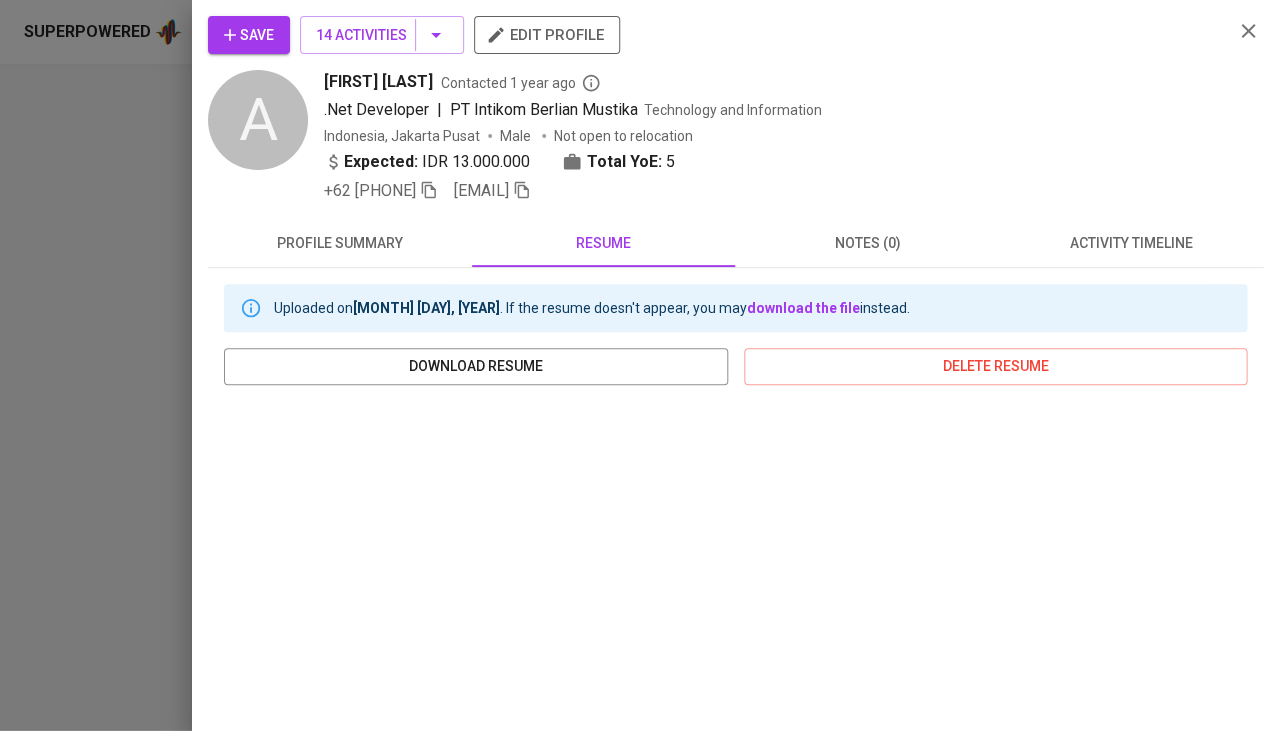 click at bounding box center [639, 365] 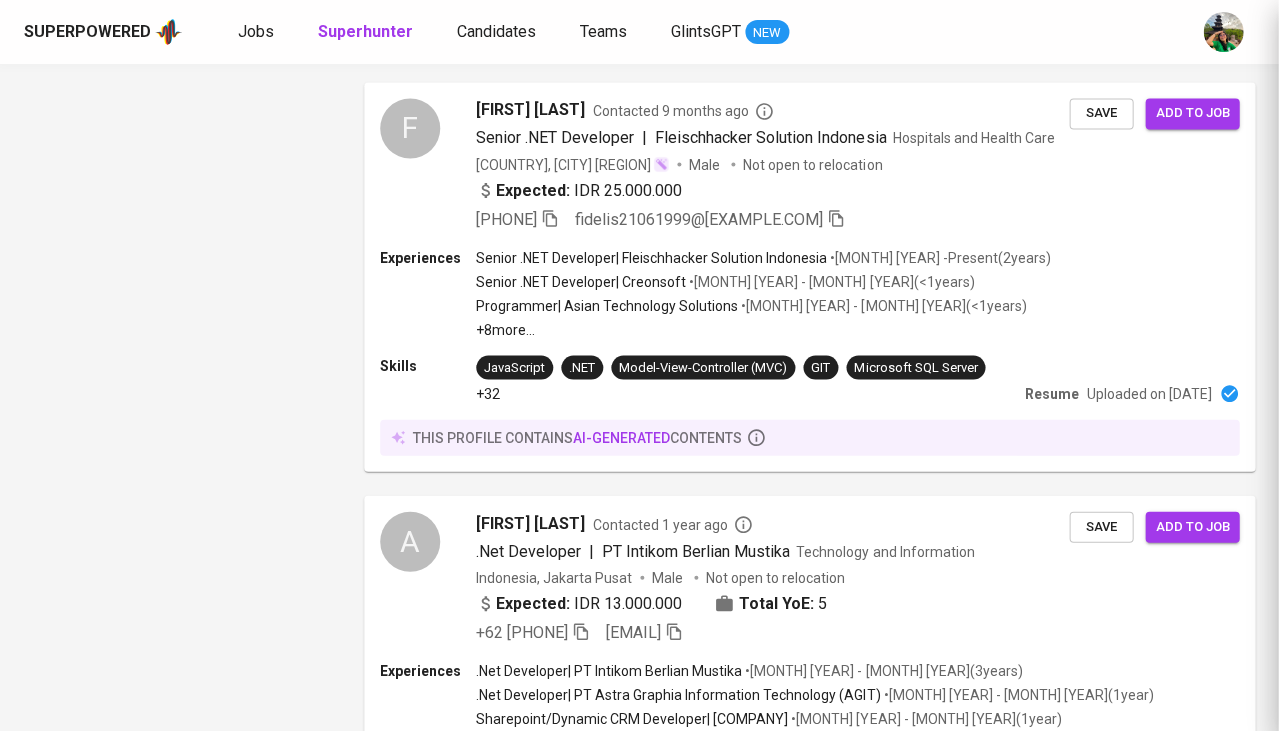 click at bounding box center [639, 365] 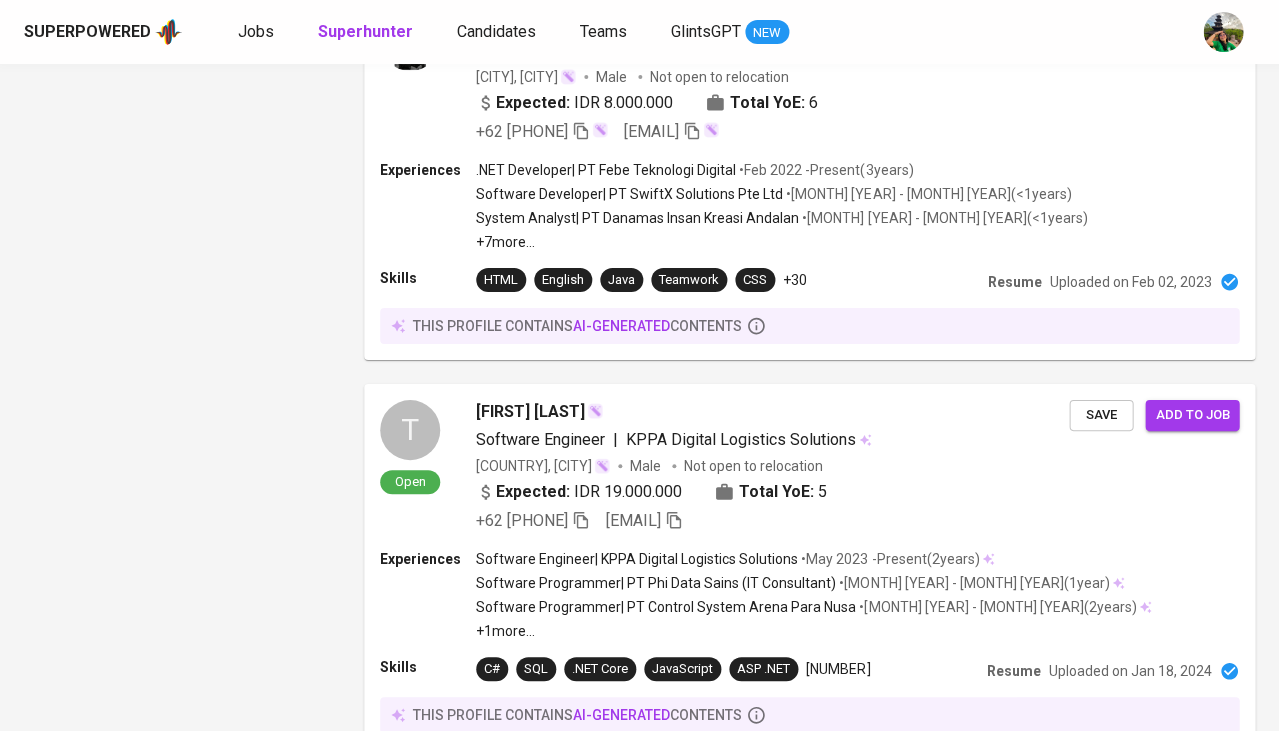 scroll, scrollTop: 3264, scrollLeft: 0, axis: vertical 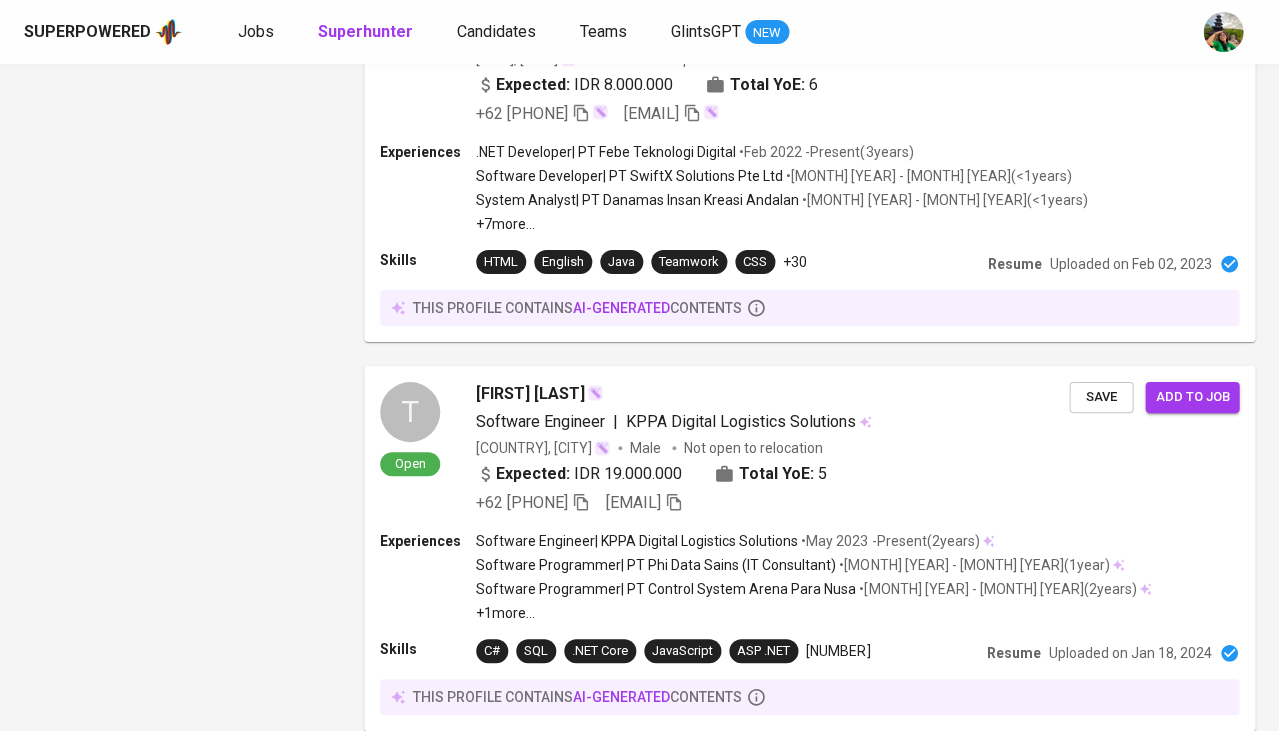 click on "2" at bounding box center (459, 771) 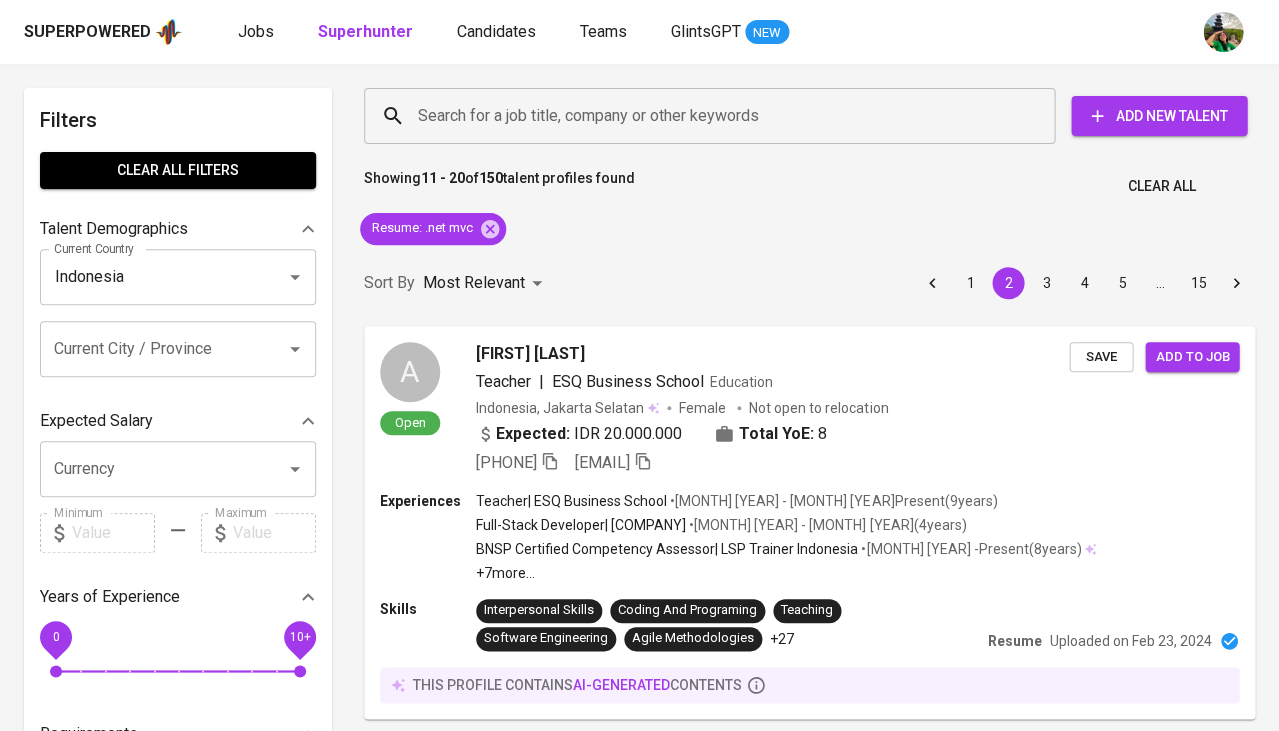 scroll, scrollTop: 0, scrollLeft: 0, axis: both 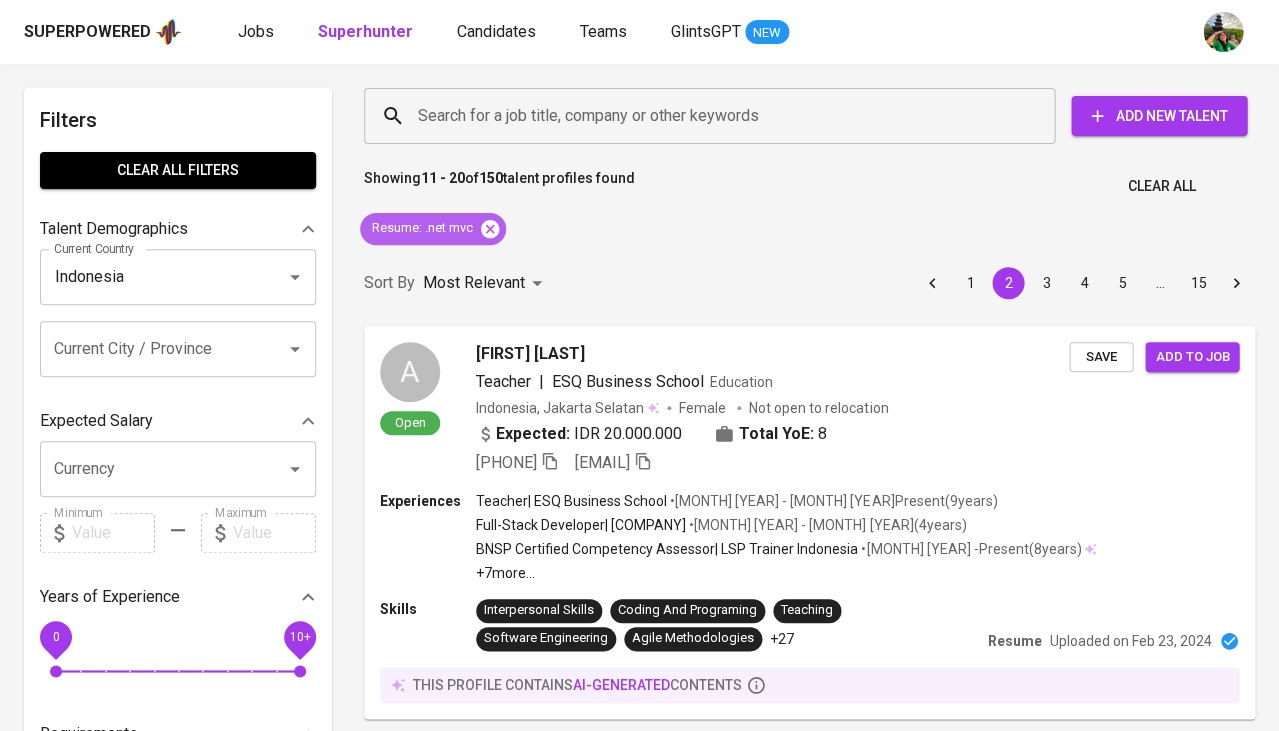 click 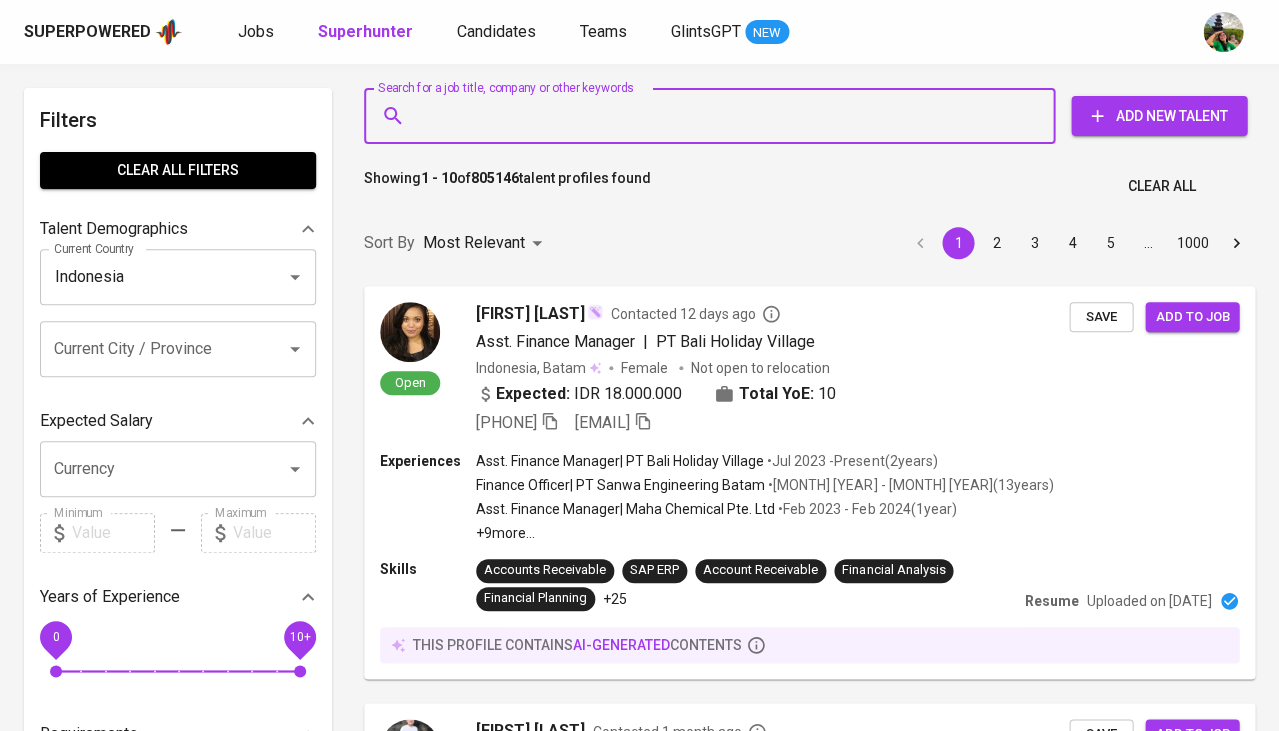 click on "Search for a job title, company or other keywords" at bounding box center (714, 116) 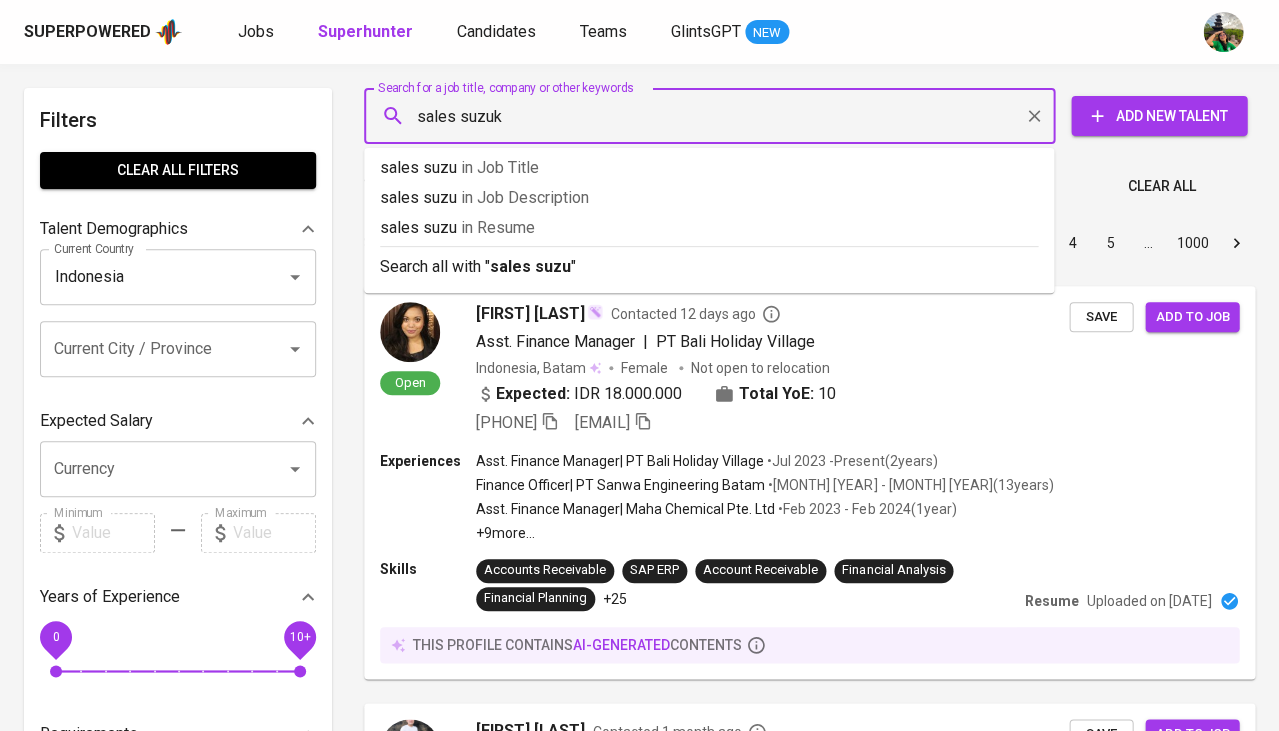 type on "sales suzuki" 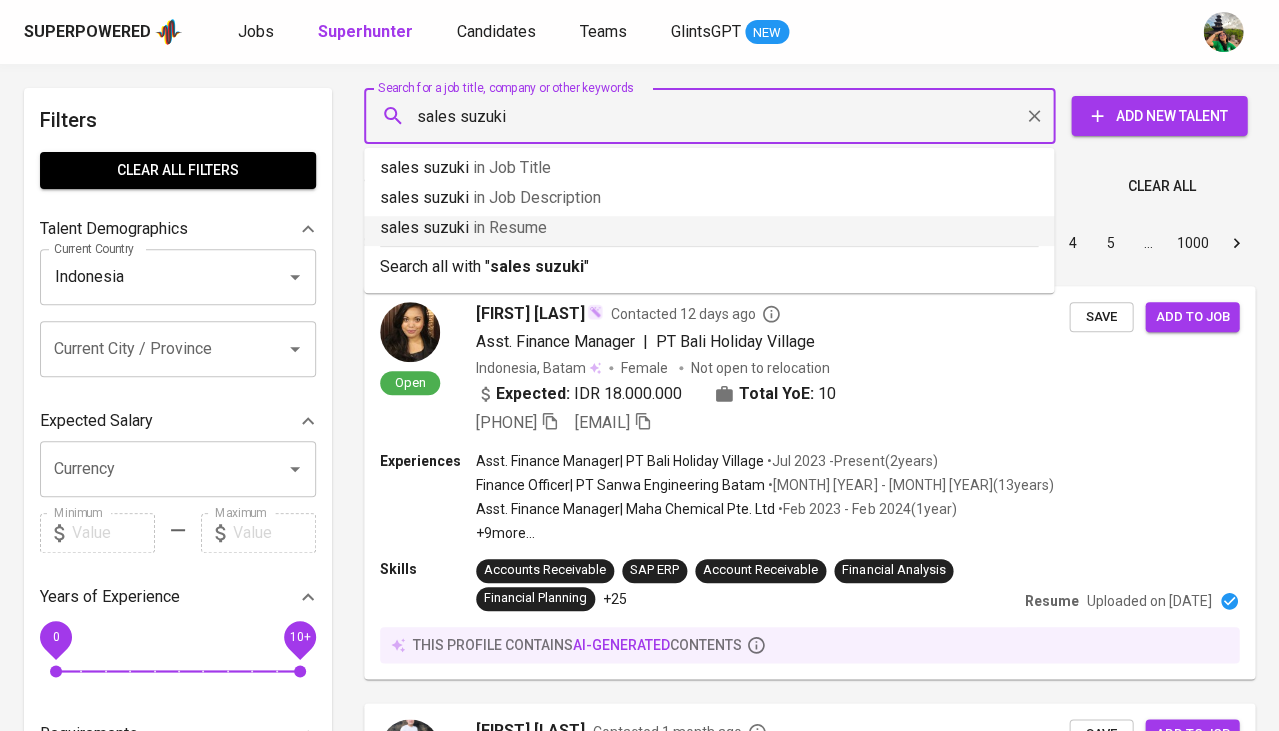 click on "in   Resume" at bounding box center (510, 227) 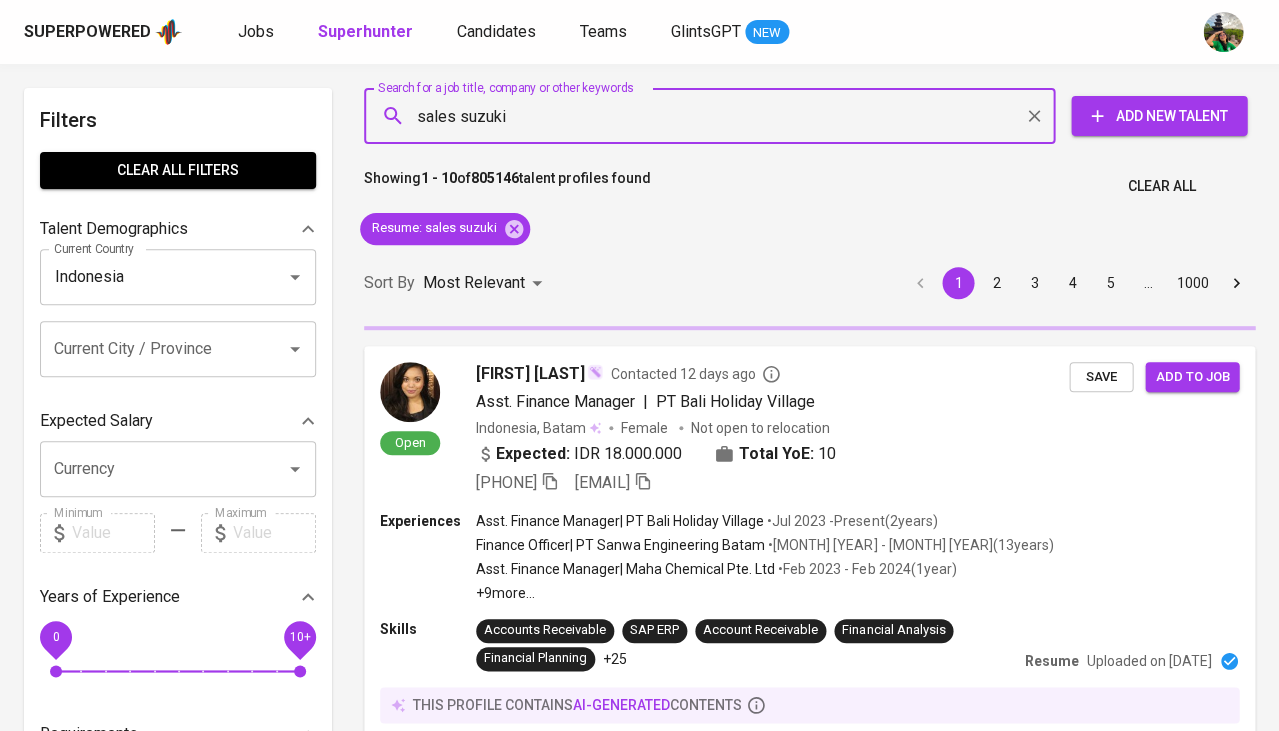 type 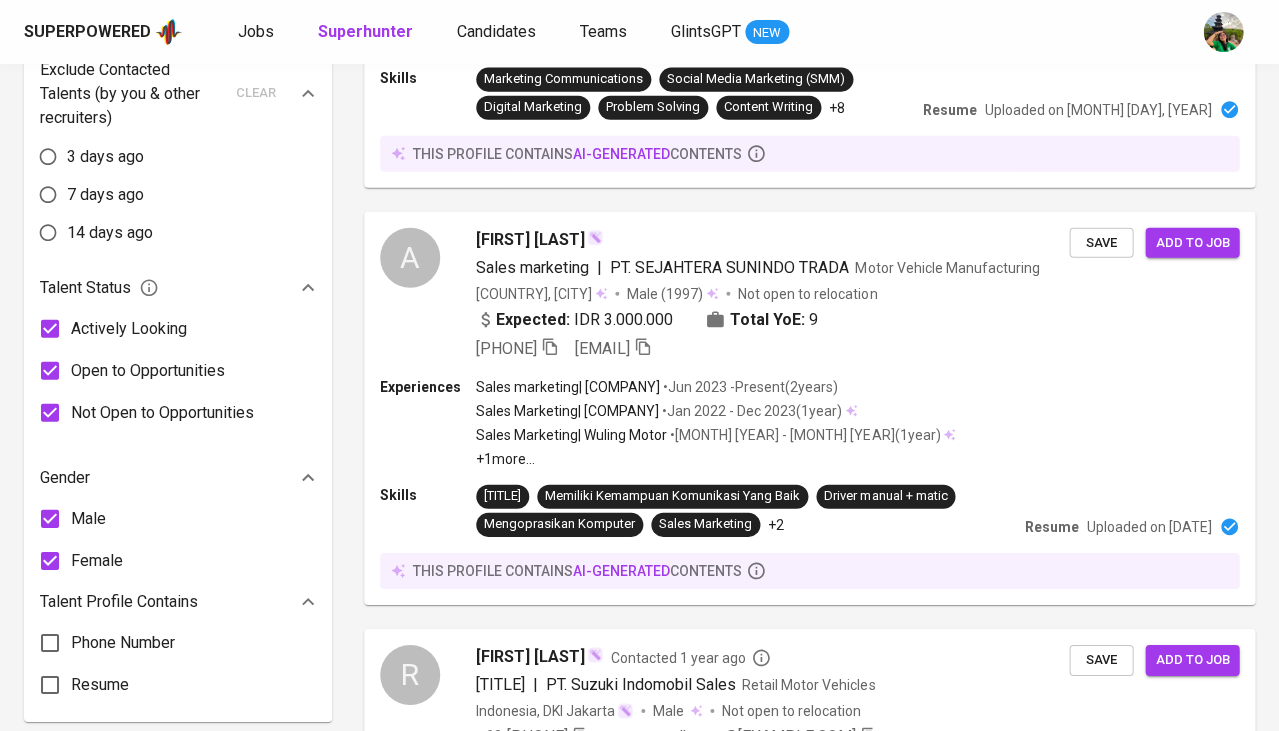 scroll, scrollTop: 1033, scrollLeft: 0, axis: vertical 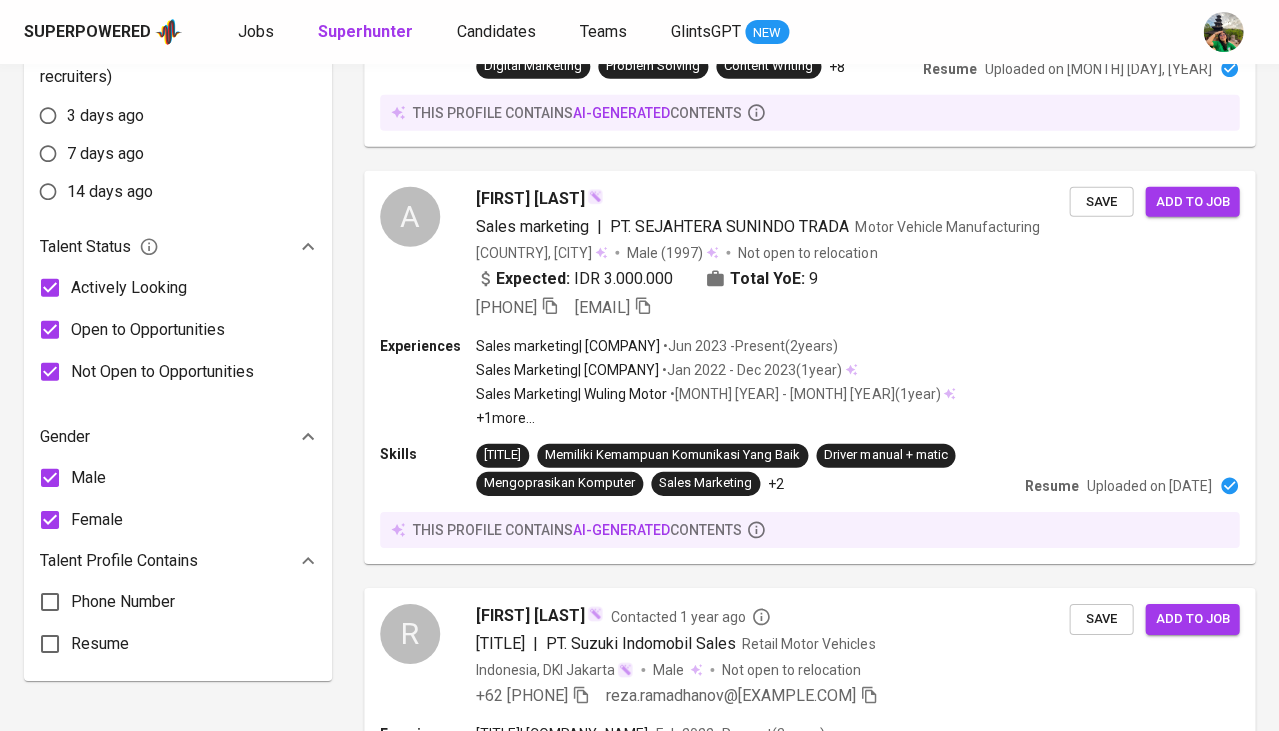 click on "Male" at bounding box center (88, 478) 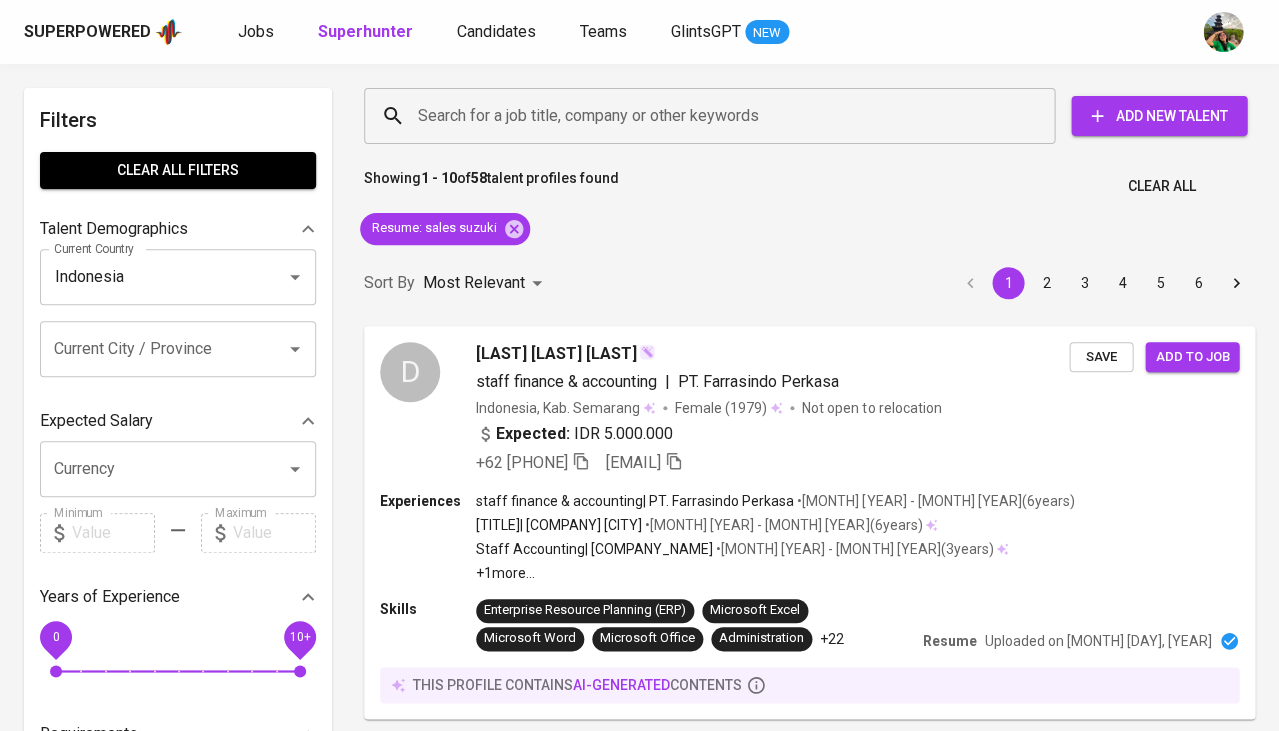 scroll, scrollTop: 0, scrollLeft: 0, axis: both 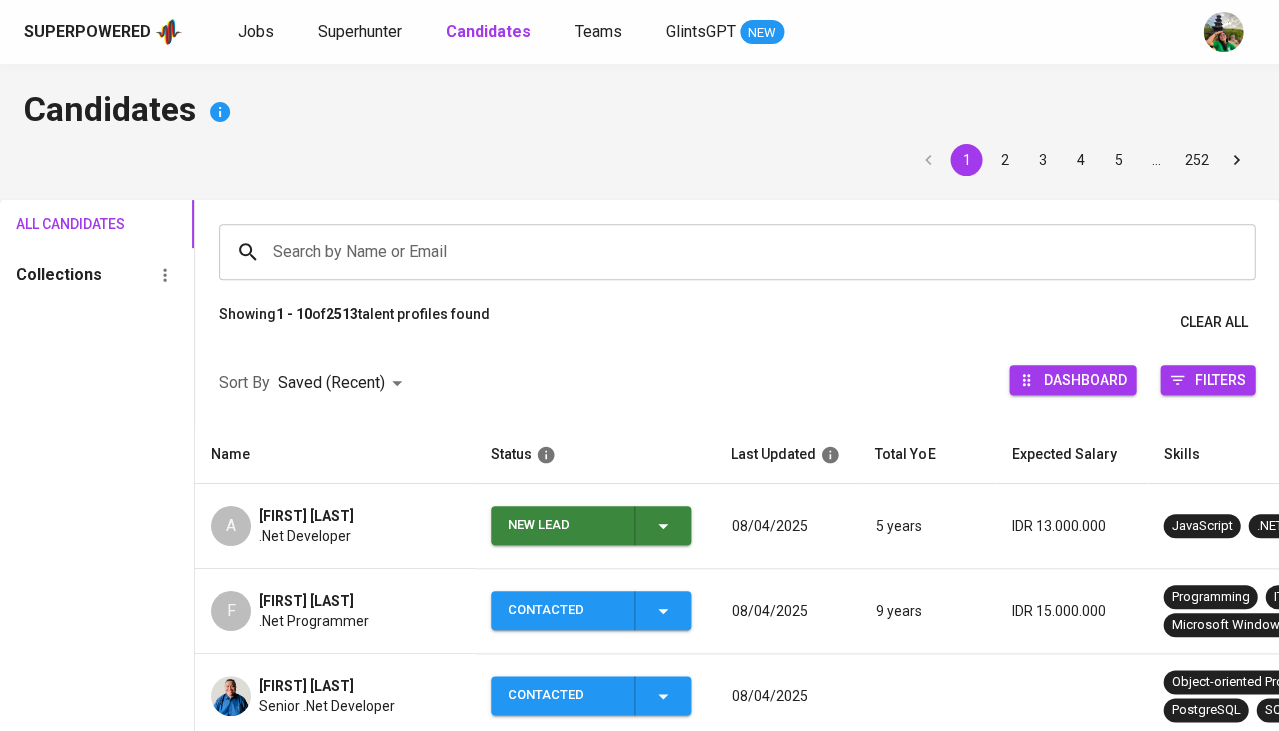 click 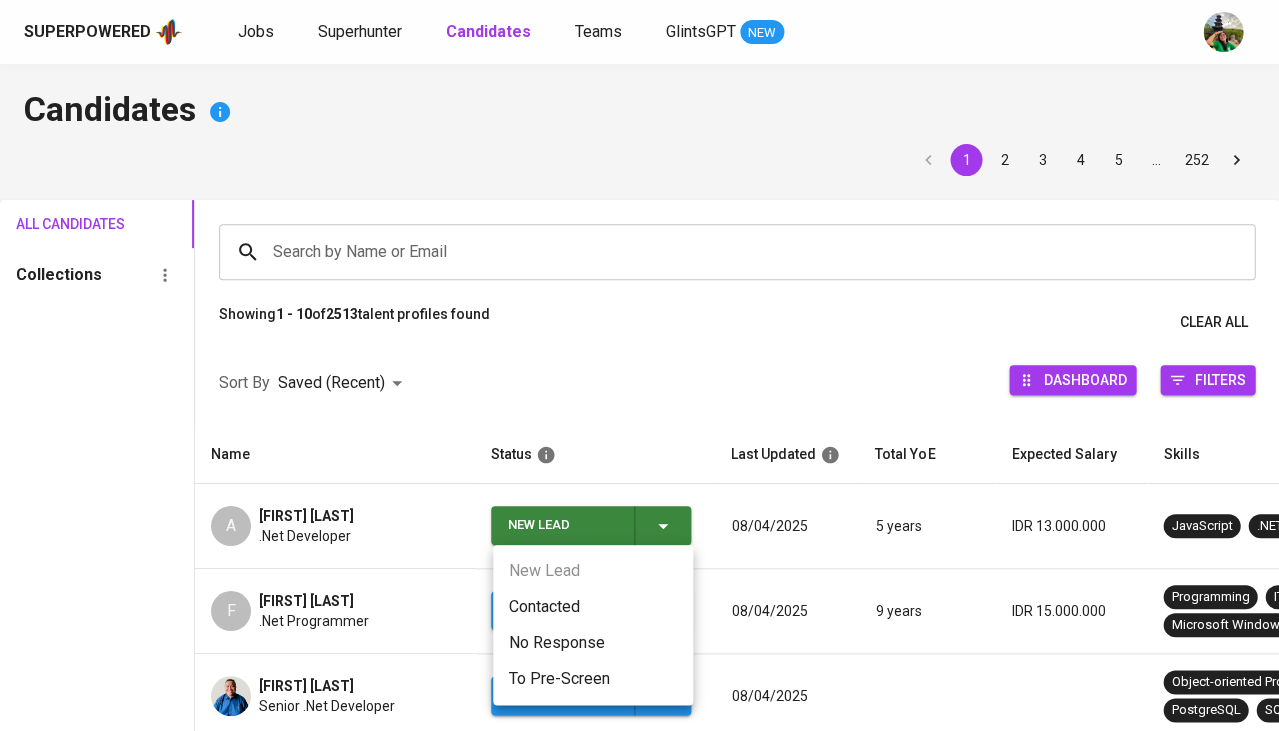 click on "Contacted" at bounding box center (593, 607) 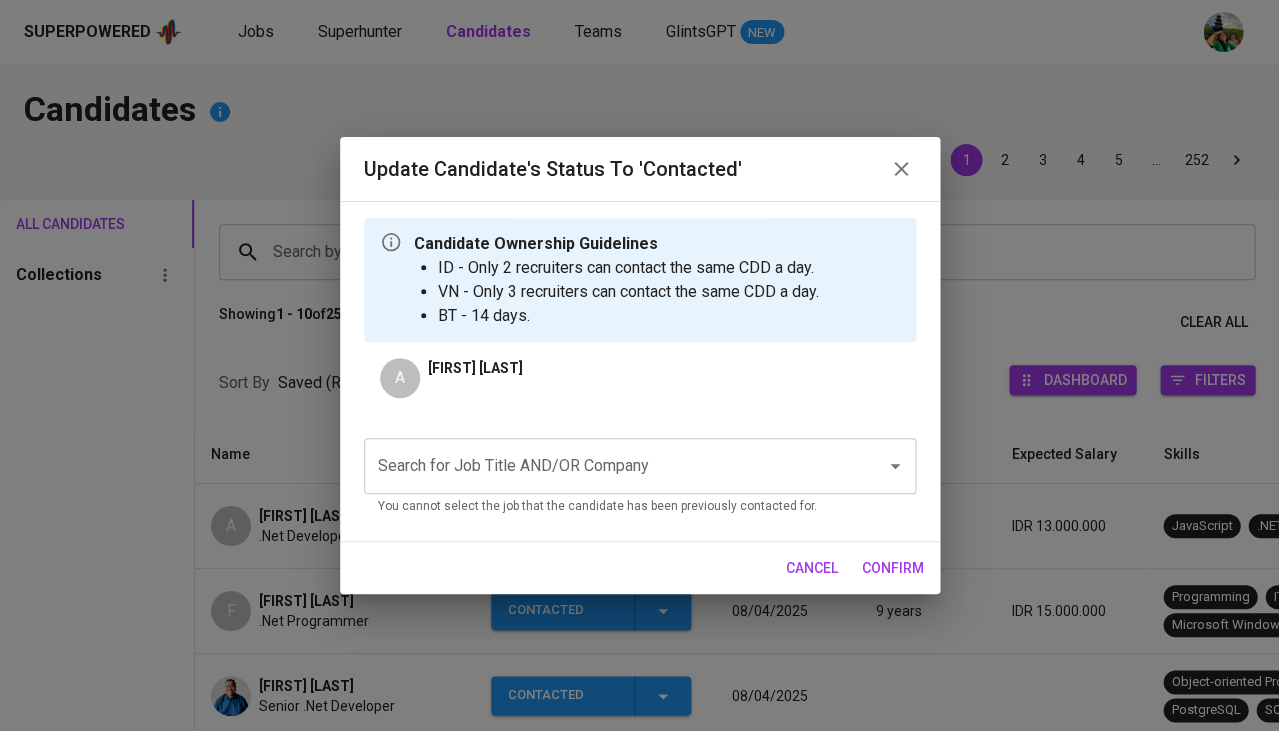 click on "Search for Job Title AND/OR Company" at bounding box center [612, 466] 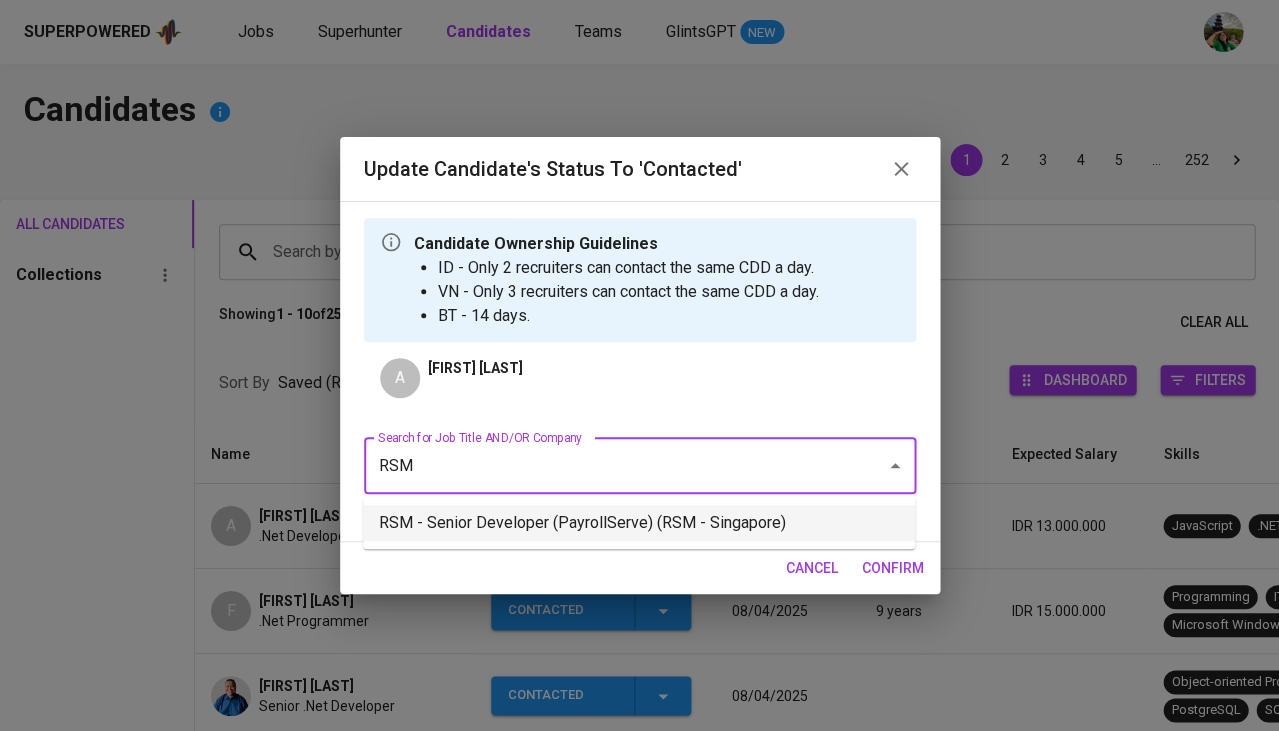 click on "RSM - Senior Developer (PayrollServe) (RSM - Singapore)" at bounding box center [639, 523] 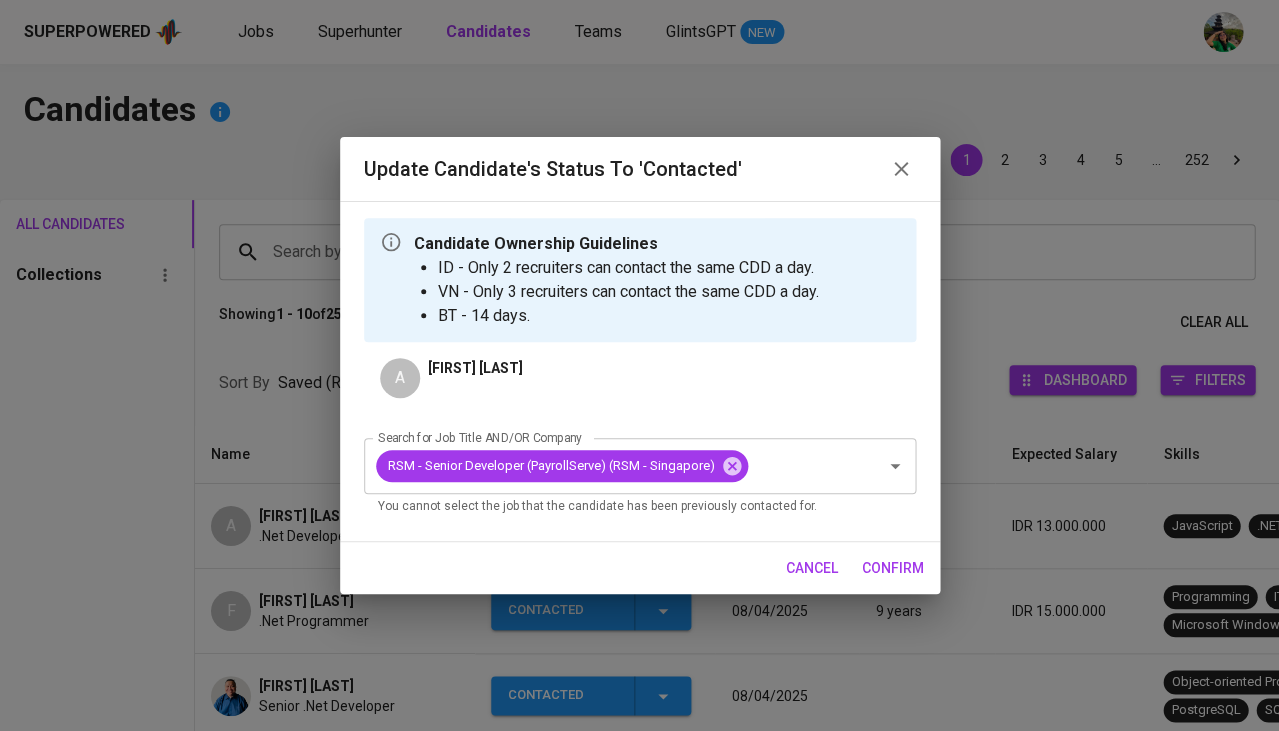 click on "confirm" at bounding box center (893, 568) 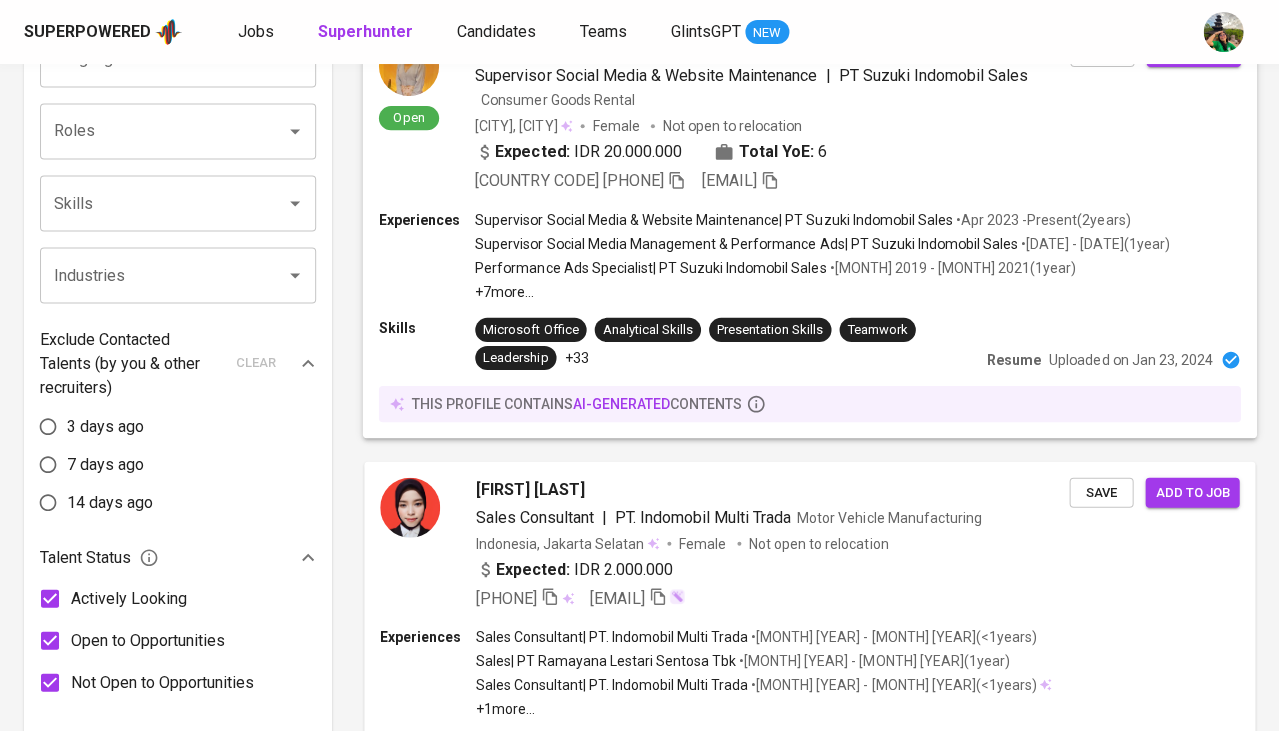 scroll, scrollTop: 723, scrollLeft: 0, axis: vertical 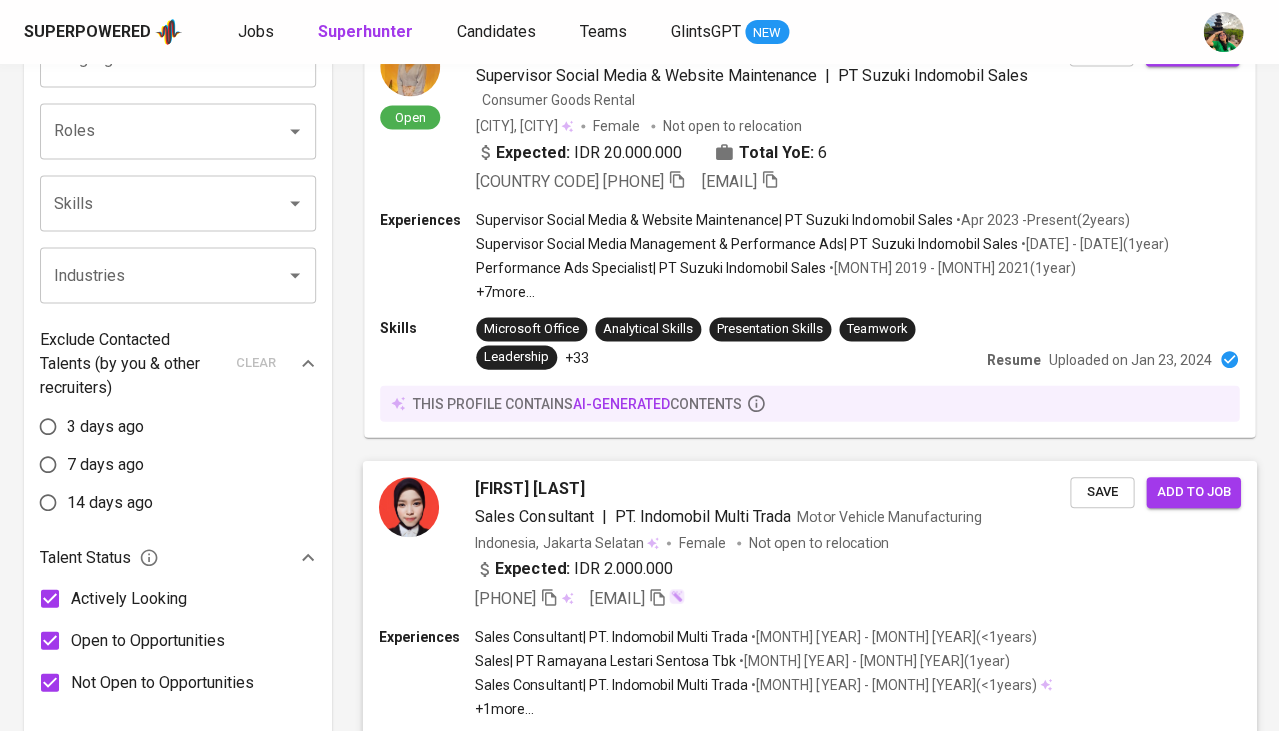 click on "[FIRST] [LAST]" at bounding box center [529, 488] 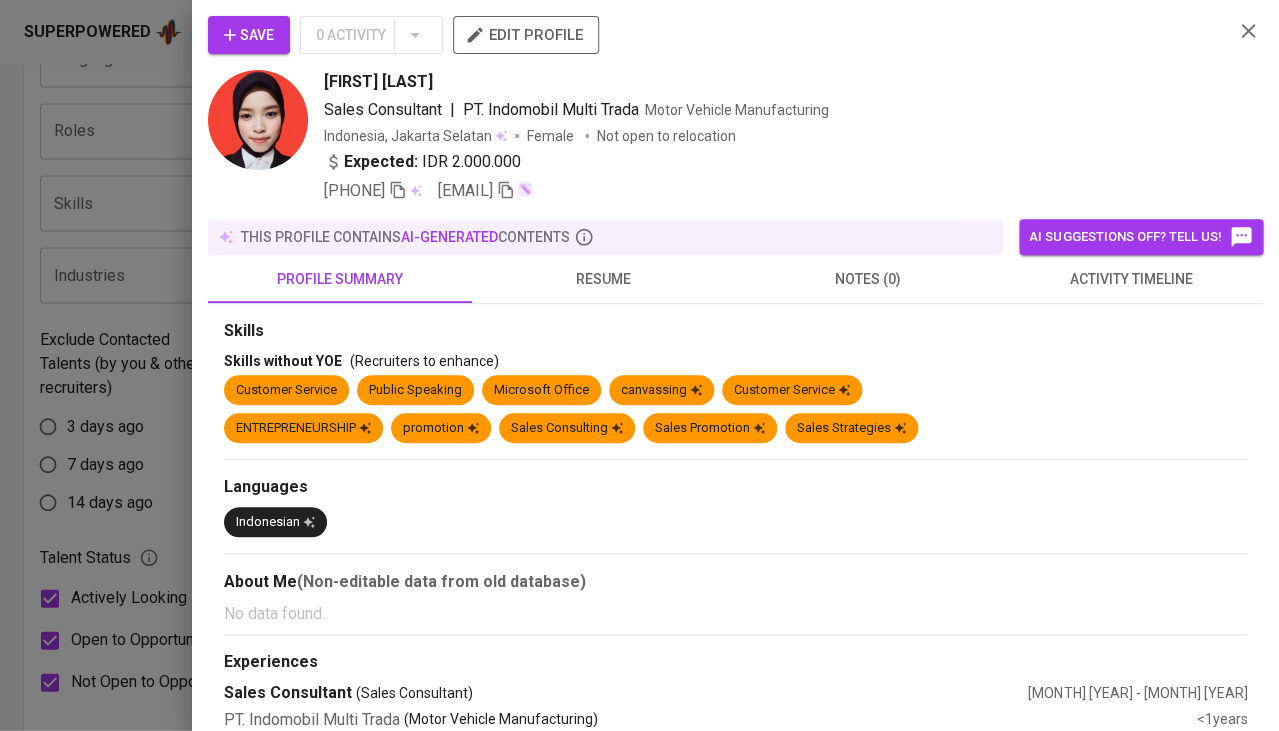 click on "Save 0 Activity   edit profile [FIRST] [LAST] Sales Consultant | PT. Indomobil Multi Trada Motor Vehicle Manufacturing Indonesia, [CITY] Female   Not open to relocation Expected:   IDR 2.000.000 [COUNTRY CODE] [PHONE]   [EMAIL]" at bounding box center [735, 109] 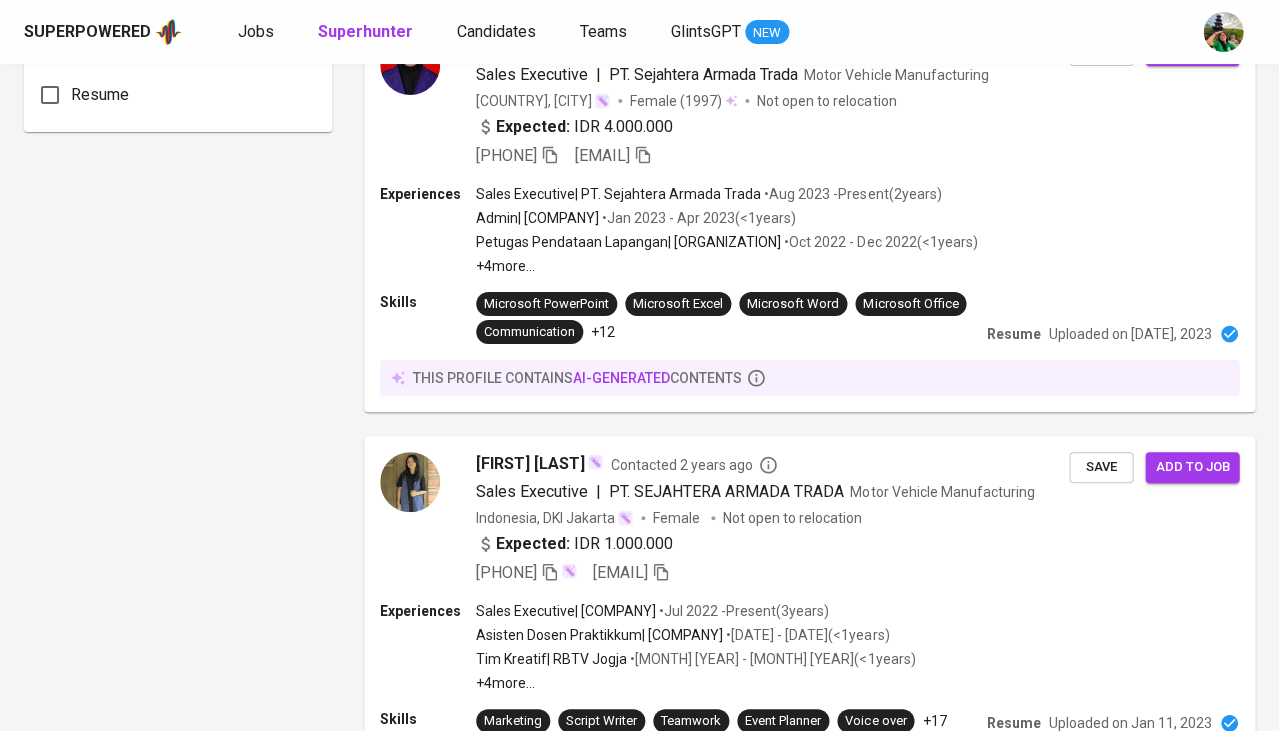 scroll, scrollTop: 1594, scrollLeft: 0, axis: vertical 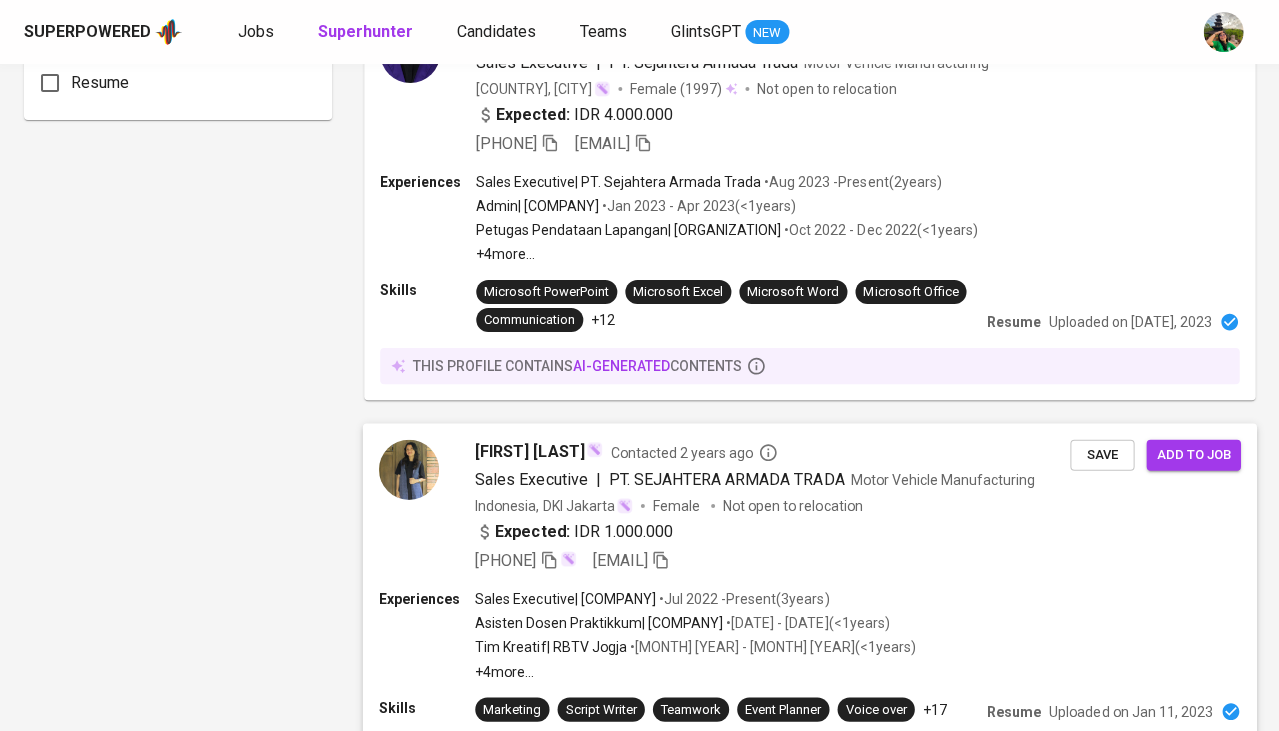 click on "Antanika Sisiliana" at bounding box center [529, 451] 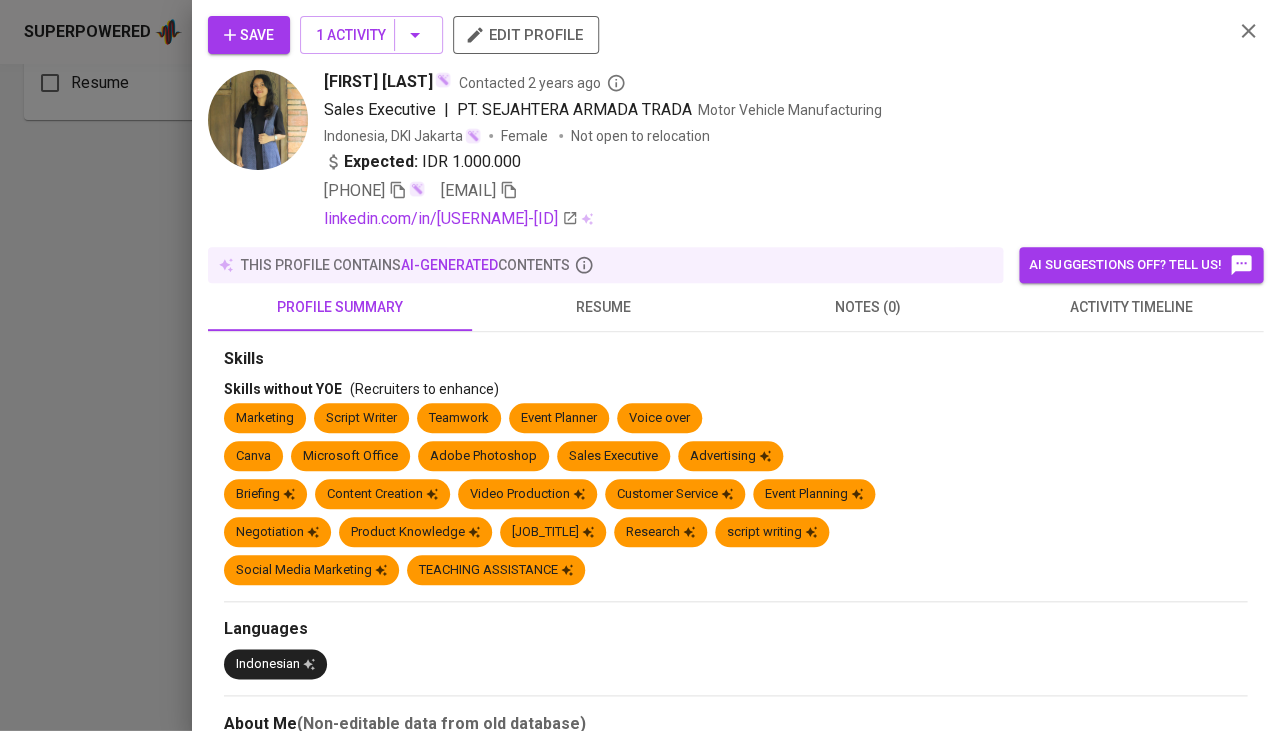 click on "resume" at bounding box center (604, 307) 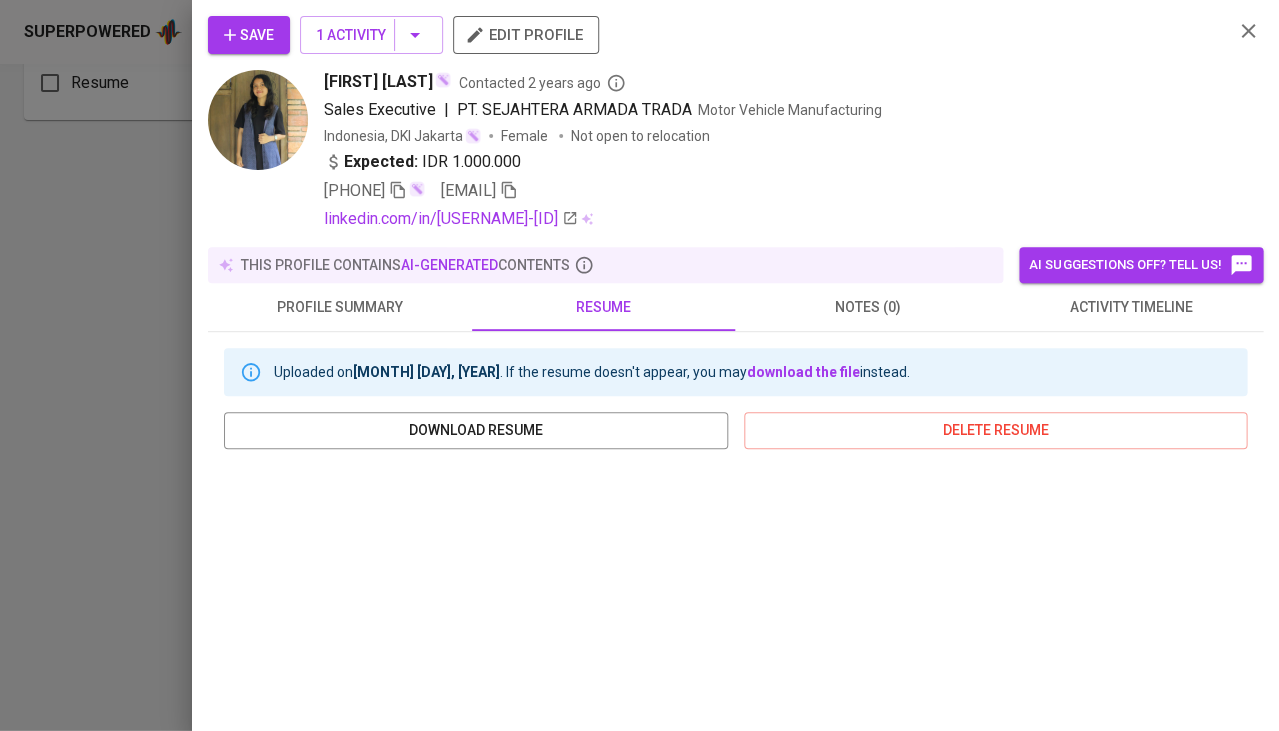 click at bounding box center [639, 365] 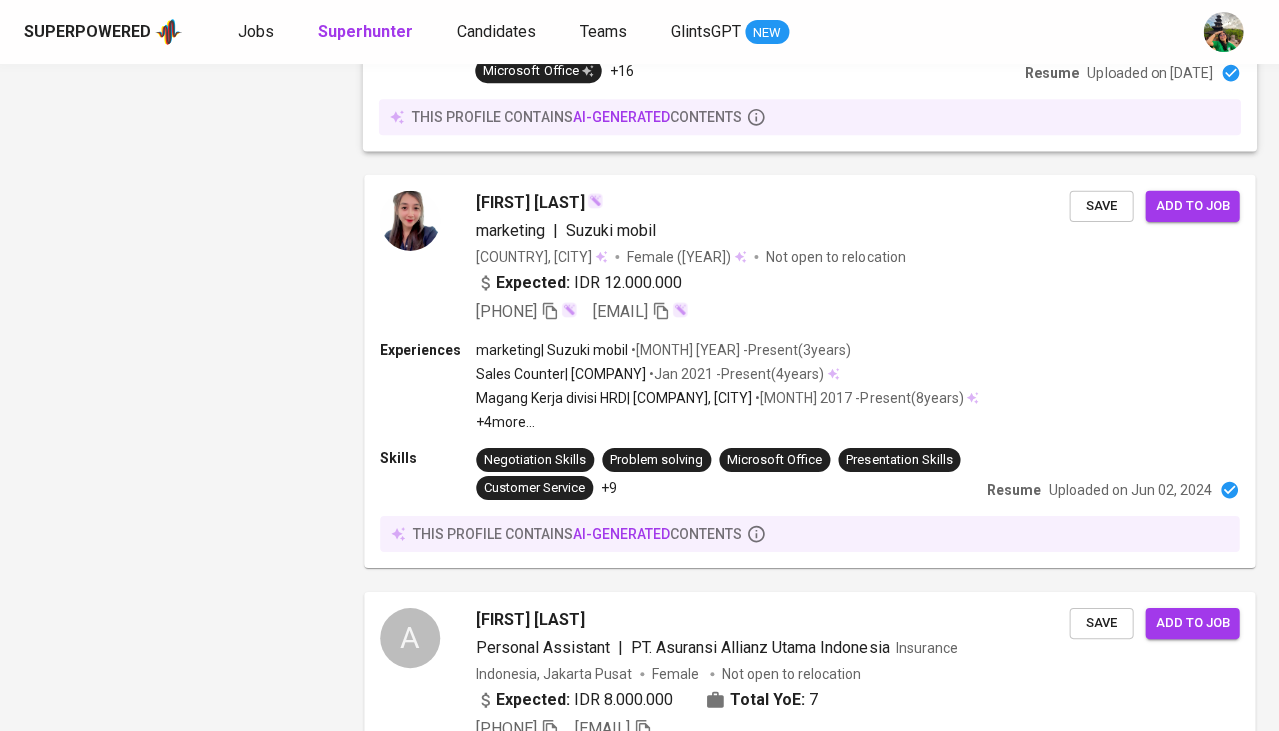 scroll, scrollTop: 3048, scrollLeft: 0, axis: vertical 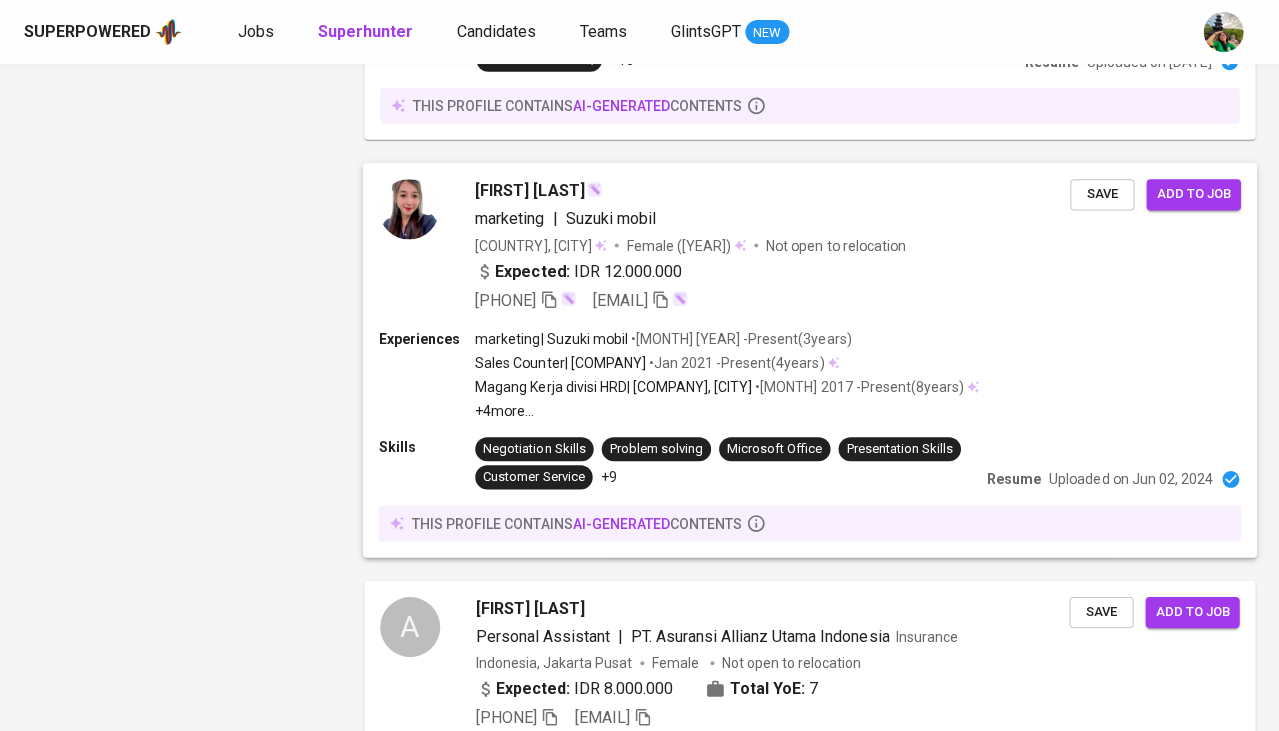 click on "mayserlla vina" at bounding box center (529, 192) 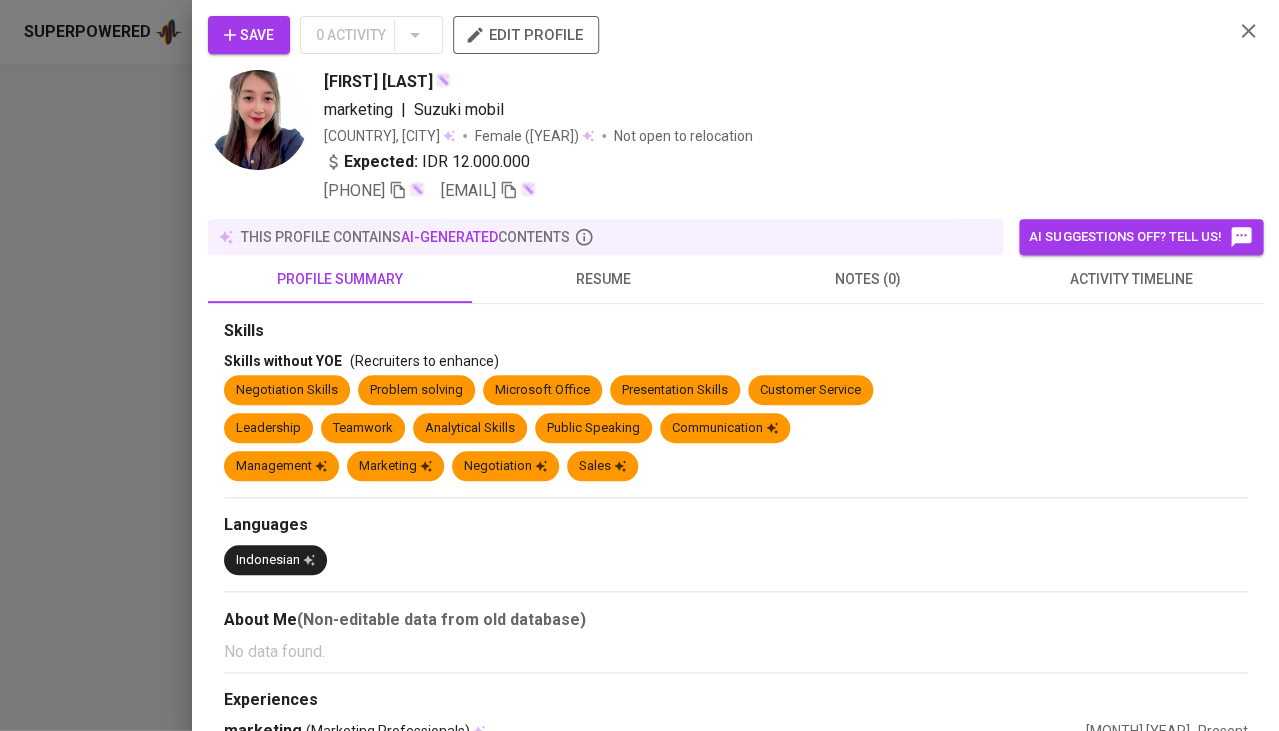 click on "resume" at bounding box center [604, 279] 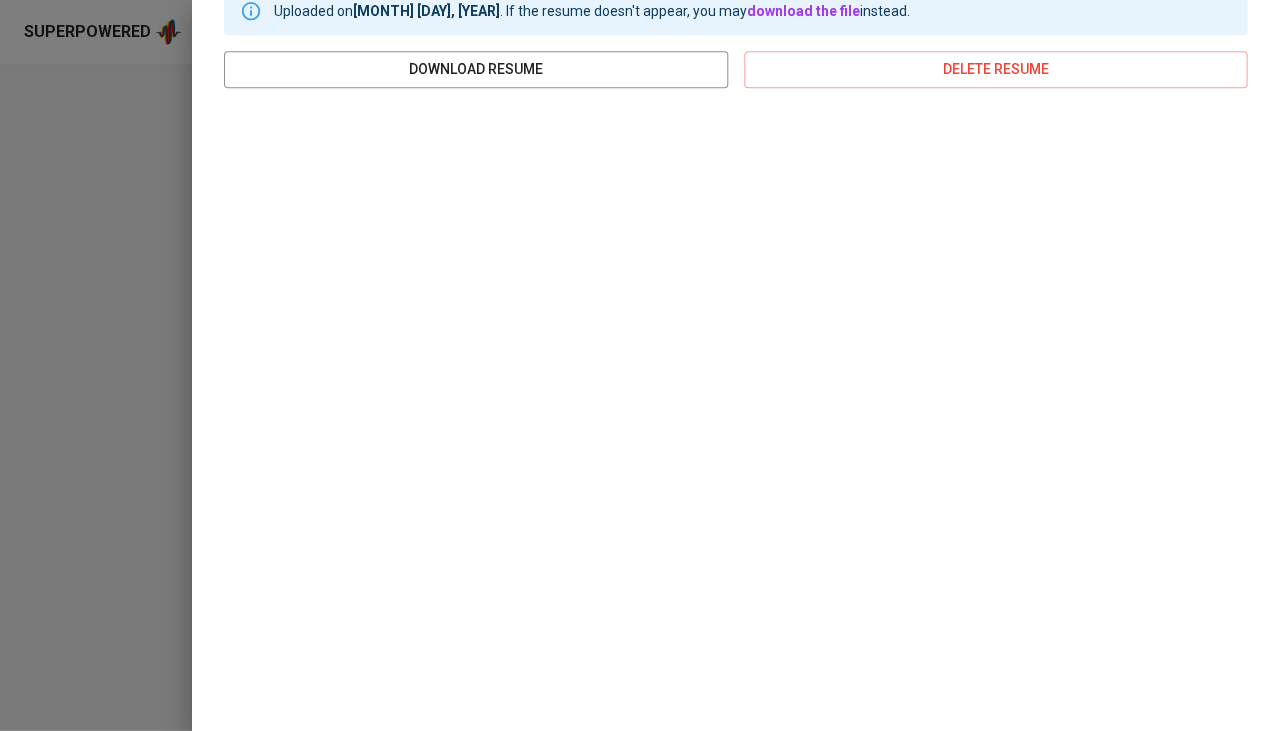 scroll, scrollTop: 333, scrollLeft: 0, axis: vertical 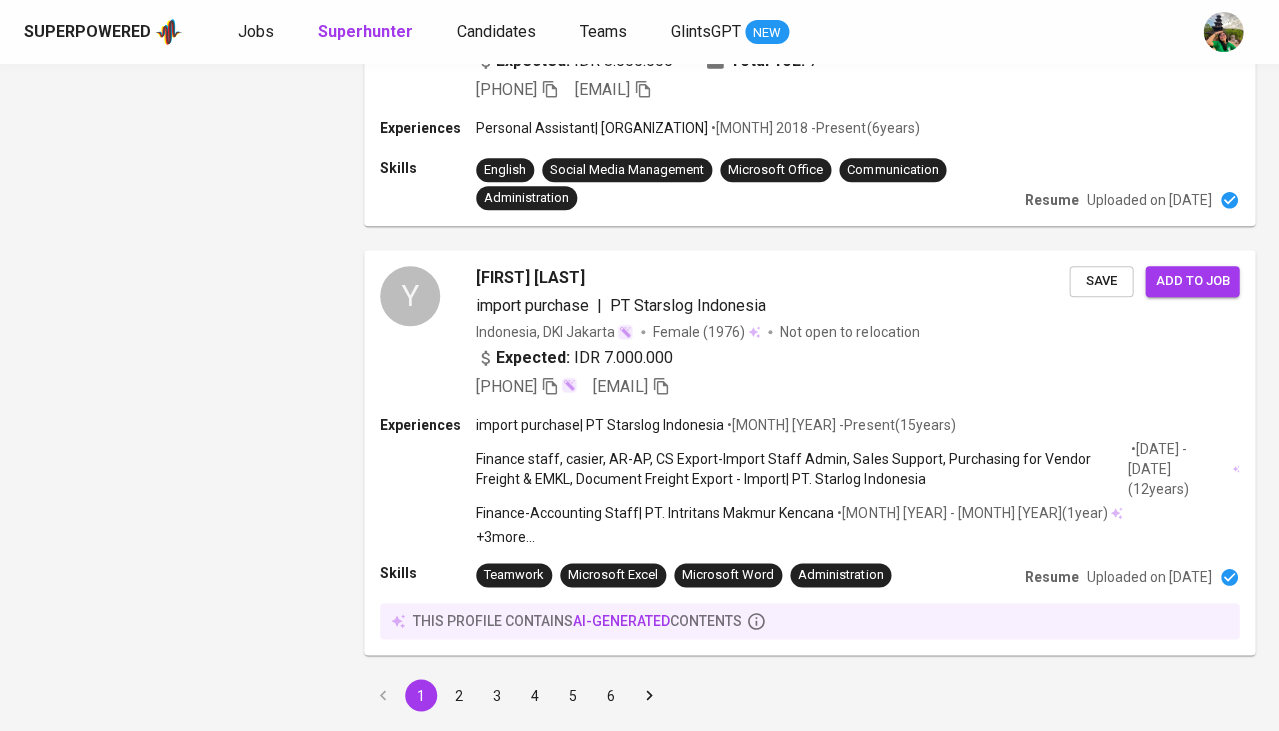 click on "2" at bounding box center [459, 695] 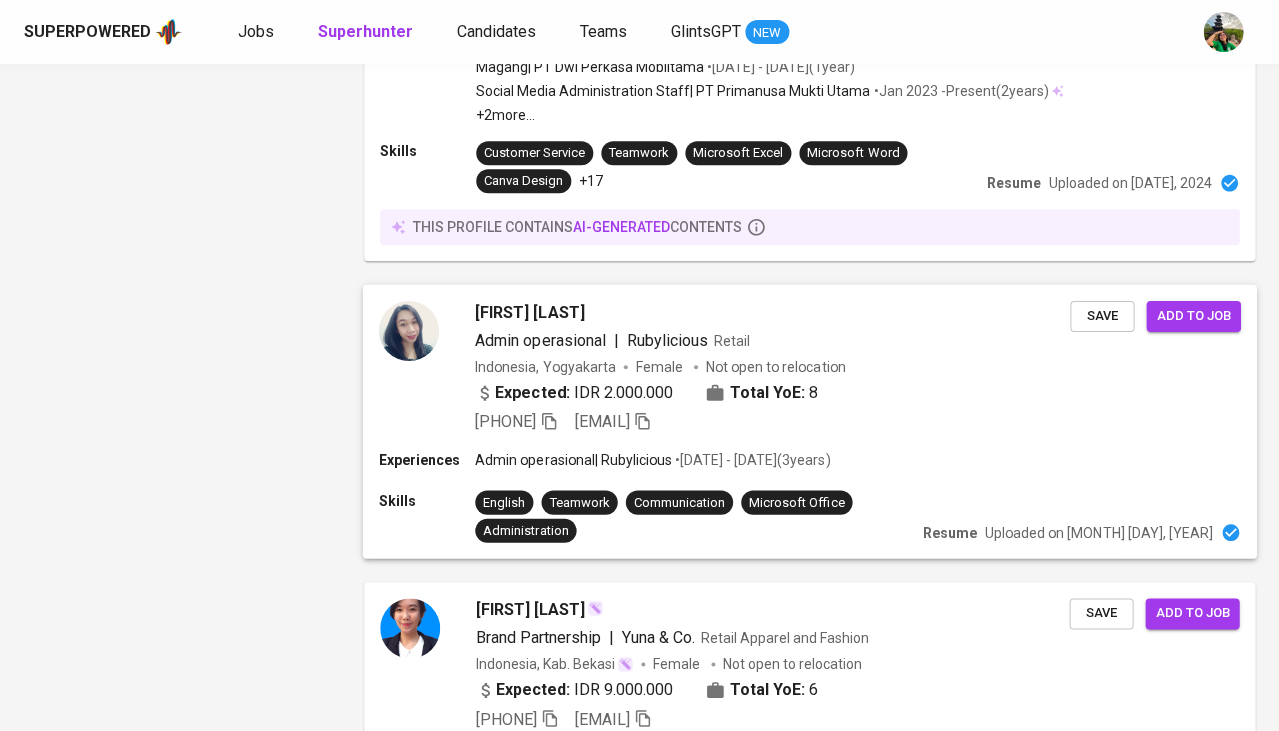 scroll, scrollTop: 1886, scrollLeft: 0, axis: vertical 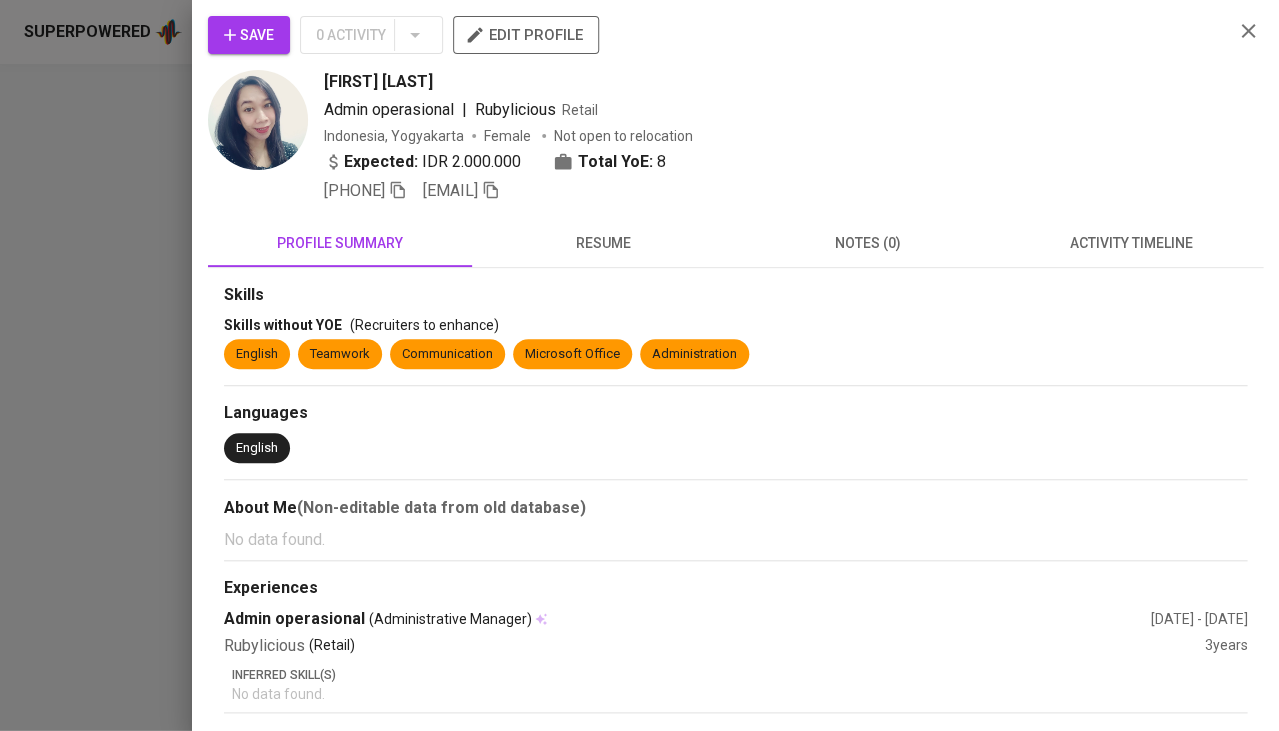 click on "resume" at bounding box center [604, 243] 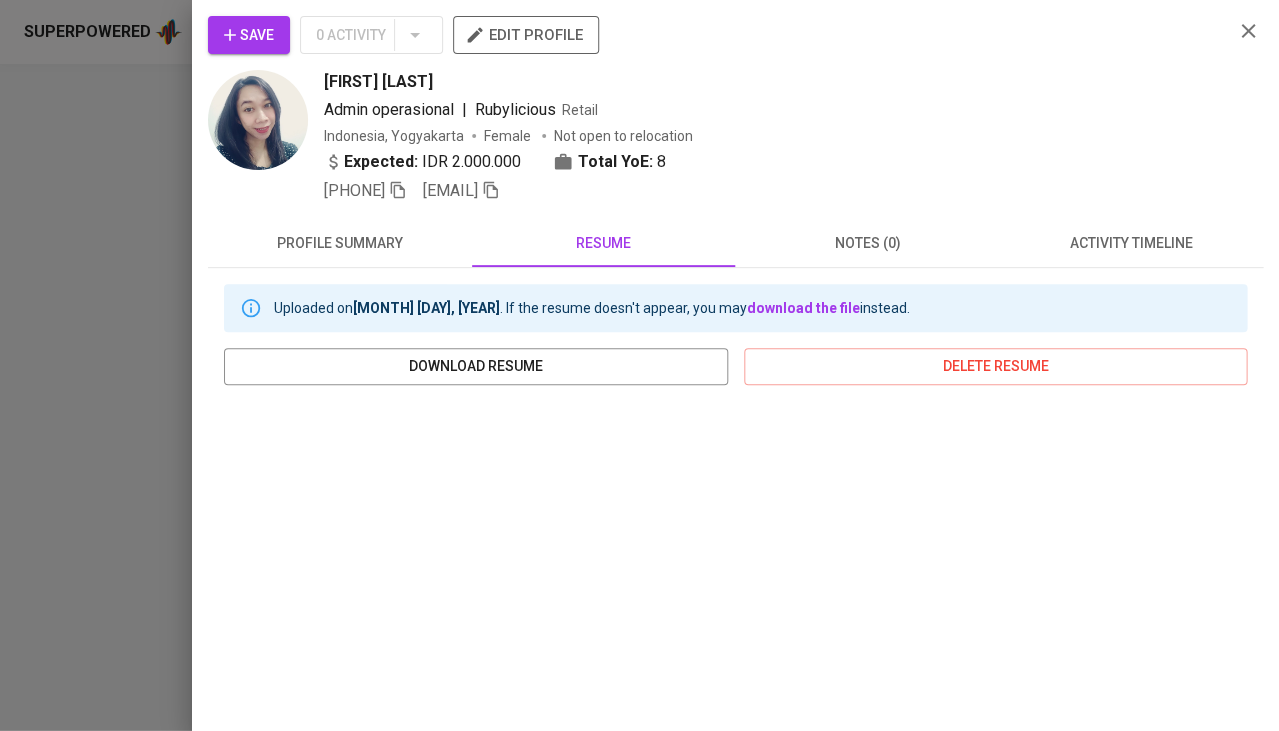 scroll, scrollTop: 260, scrollLeft: 0, axis: vertical 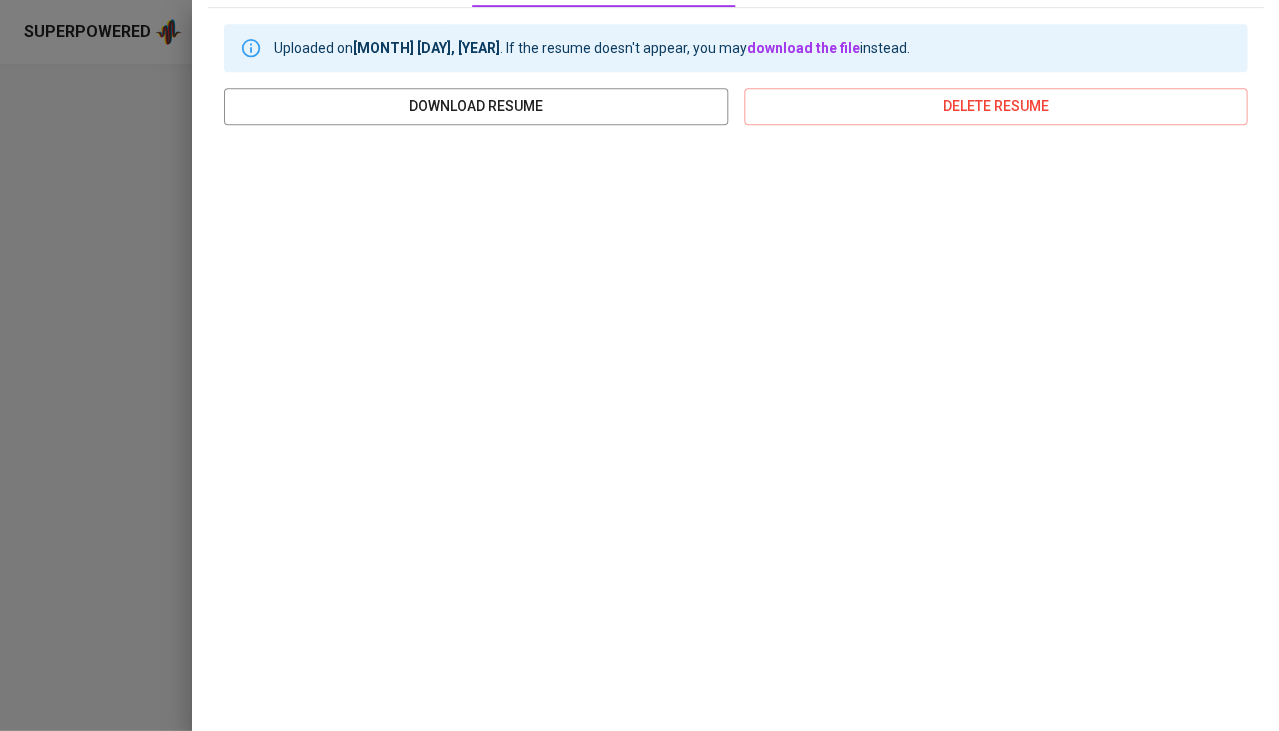 click at bounding box center (639, 365) 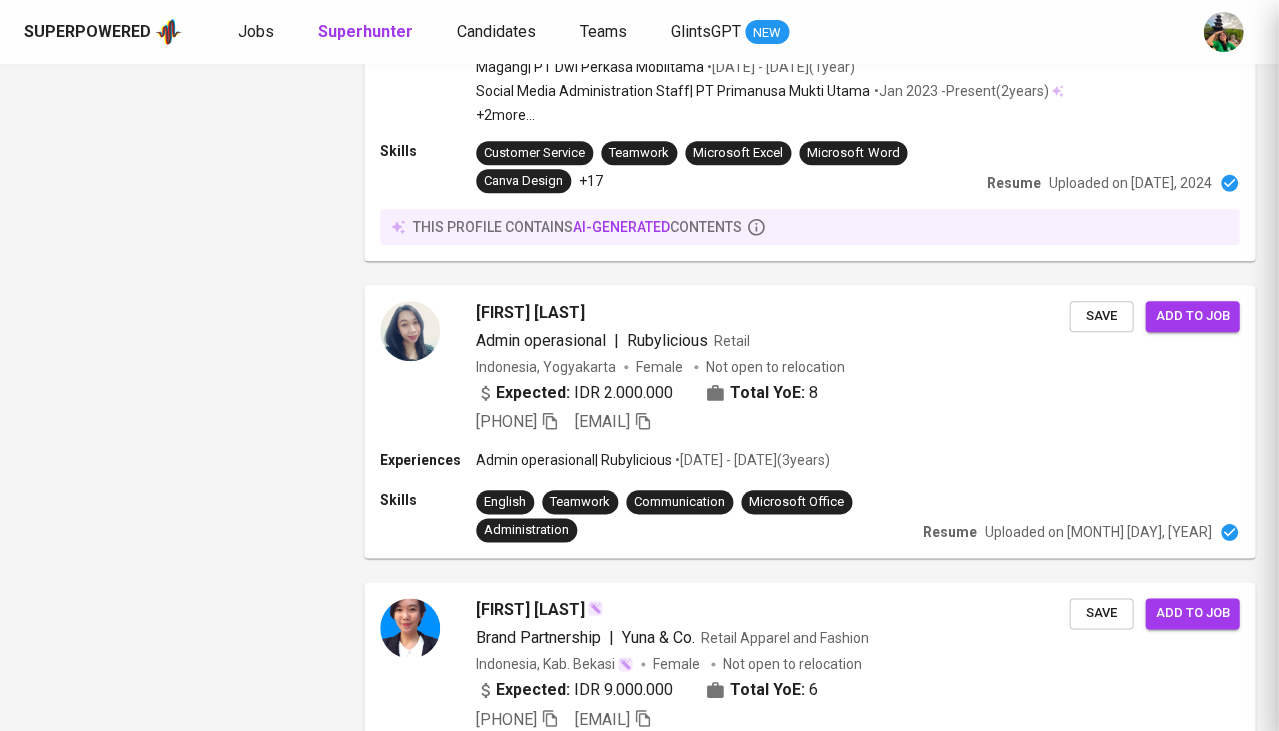 scroll, scrollTop: 0, scrollLeft: 0, axis: both 